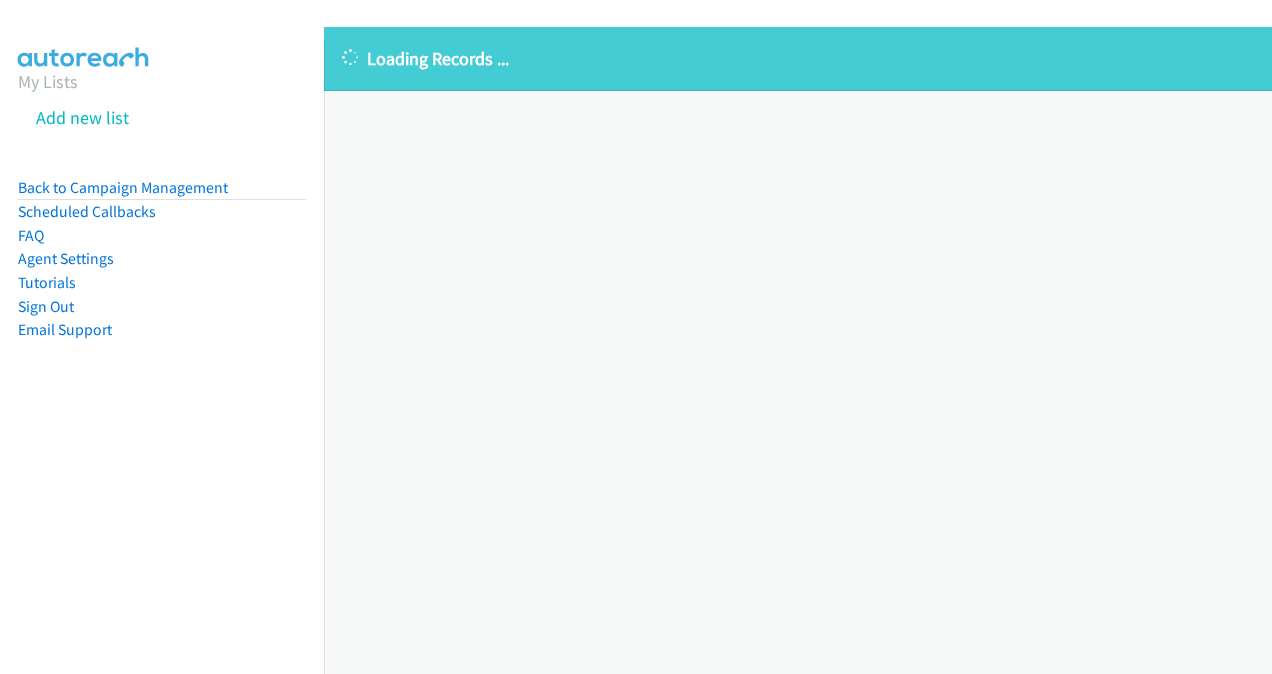 scroll, scrollTop: 0, scrollLeft: 0, axis: both 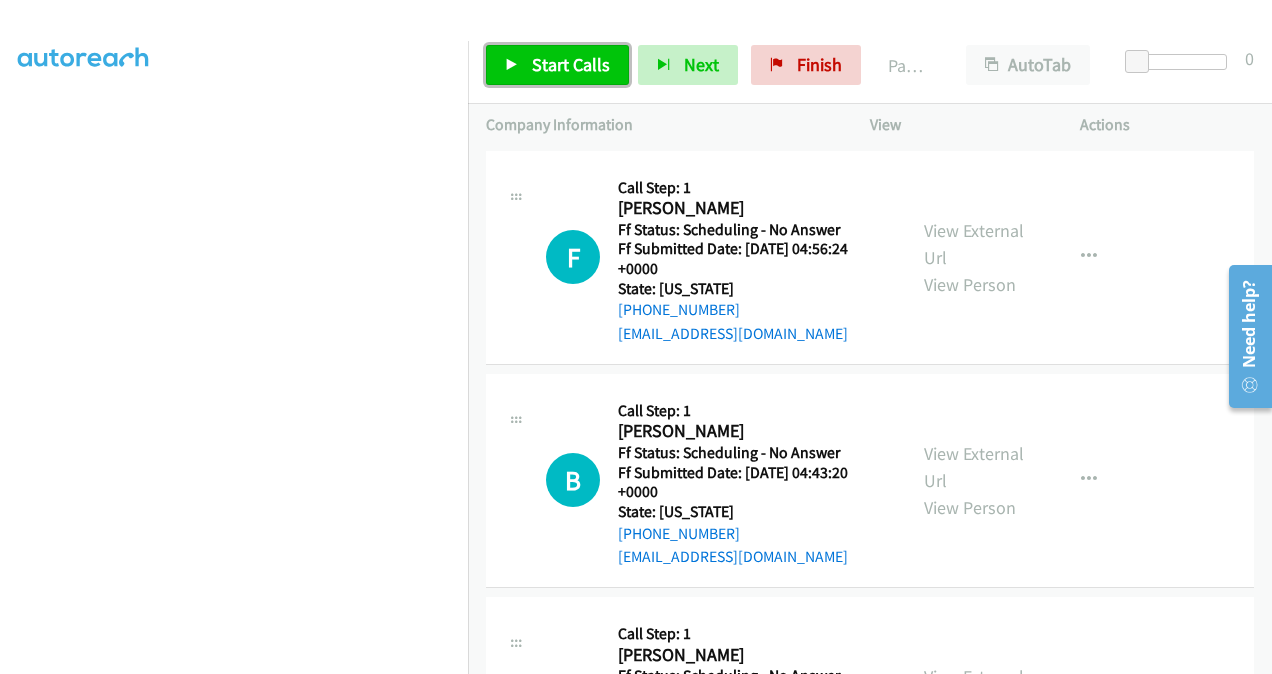 click on "Start Calls" at bounding box center (571, 64) 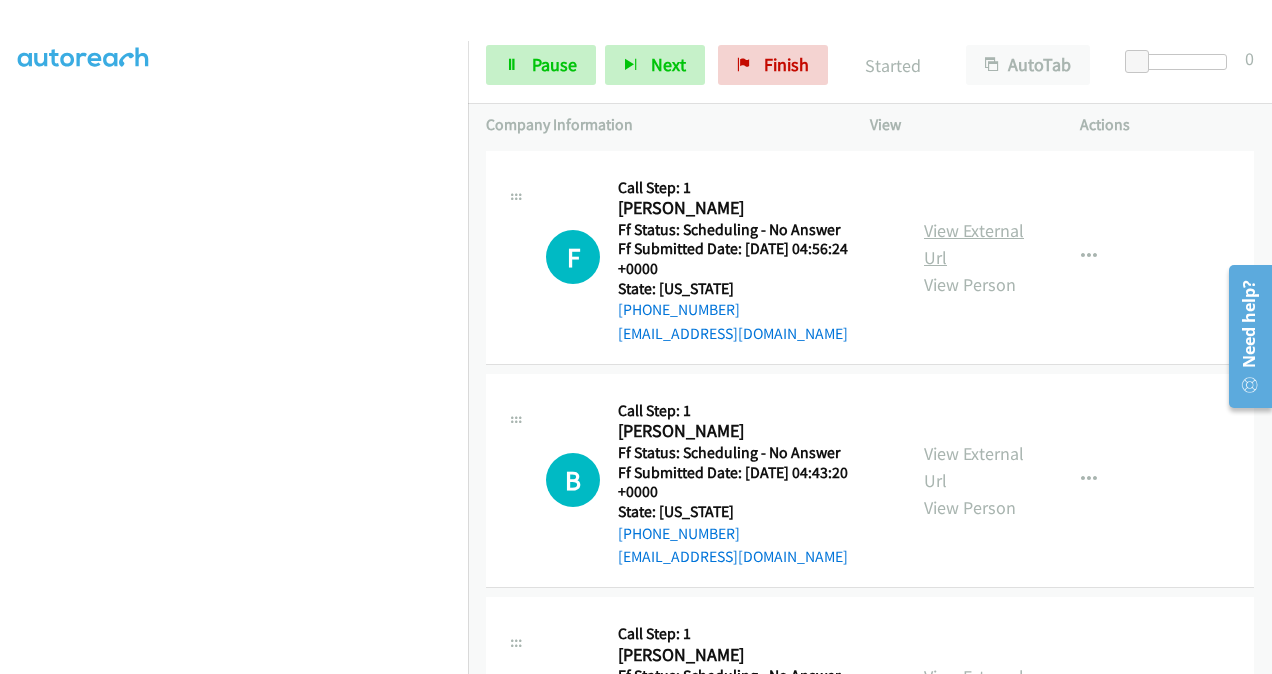 click on "View External Url" at bounding box center (974, 244) 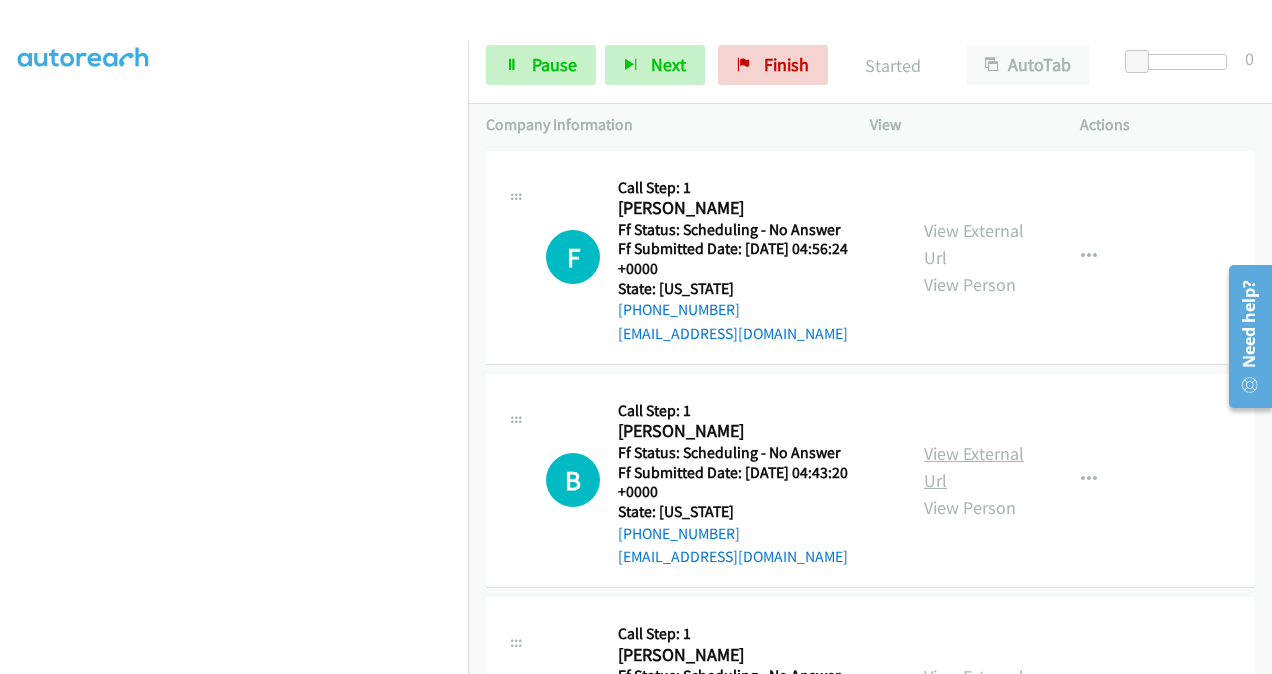 click on "View External Url" at bounding box center [974, 467] 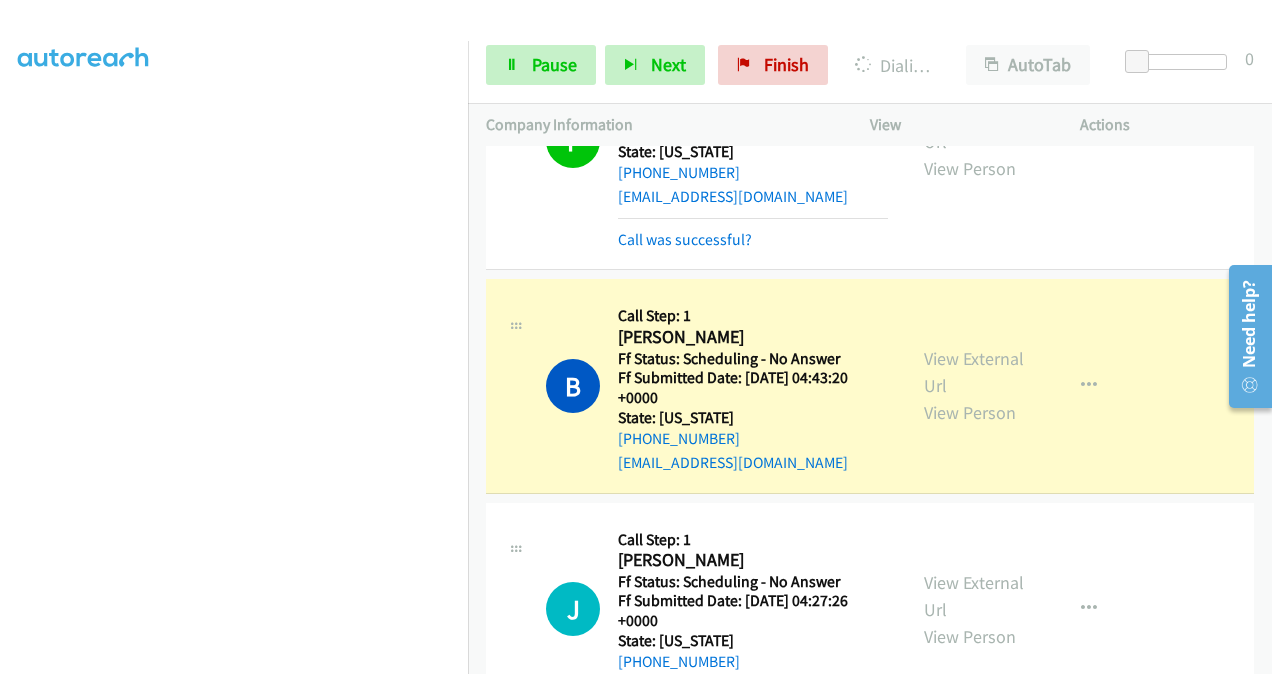 scroll, scrollTop: 300, scrollLeft: 0, axis: vertical 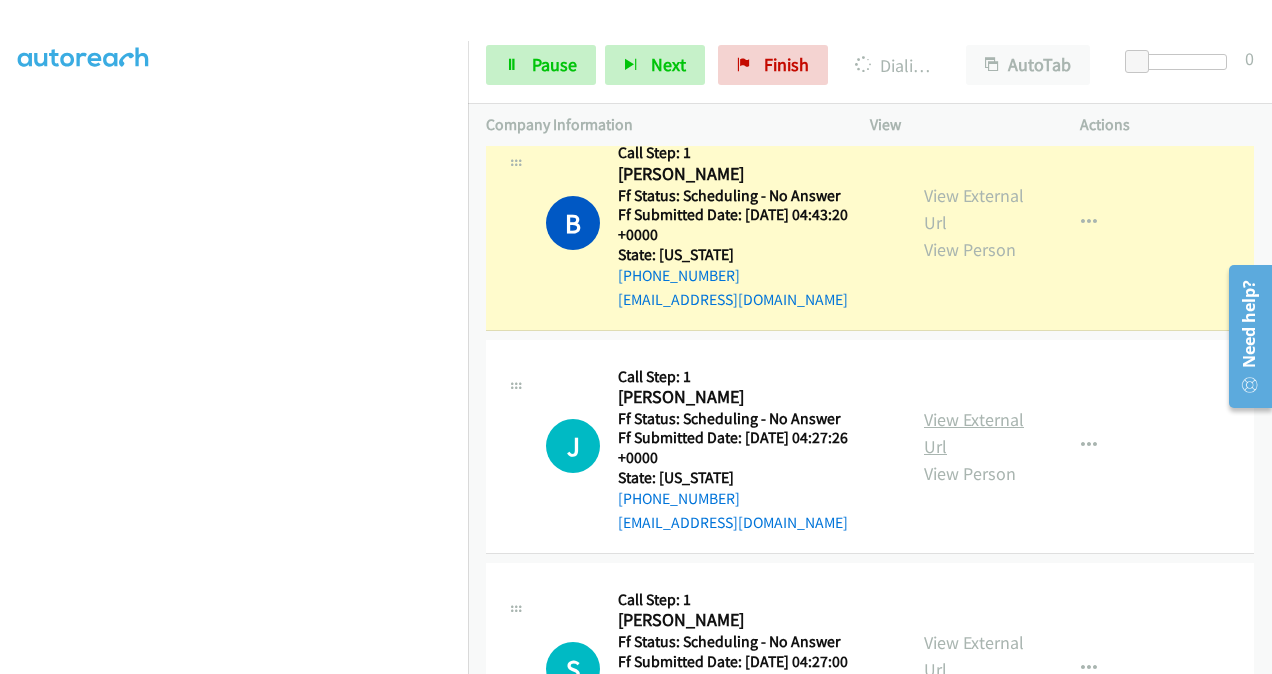 click on "View External Url" at bounding box center (974, 433) 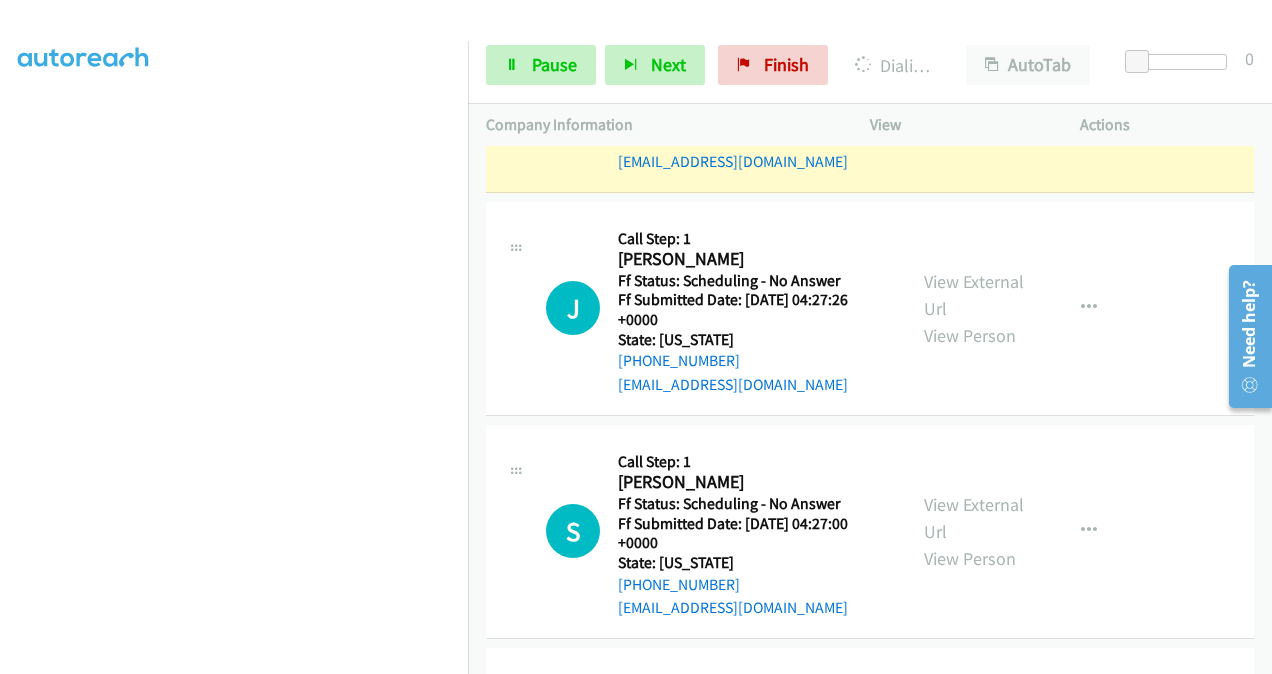 scroll, scrollTop: 500, scrollLeft: 0, axis: vertical 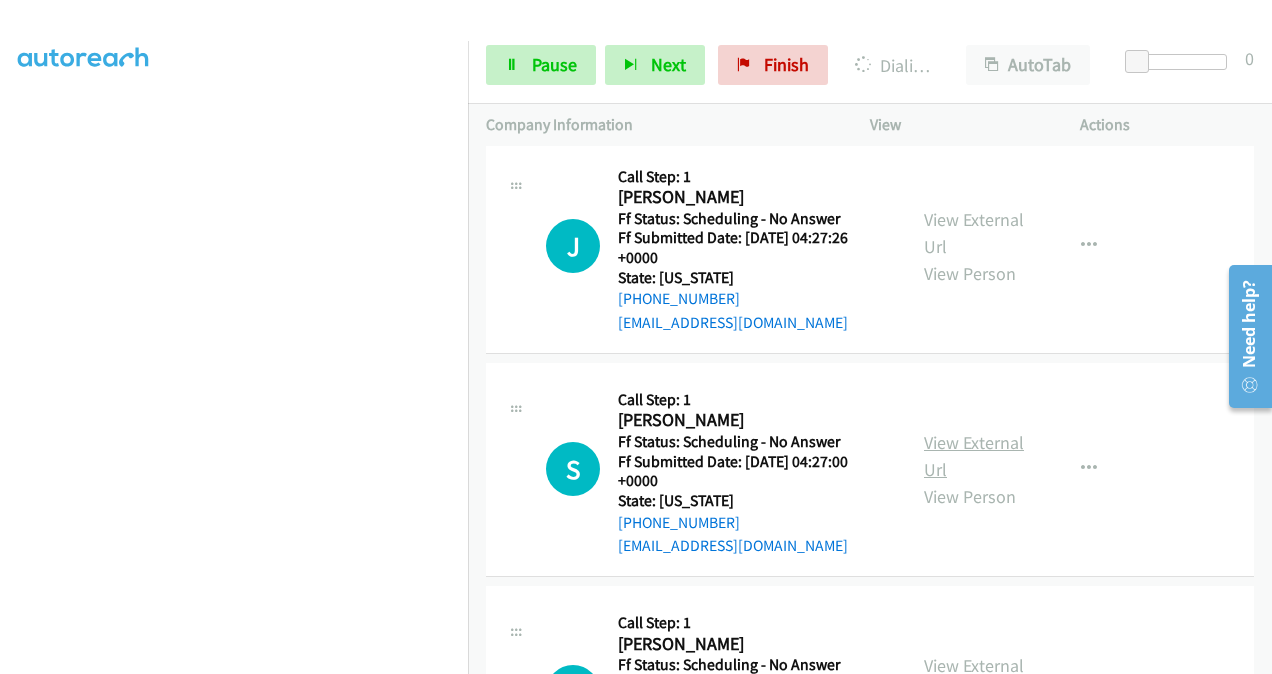 click on "View External Url" at bounding box center (974, 456) 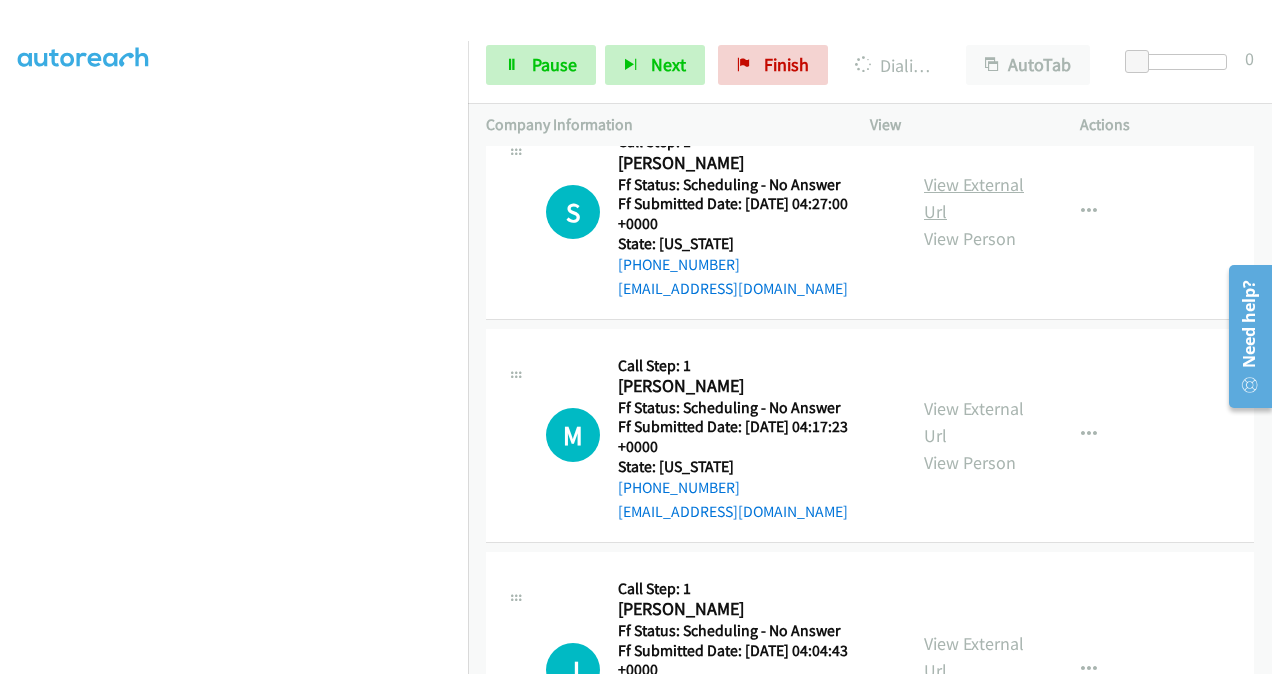 scroll, scrollTop: 700, scrollLeft: 0, axis: vertical 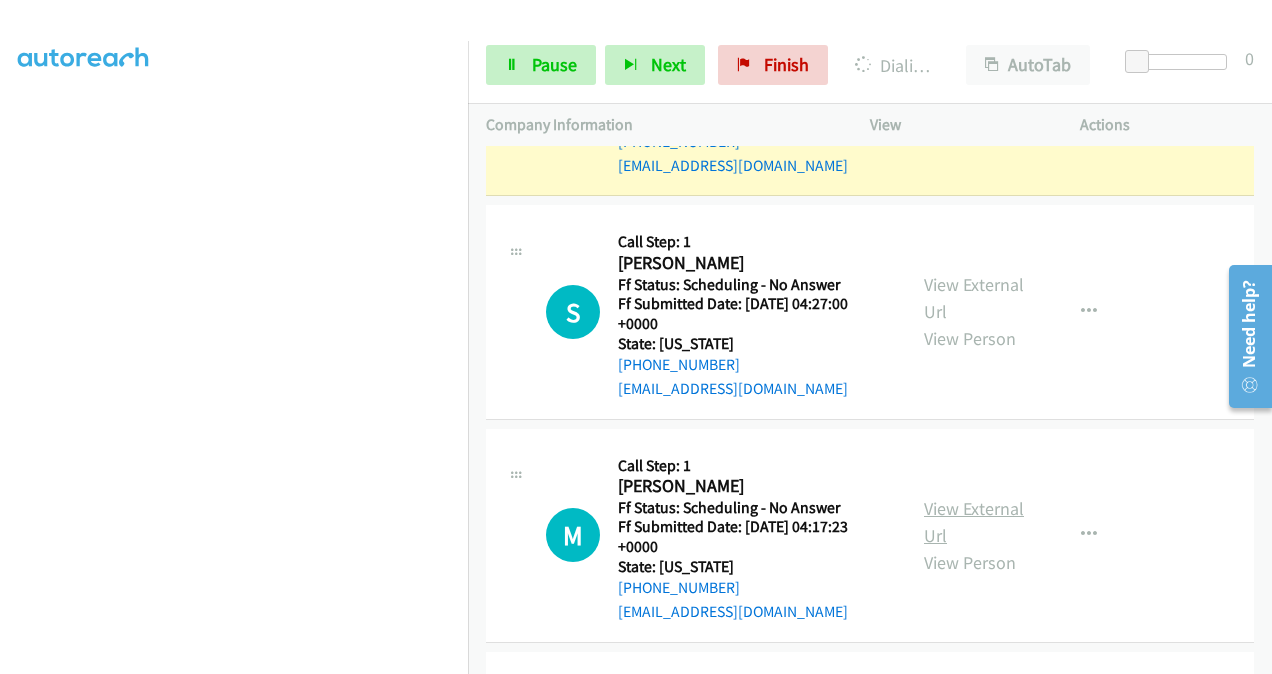 click on "View External Url" at bounding box center (974, 522) 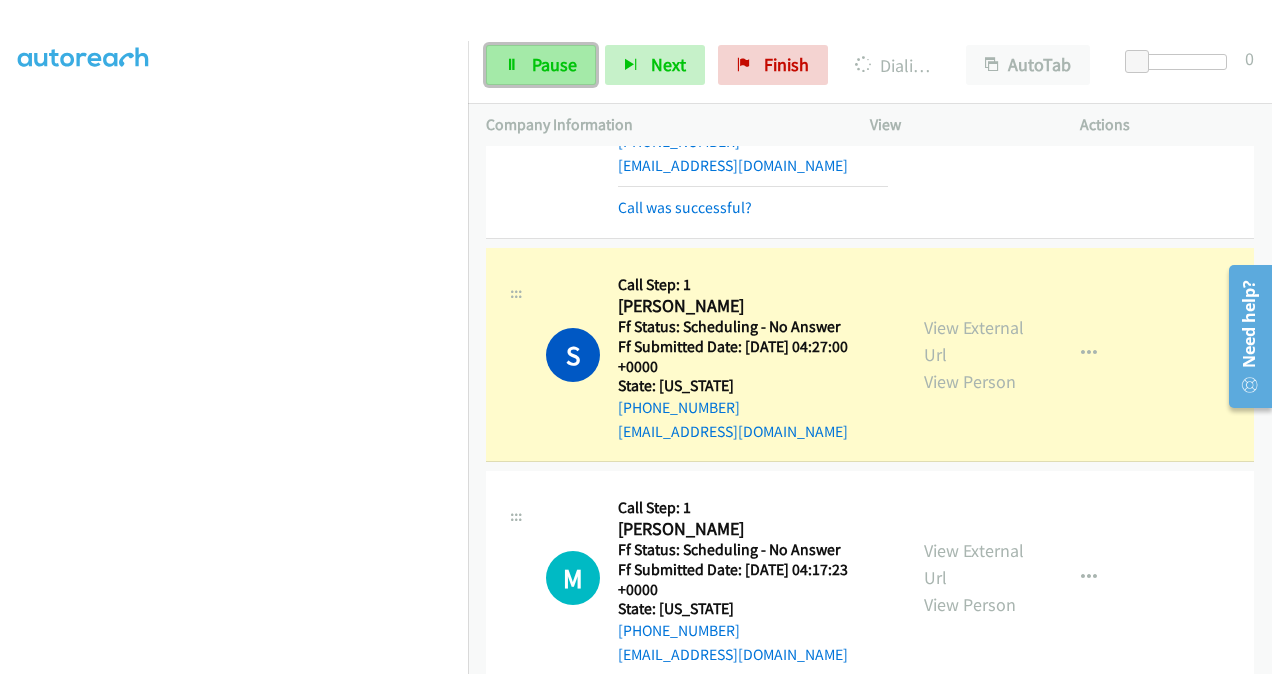 click on "Pause" at bounding box center [554, 64] 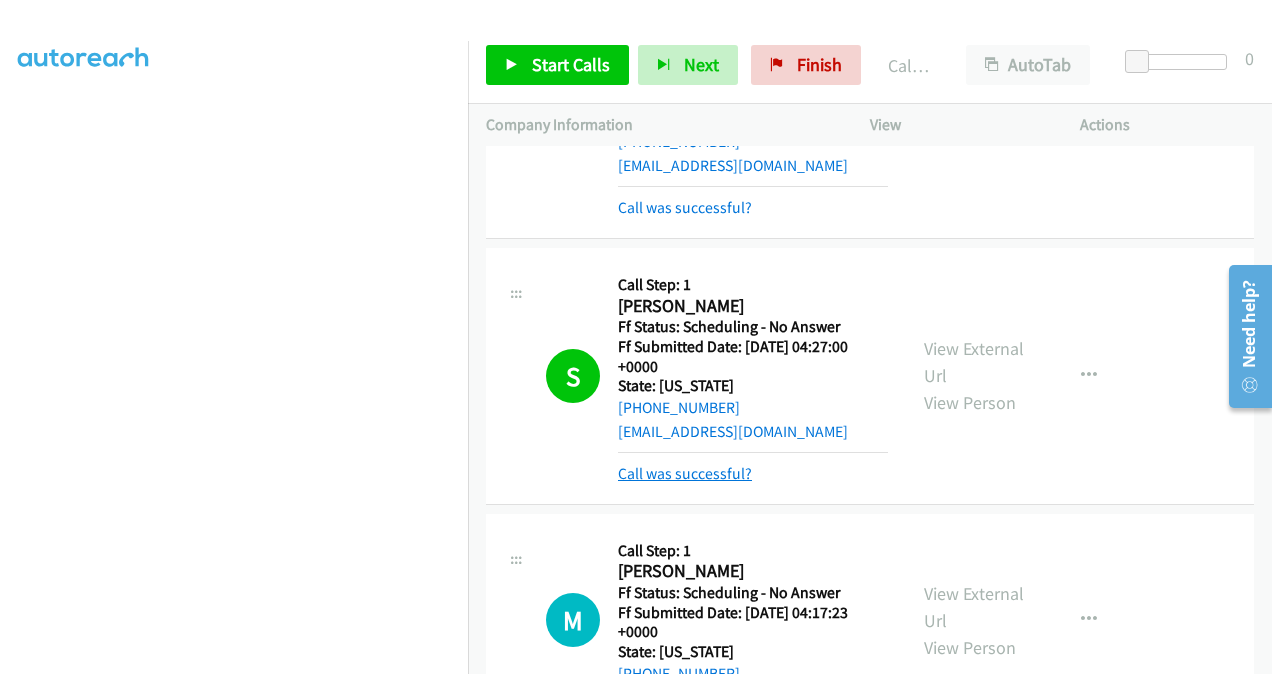 click on "Call was successful?" at bounding box center (685, 473) 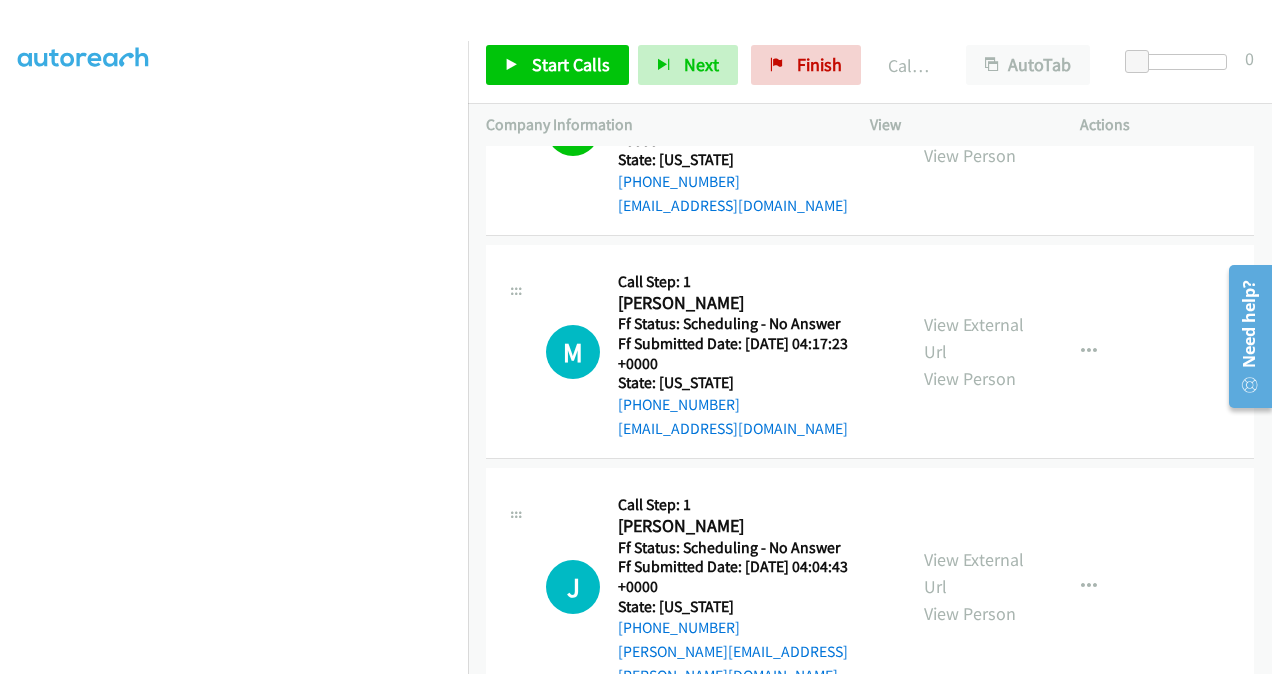 scroll, scrollTop: 1000, scrollLeft: 0, axis: vertical 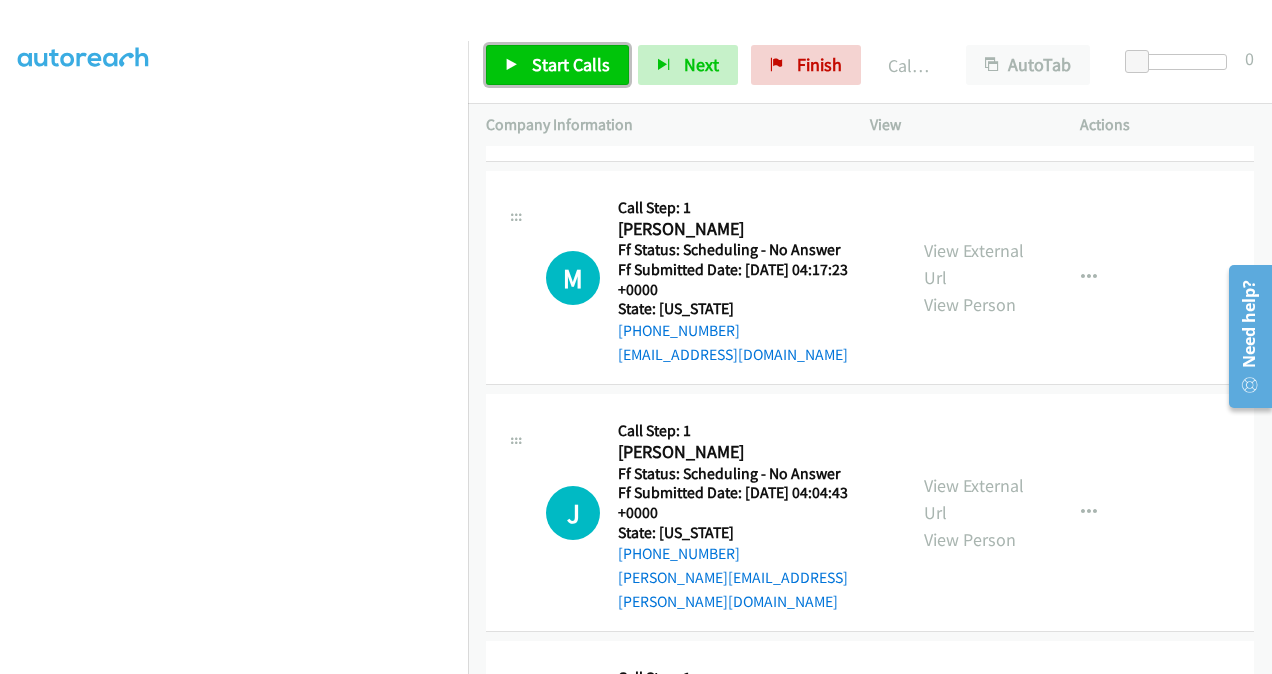 click on "Start Calls" at bounding box center (571, 64) 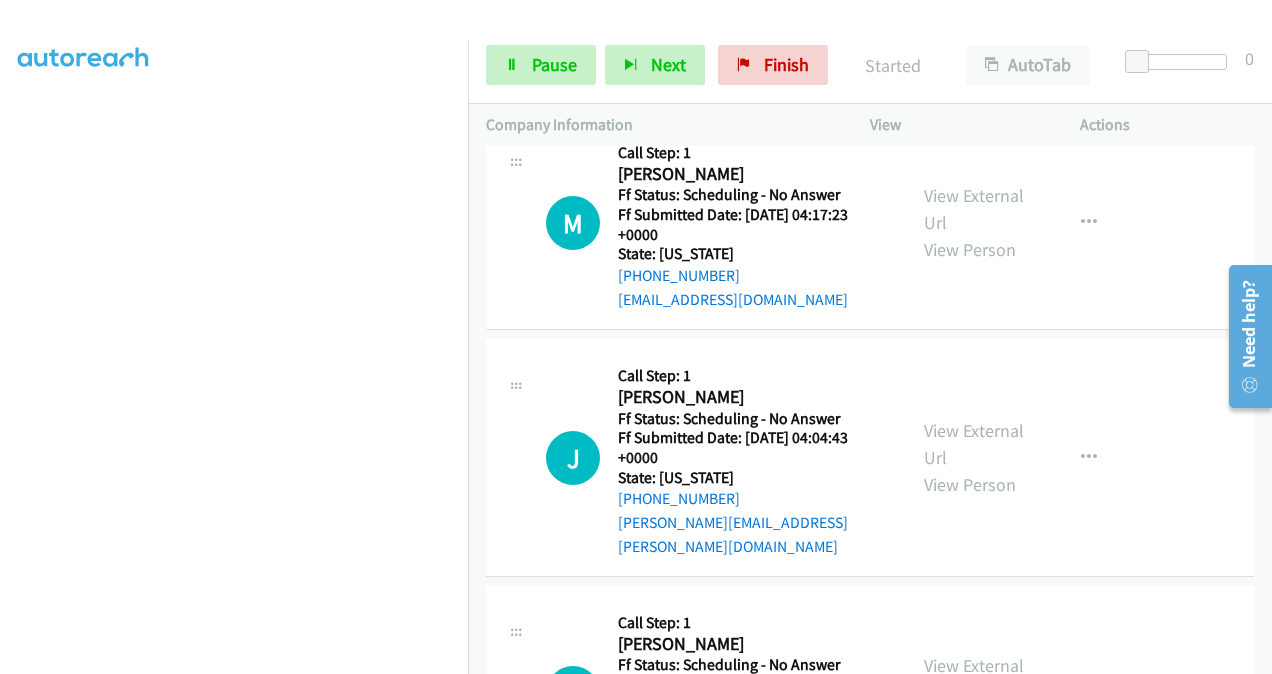 scroll, scrollTop: 1100, scrollLeft: 0, axis: vertical 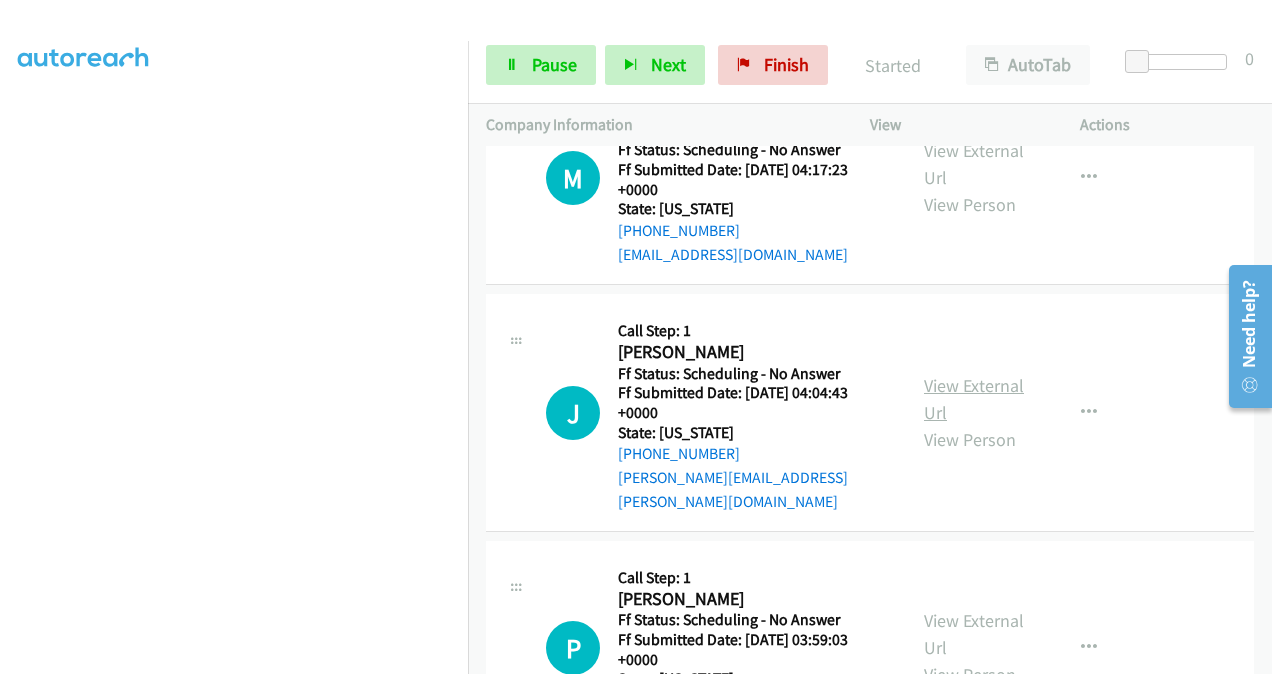 click on "View External Url" at bounding box center (974, 399) 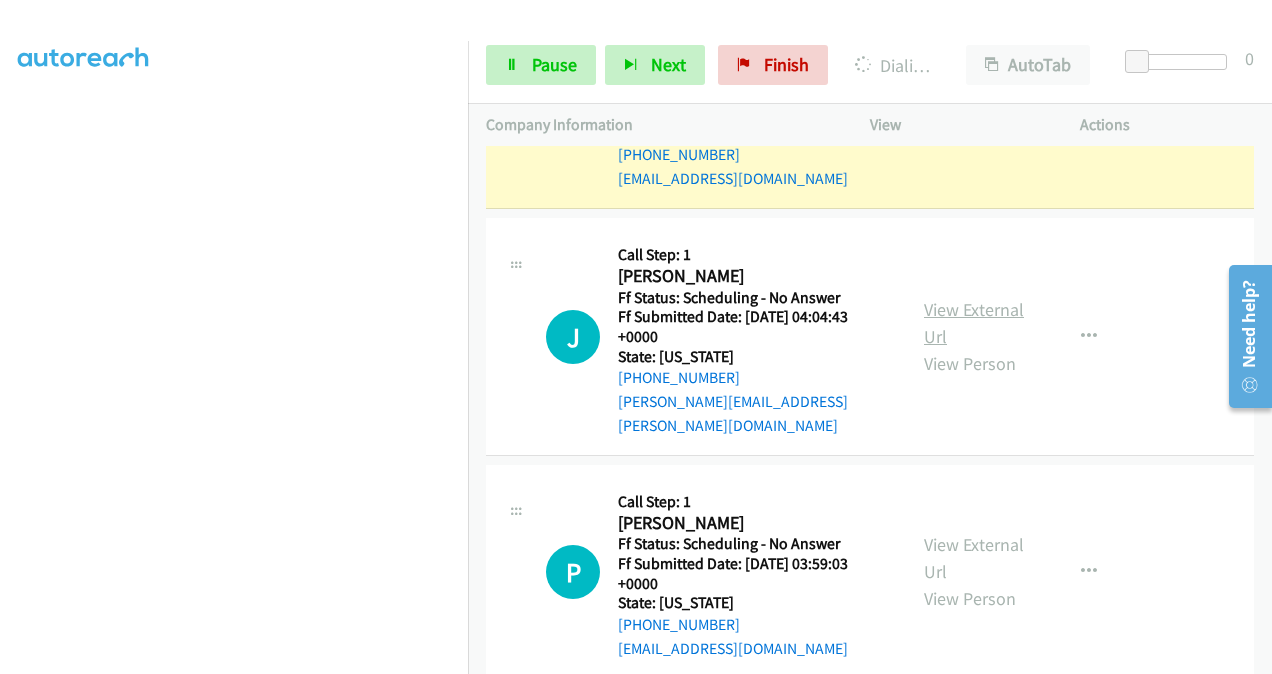 scroll, scrollTop: 1300, scrollLeft: 0, axis: vertical 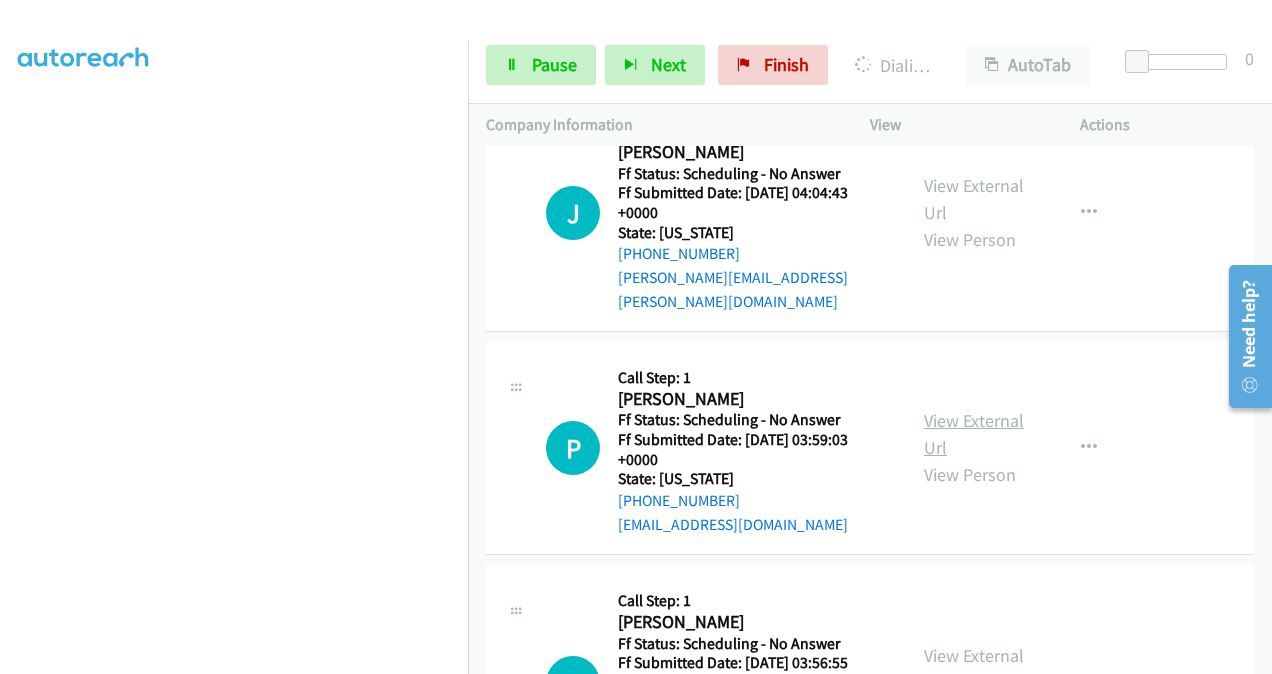 click on "View External Url" at bounding box center [974, 434] 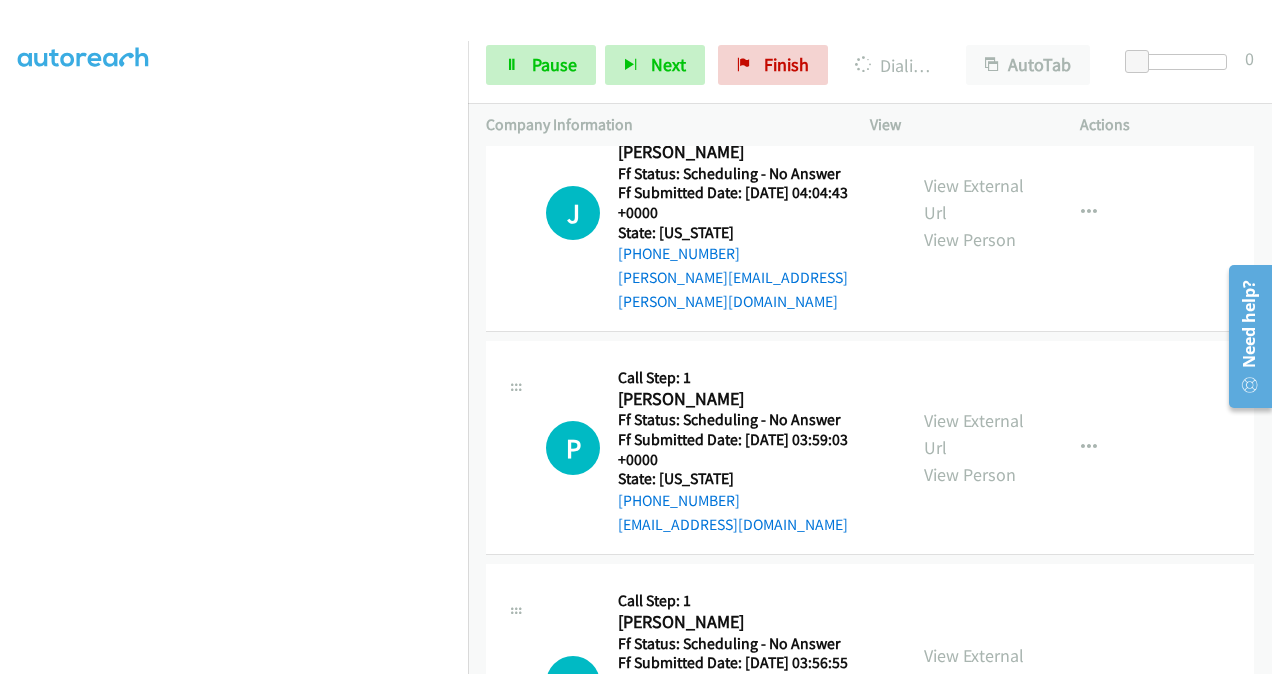 scroll, scrollTop: 1600, scrollLeft: 0, axis: vertical 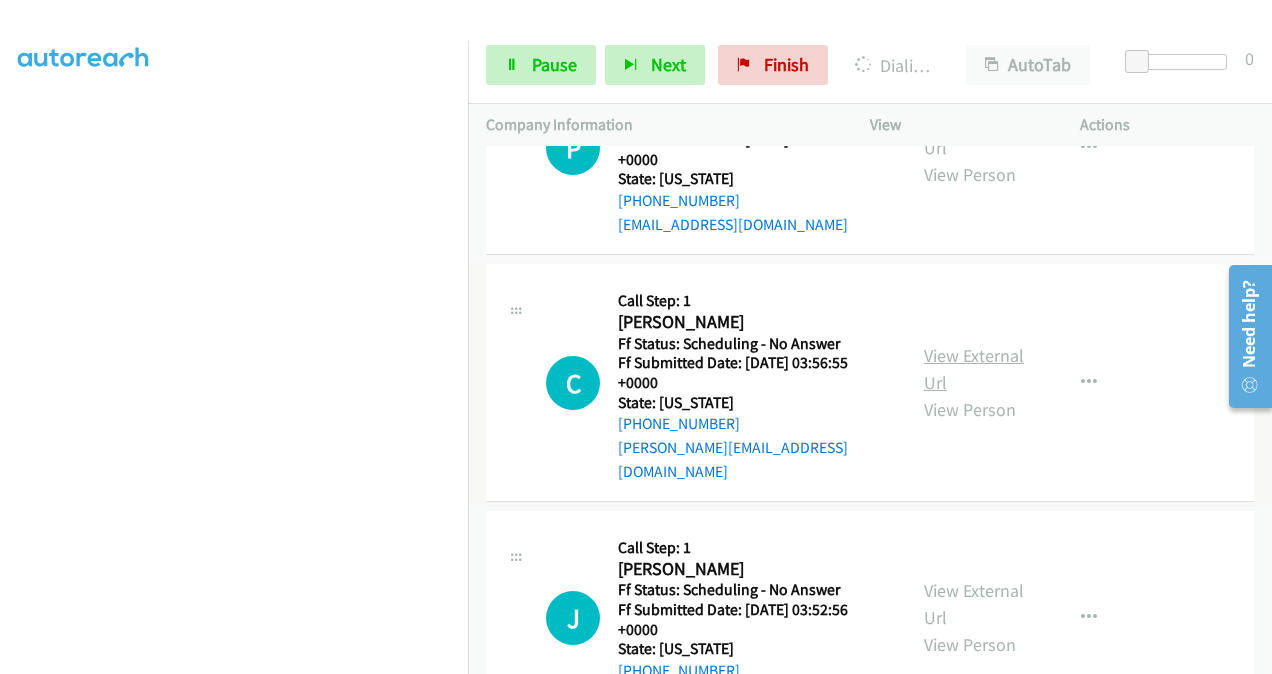 click on "View External Url" at bounding box center [974, 369] 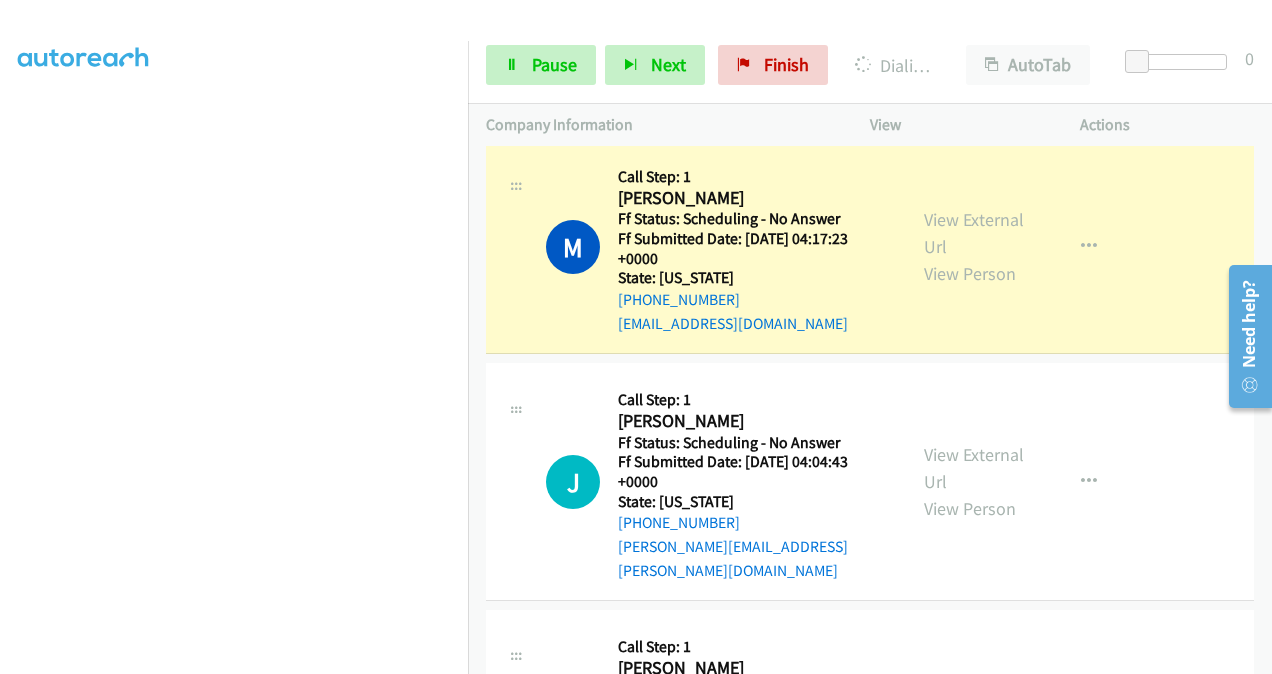 scroll, scrollTop: 1000, scrollLeft: 0, axis: vertical 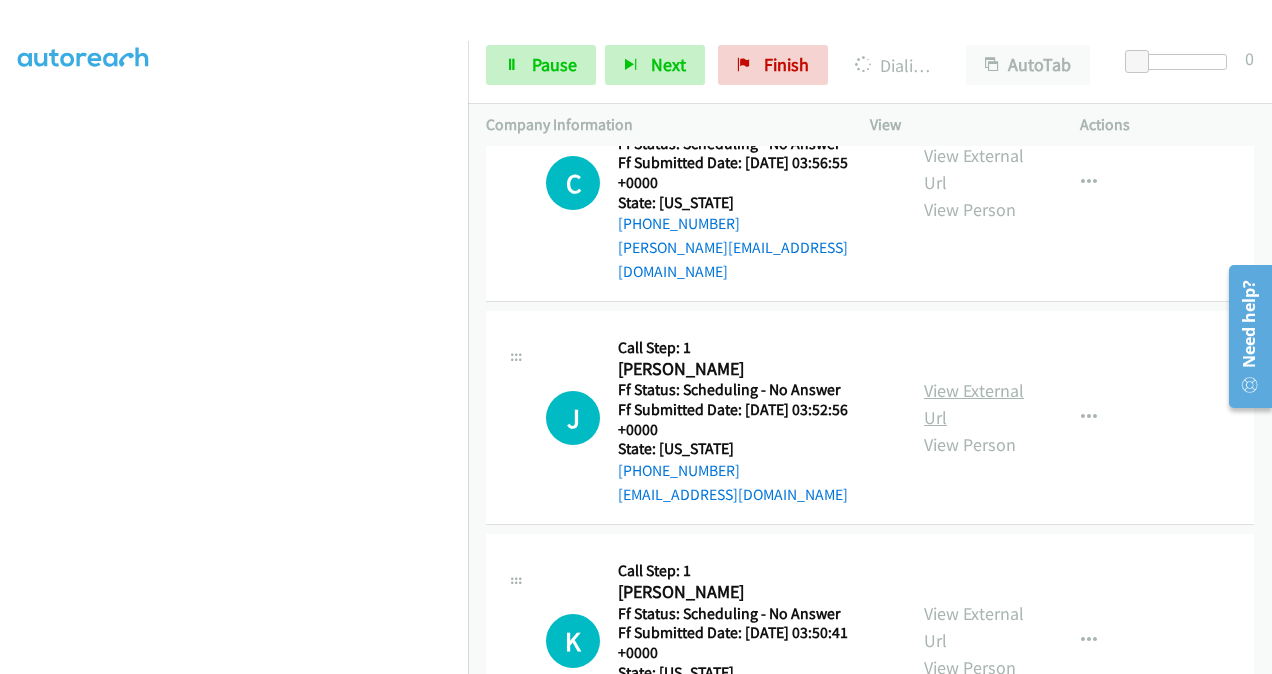 click on "View External Url" at bounding box center (974, 404) 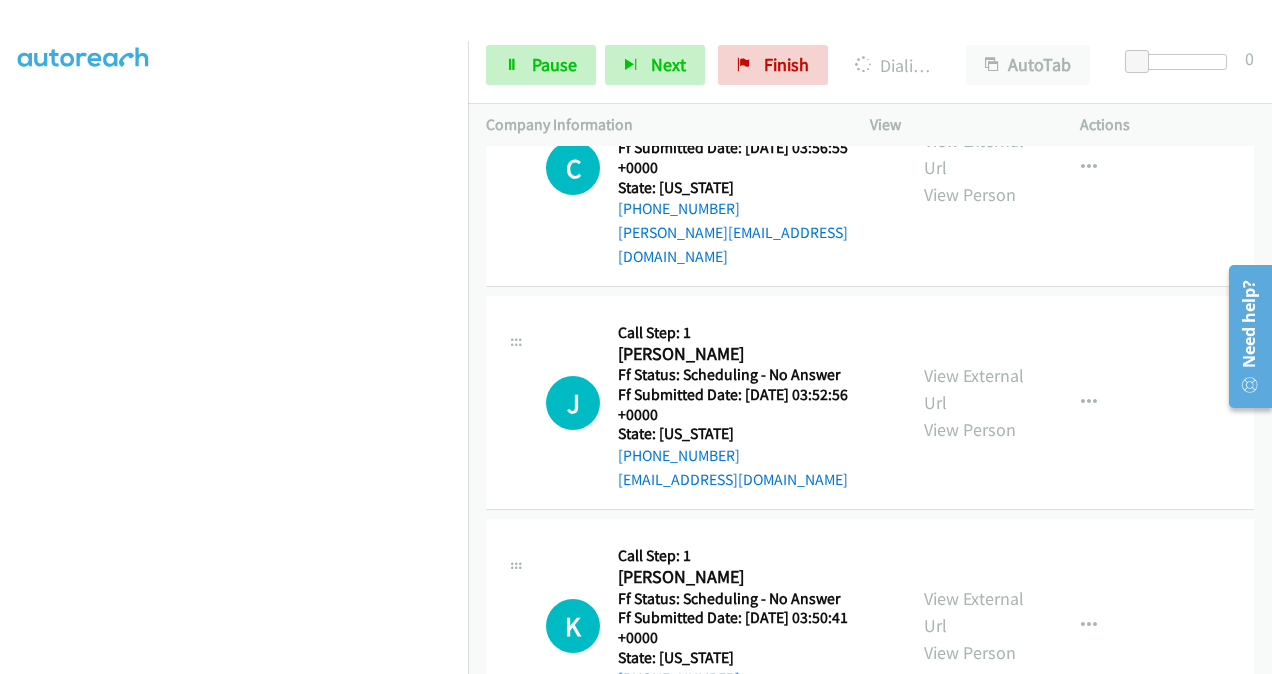 scroll, scrollTop: 2000, scrollLeft: 0, axis: vertical 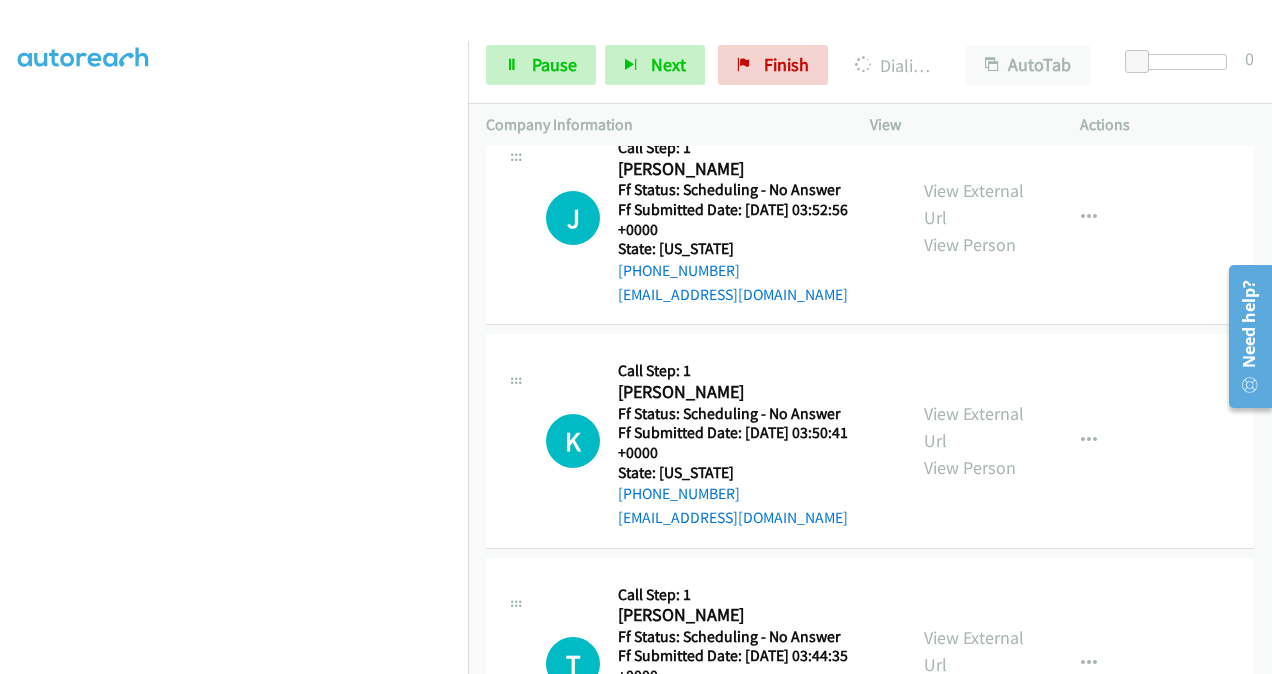 click on "View External Url
View Person" at bounding box center [975, 440] 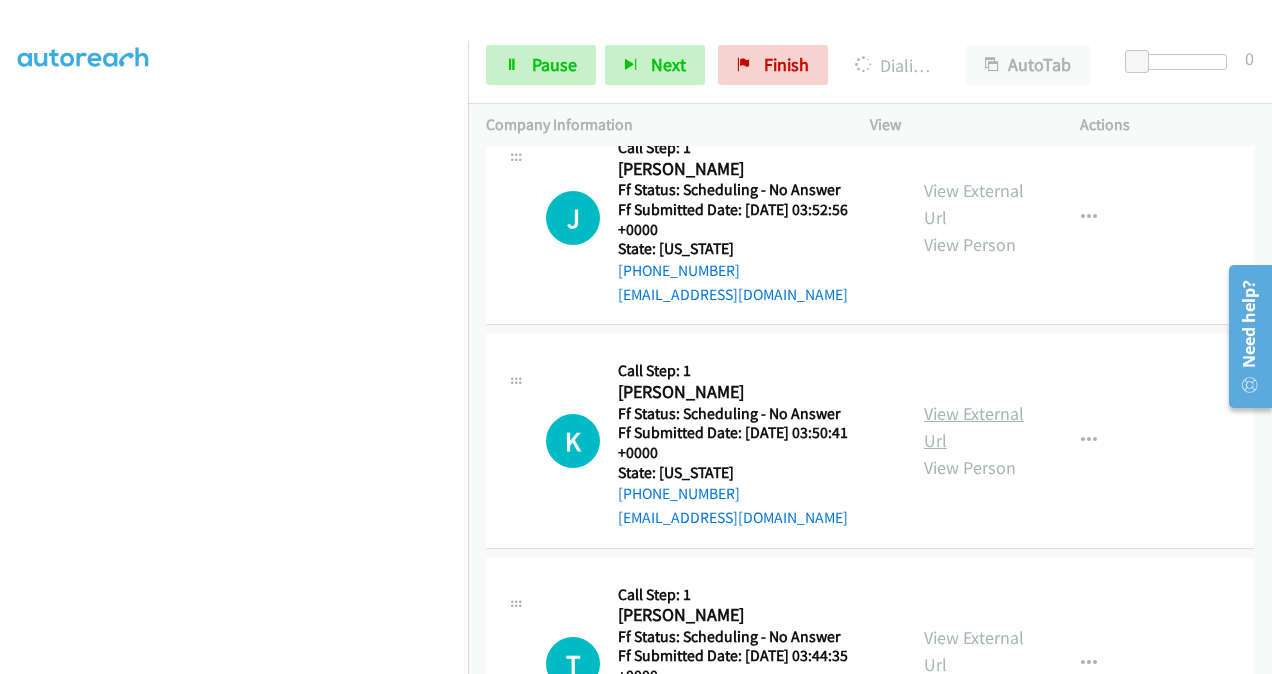 click on "View External Url" at bounding box center (974, 427) 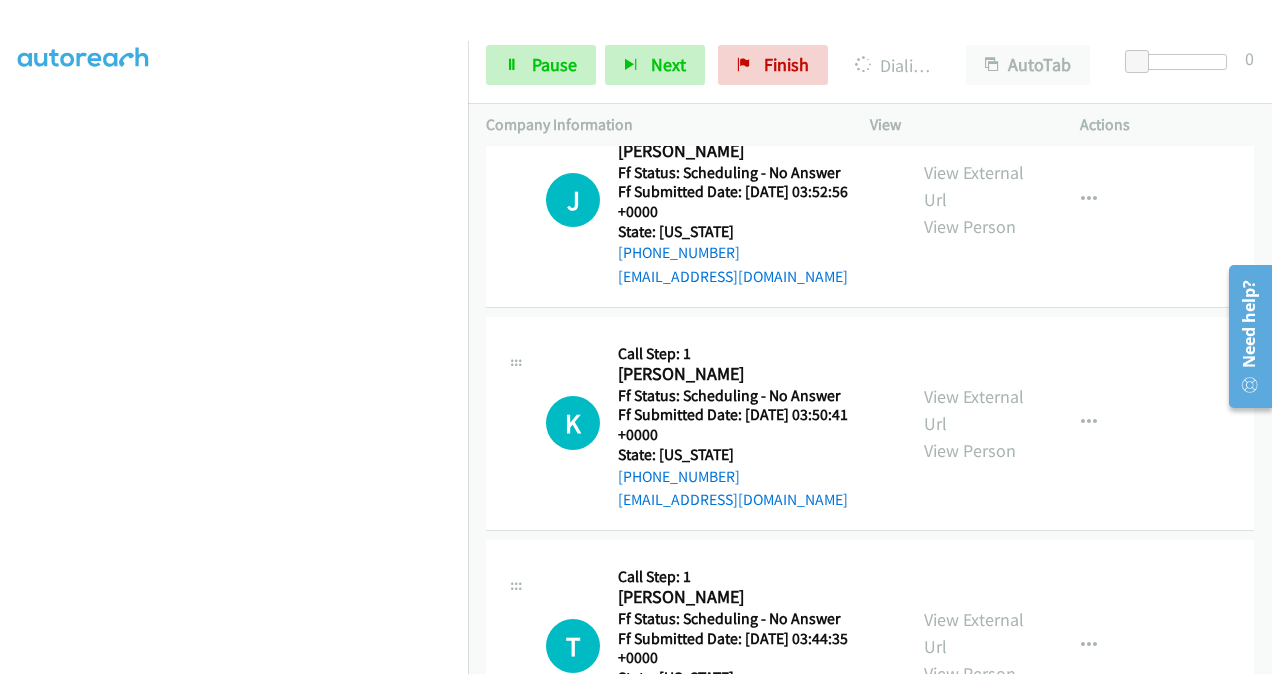 scroll, scrollTop: 2200, scrollLeft: 0, axis: vertical 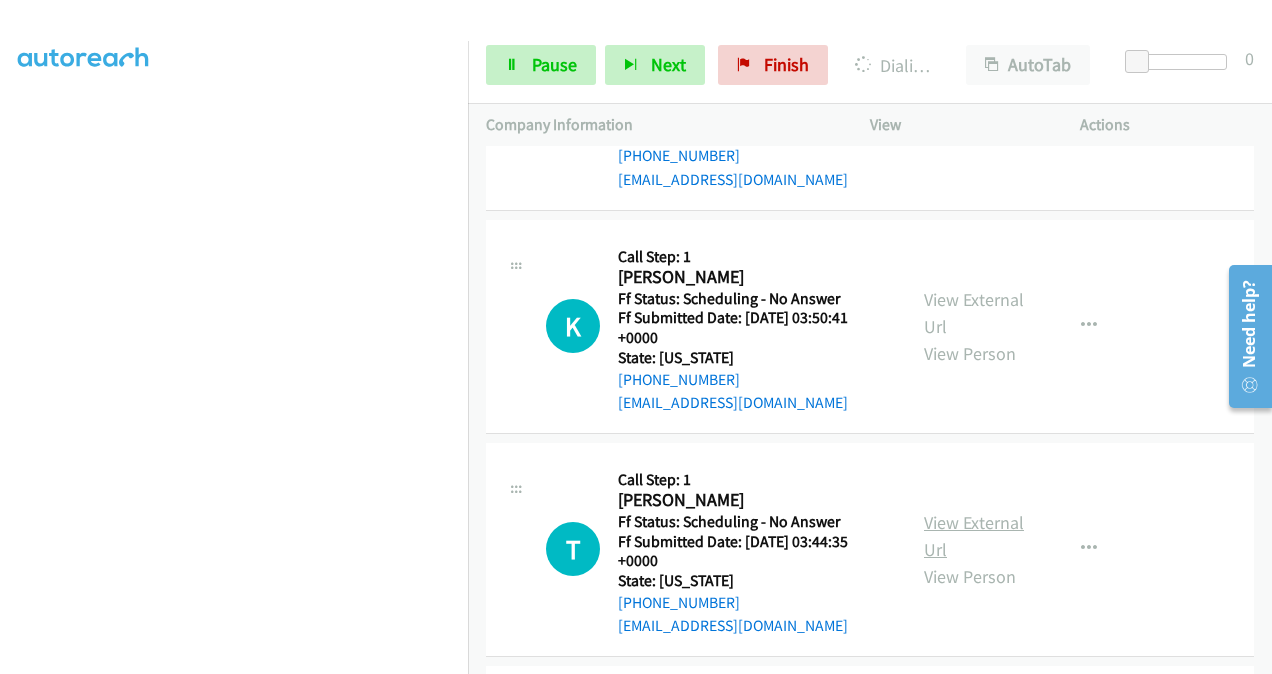 click on "View External Url" at bounding box center (974, 536) 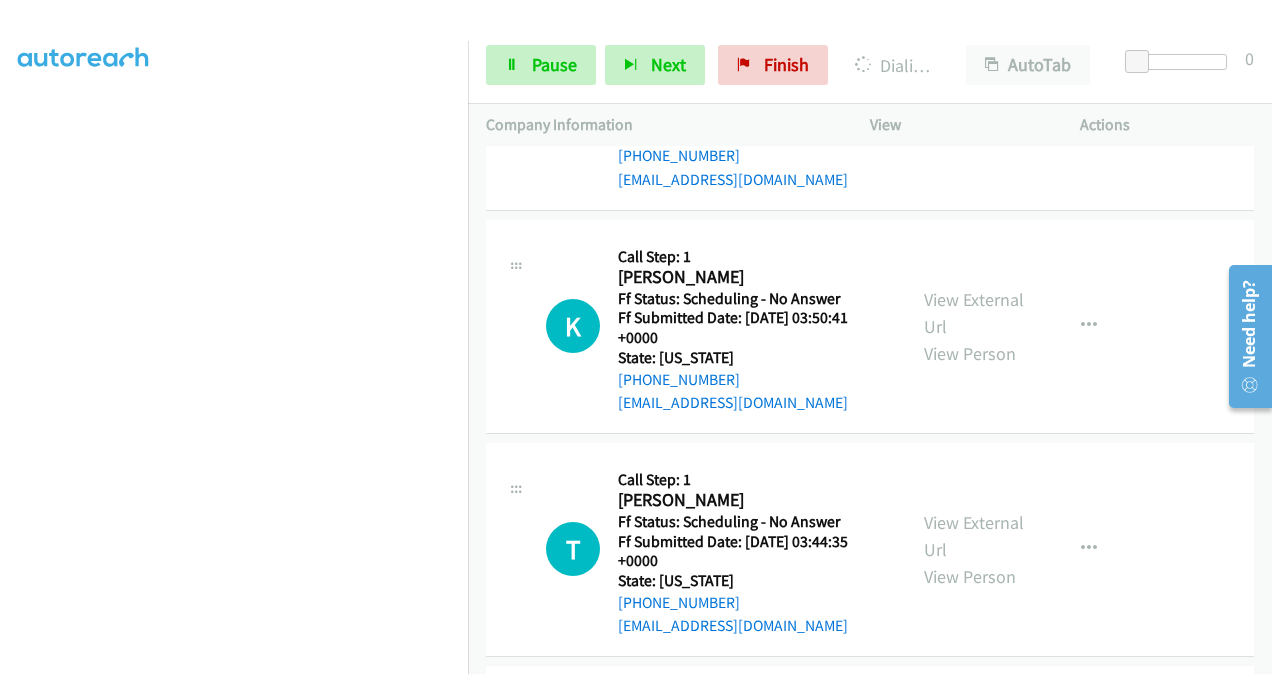 scroll, scrollTop: 2400, scrollLeft: 0, axis: vertical 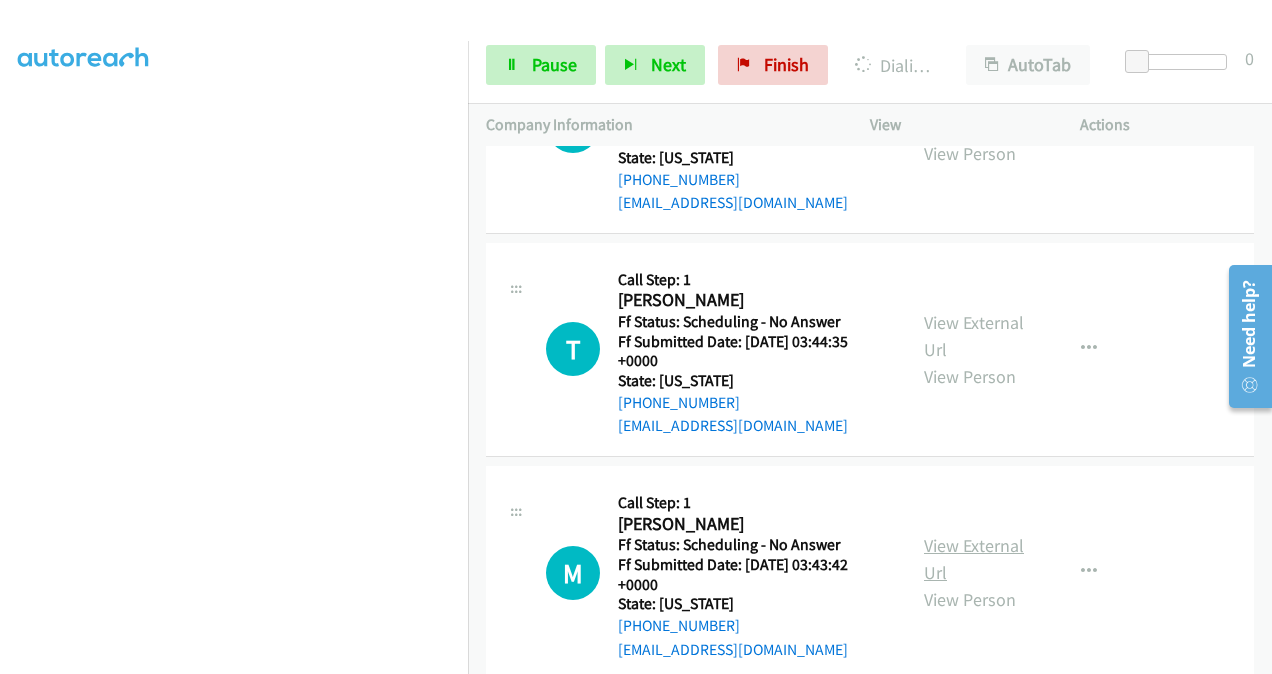 click on "View External Url" at bounding box center [974, 559] 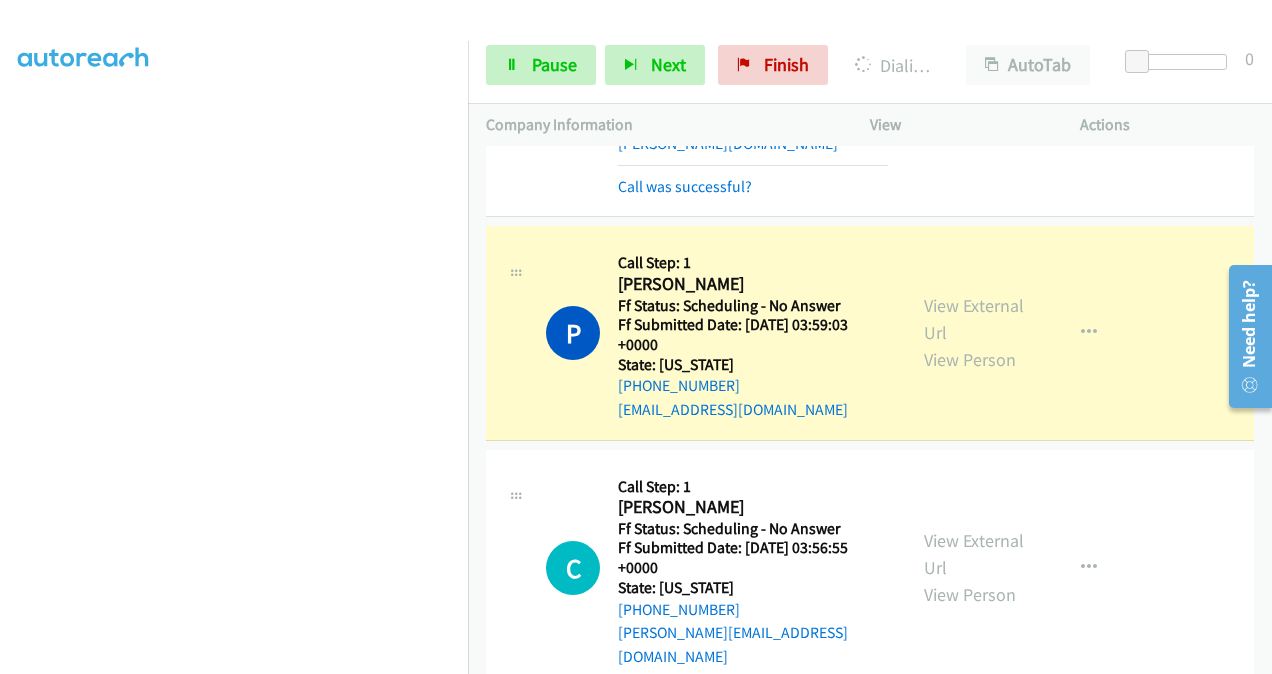 scroll, scrollTop: 1600, scrollLeft: 0, axis: vertical 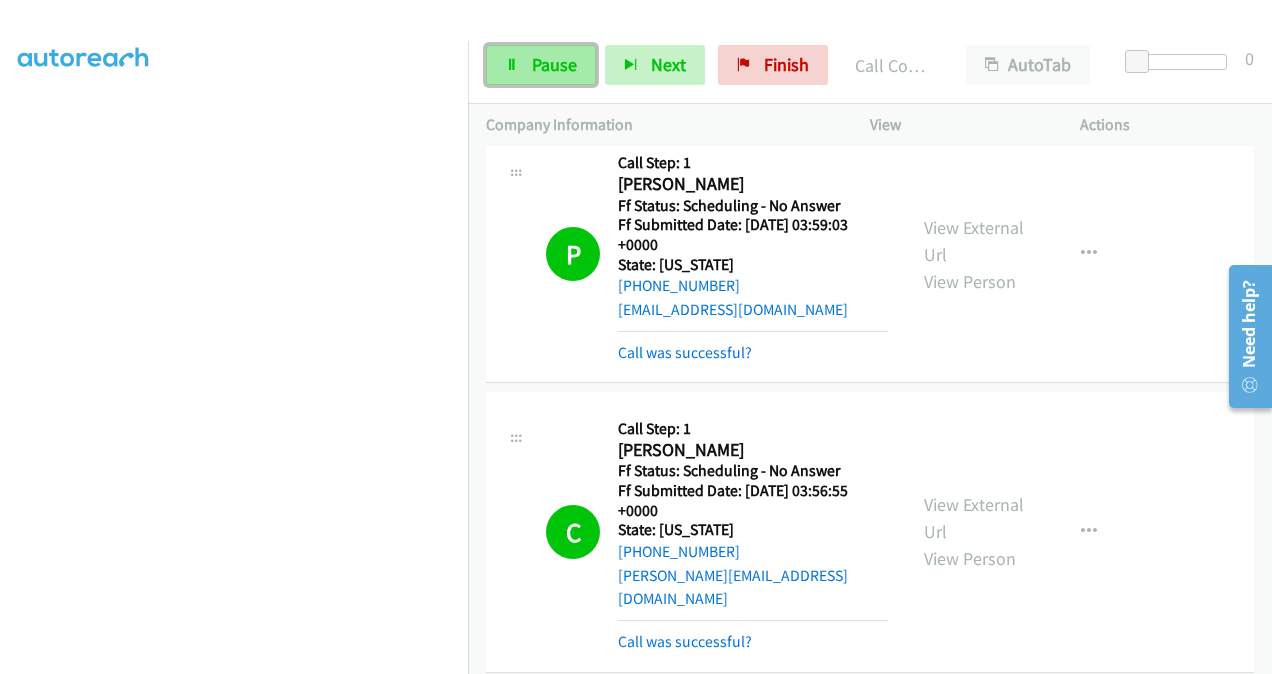 drag, startPoint x: 557, startPoint y: 67, endPoint x: 684, endPoint y: 163, distance: 159.20113 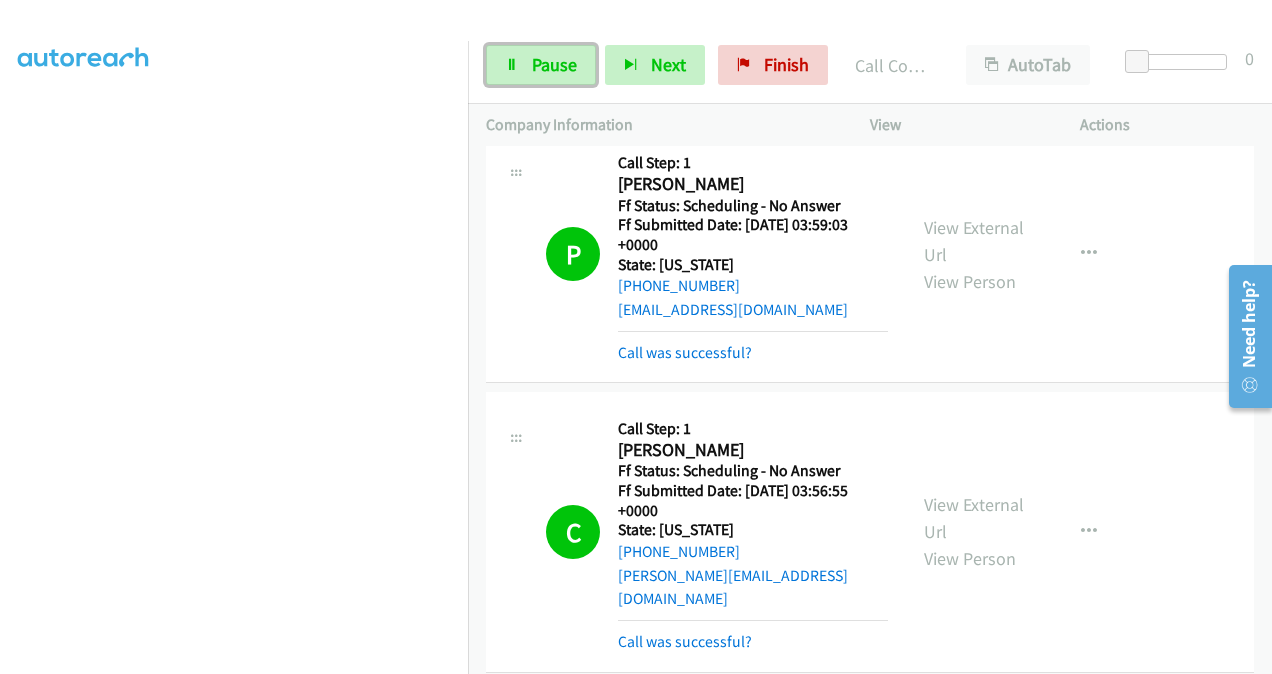 click on "Pause" at bounding box center (554, 64) 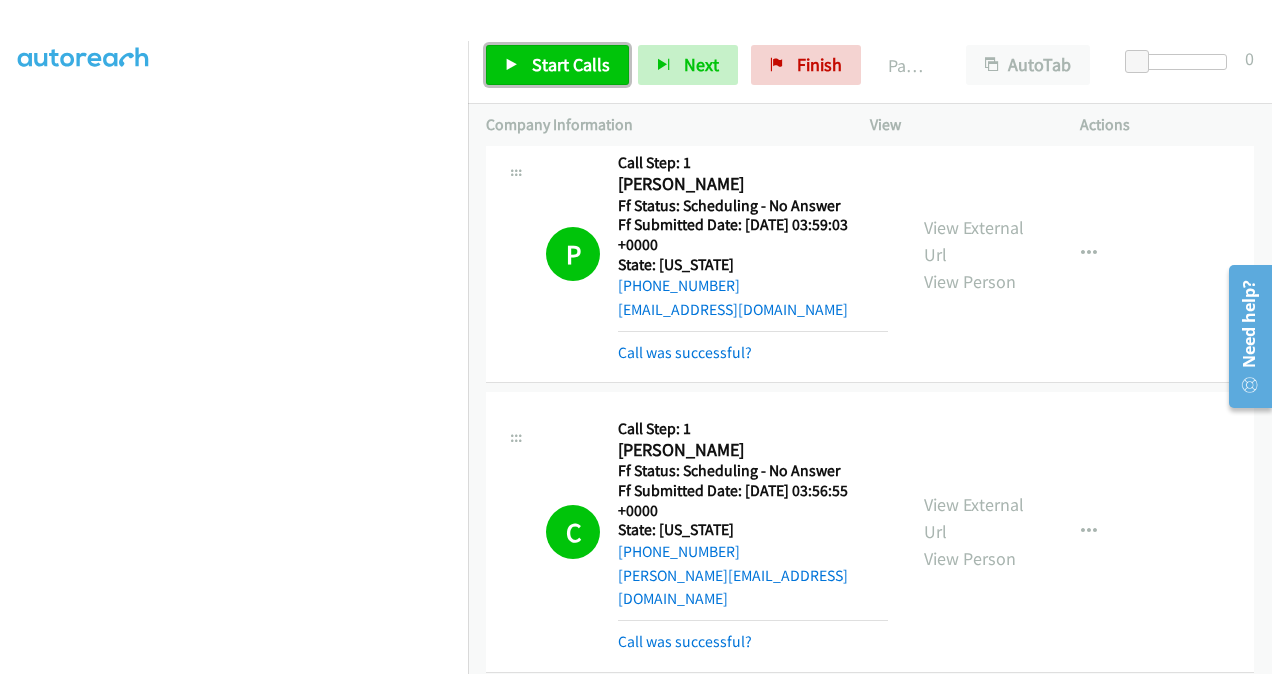 click on "Start Calls" at bounding box center [571, 64] 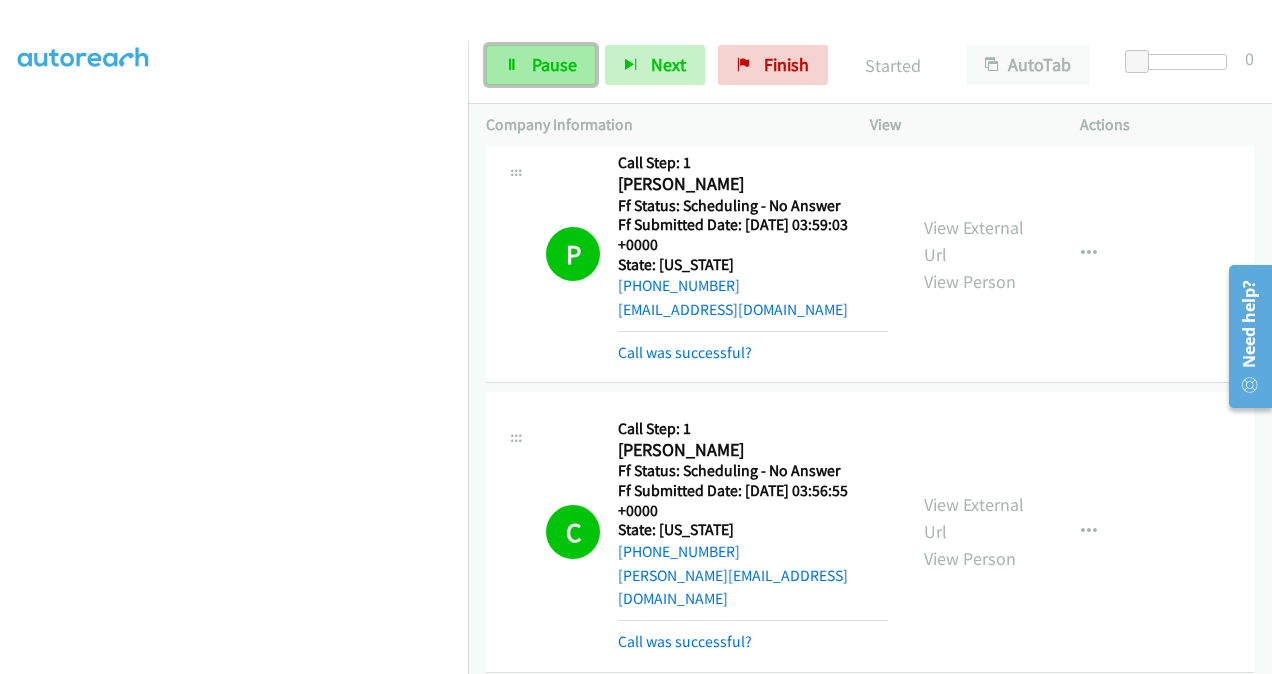 click on "Pause" at bounding box center (554, 64) 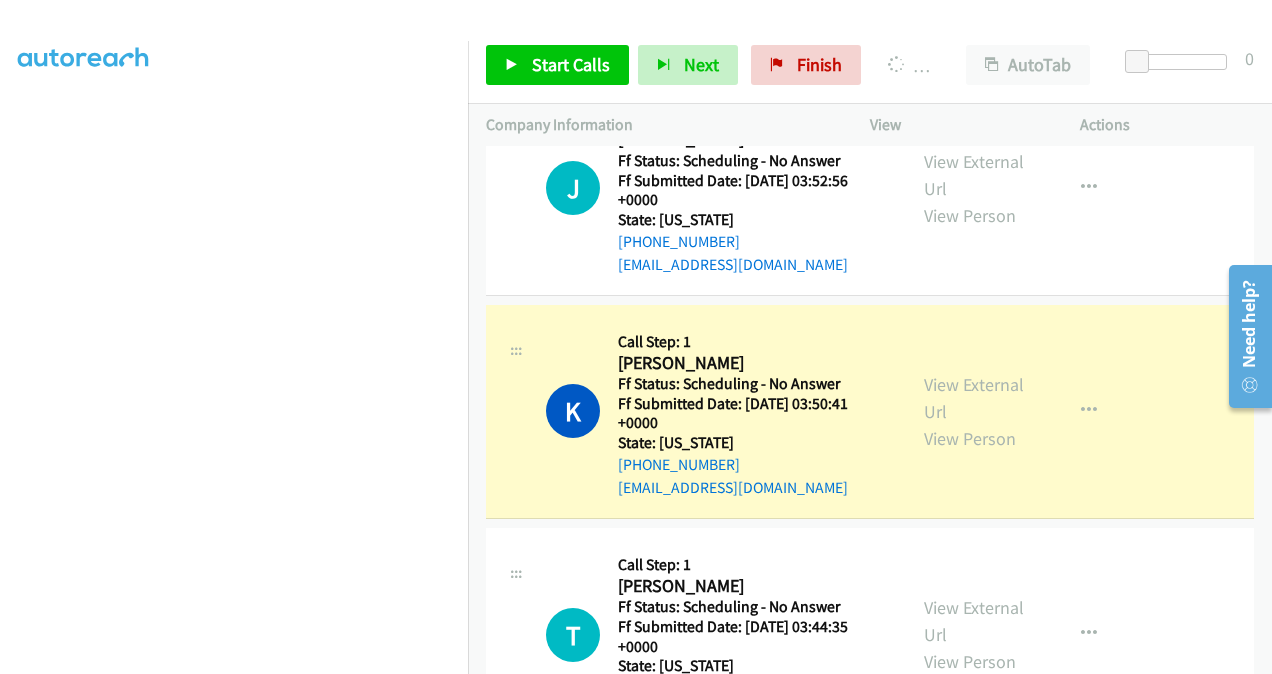 scroll, scrollTop: 2000, scrollLeft: 0, axis: vertical 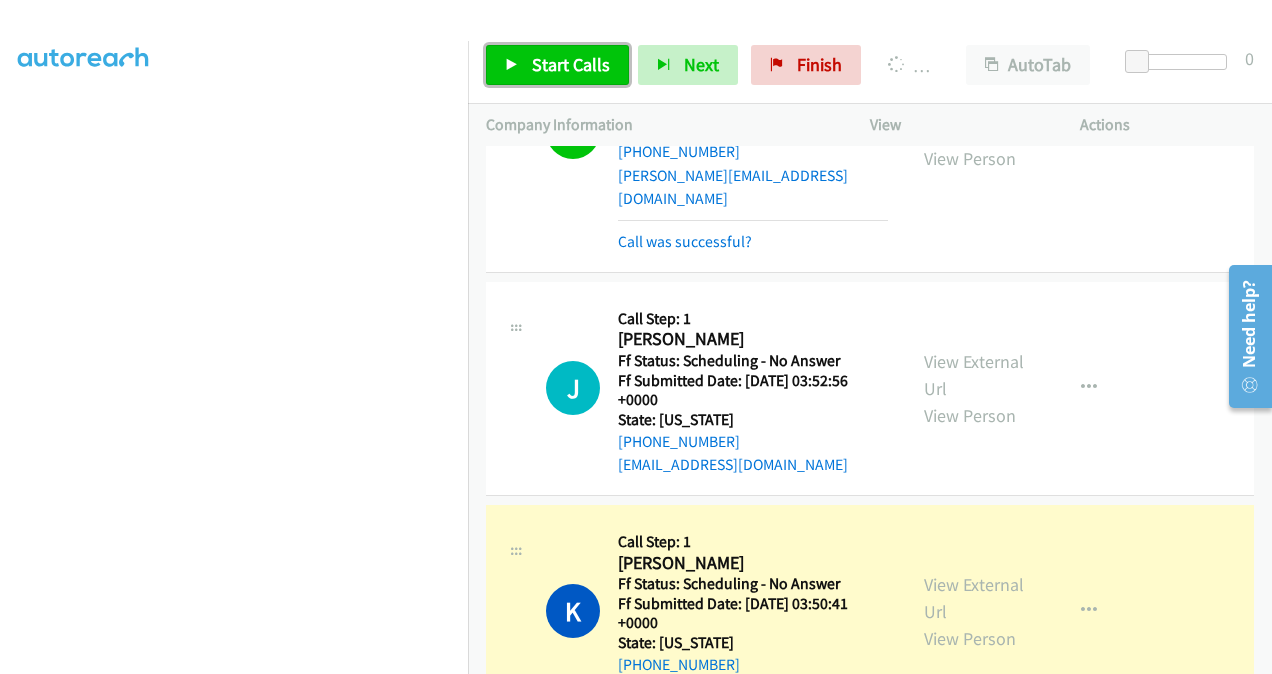 click on "Start Calls" at bounding box center [571, 64] 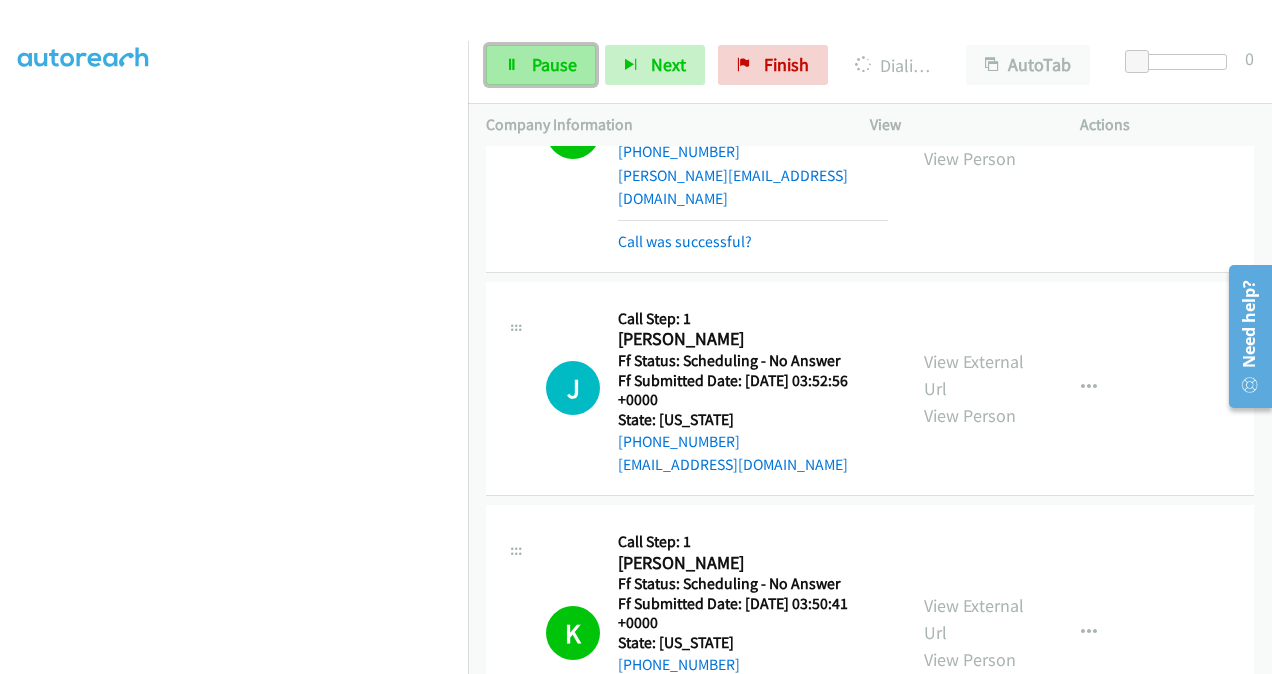 click on "Pause" at bounding box center [554, 64] 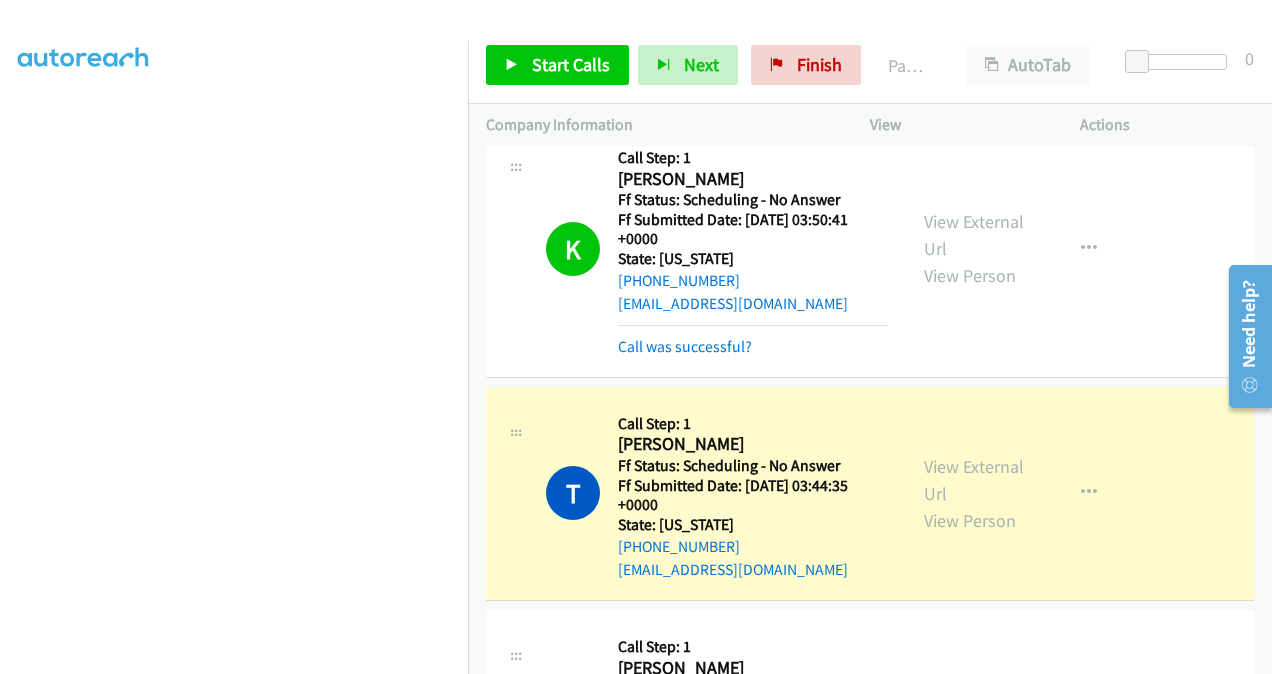 scroll, scrollTop: 2400, scrollLeft: 0, axis: vertical 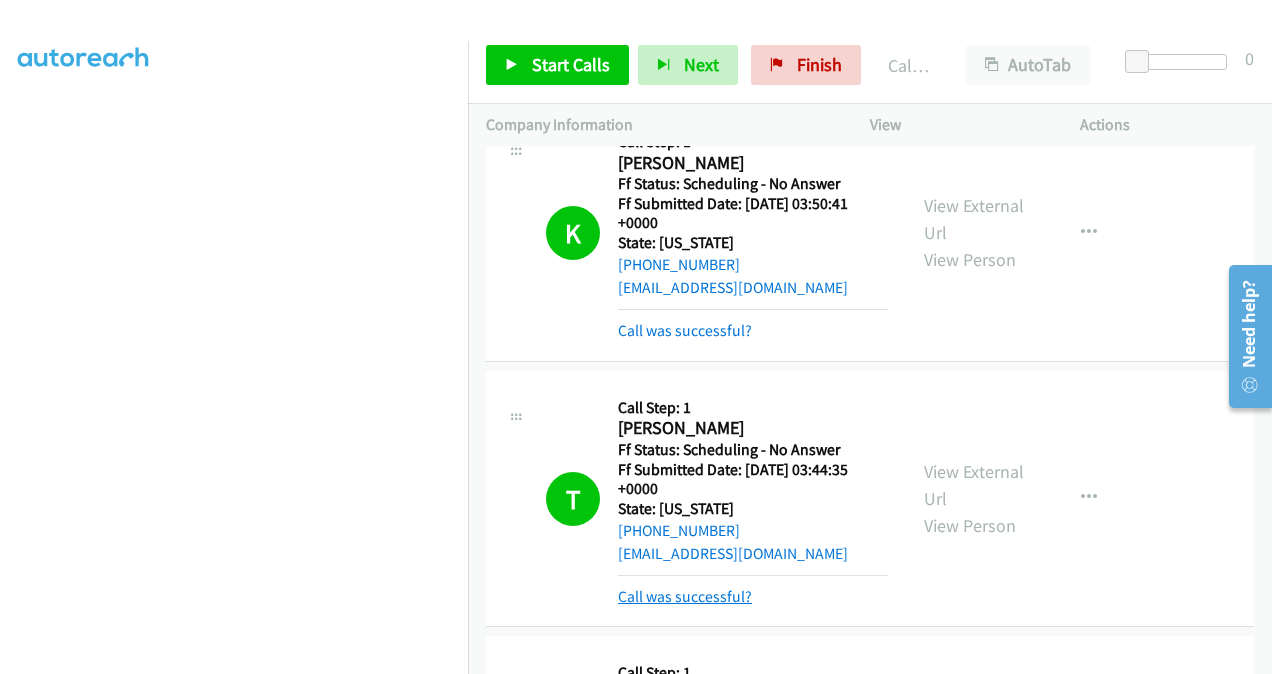 click on "Call was successful?" at bounding box center (685, 596) 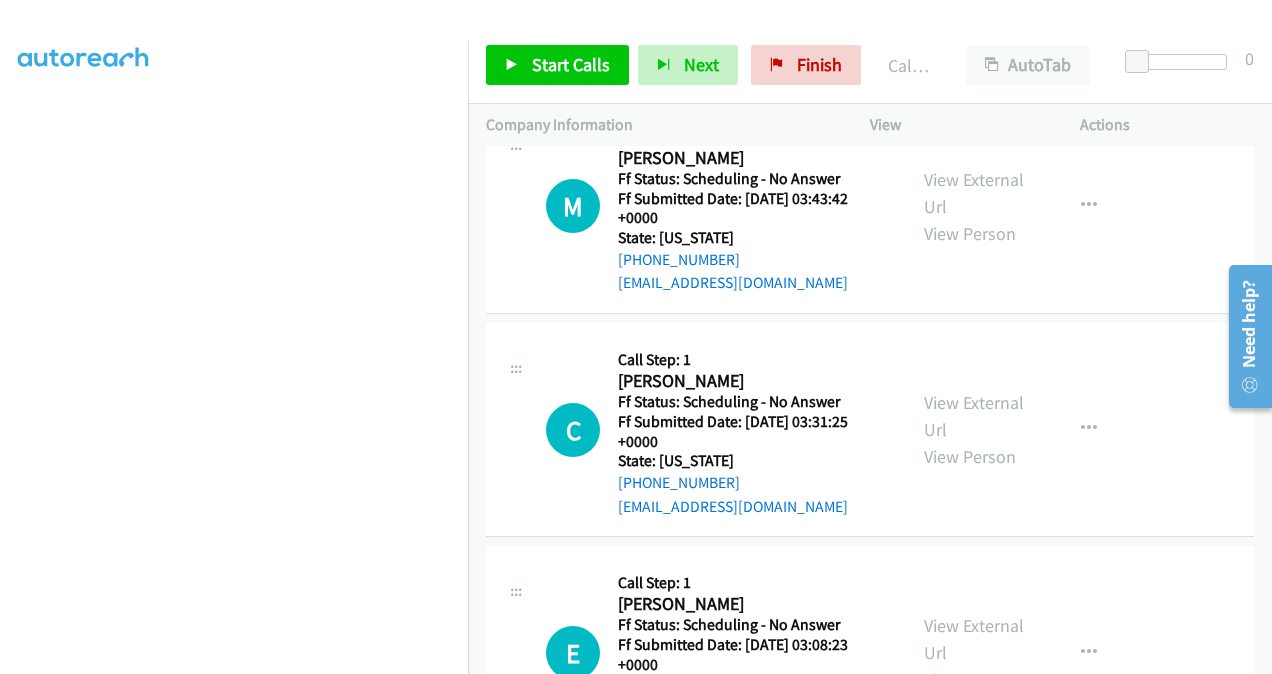 scroll, scrollTop: 2900, scrollLeft: 0, axis: vertical 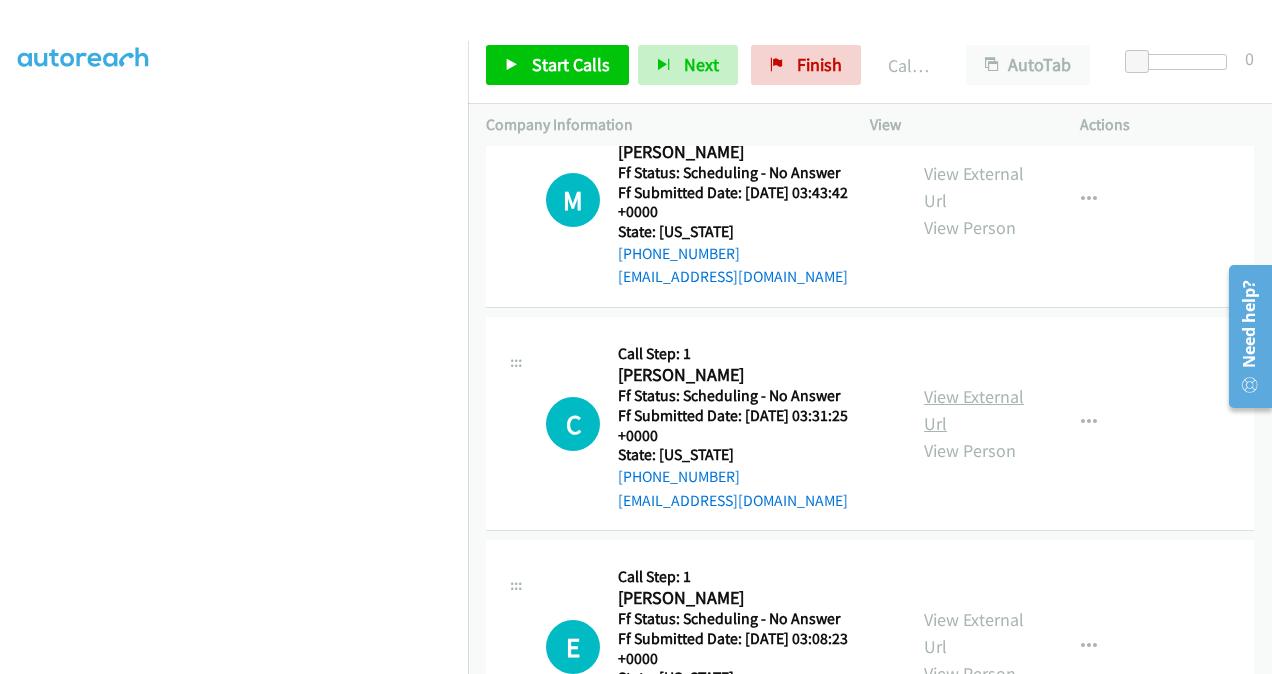 click on "View External Url" at bounding box center (974, 410) 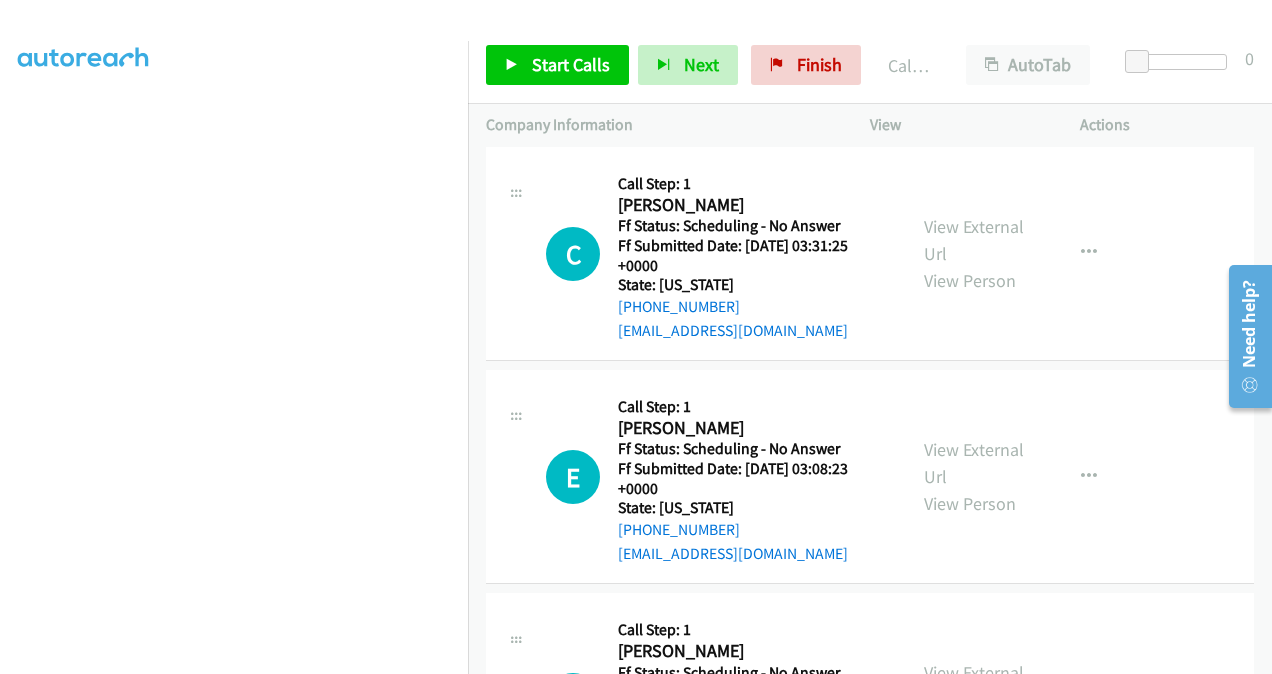 scroll, scrollTop: 3100, scrollLeft: 0, axis: vertical 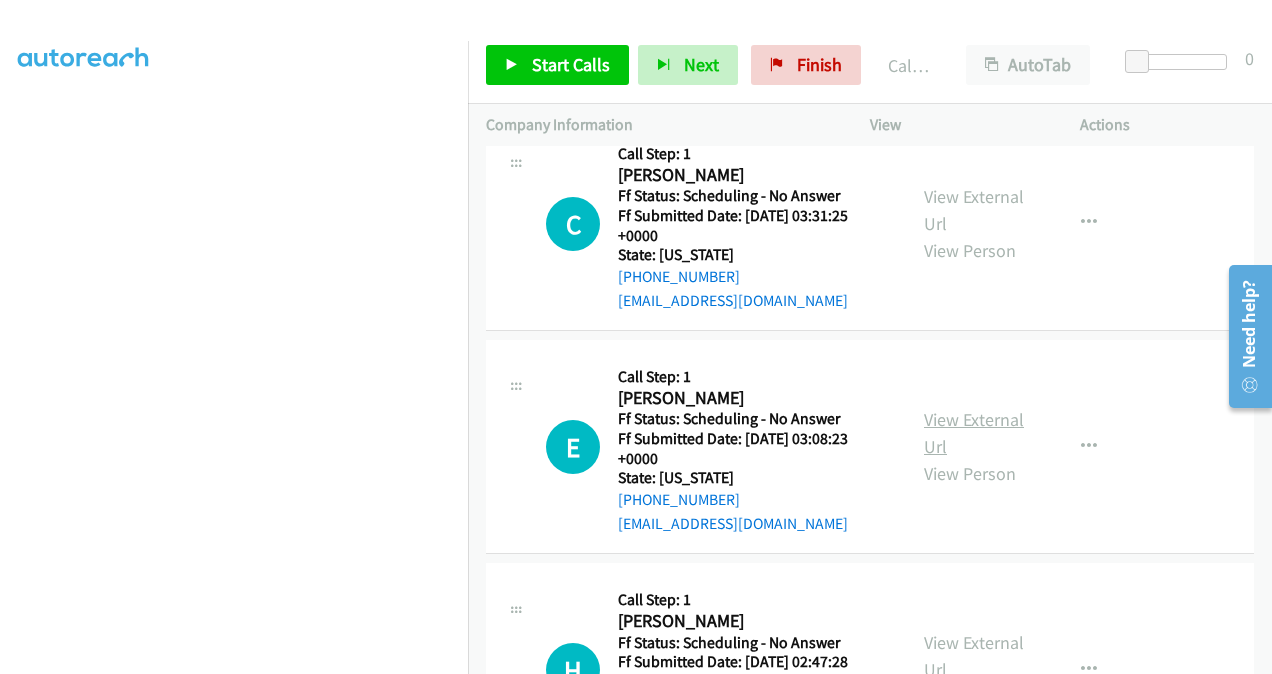 click on "View External Url" at bounding box center (974, 433) 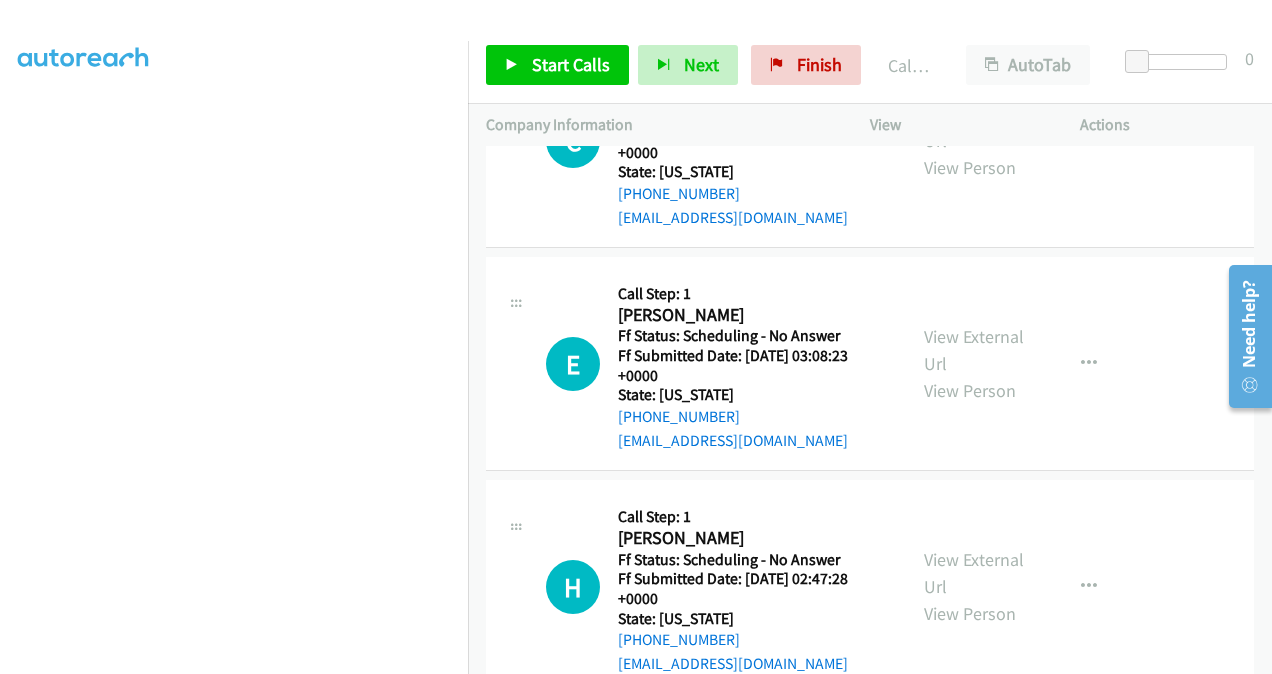 scroll, scrollTop: 3300, scrollLeft: 0, axis: vertical 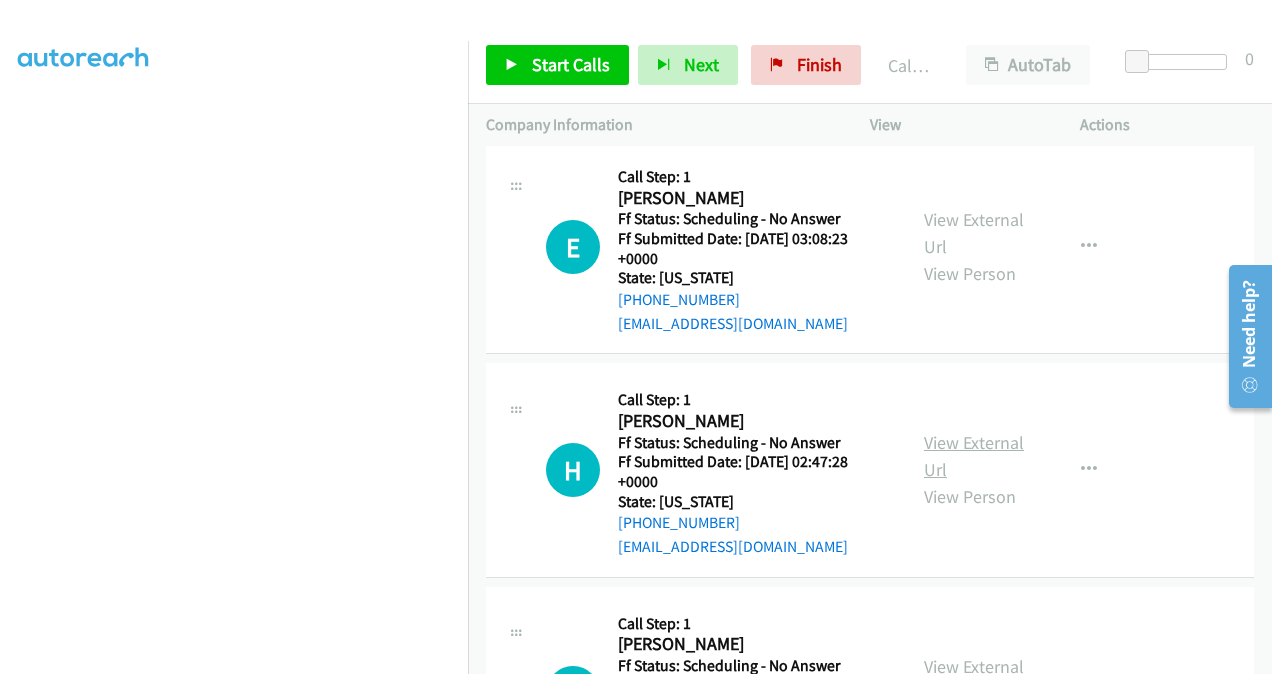click on "View External Url" at bounding box center (974, 456) 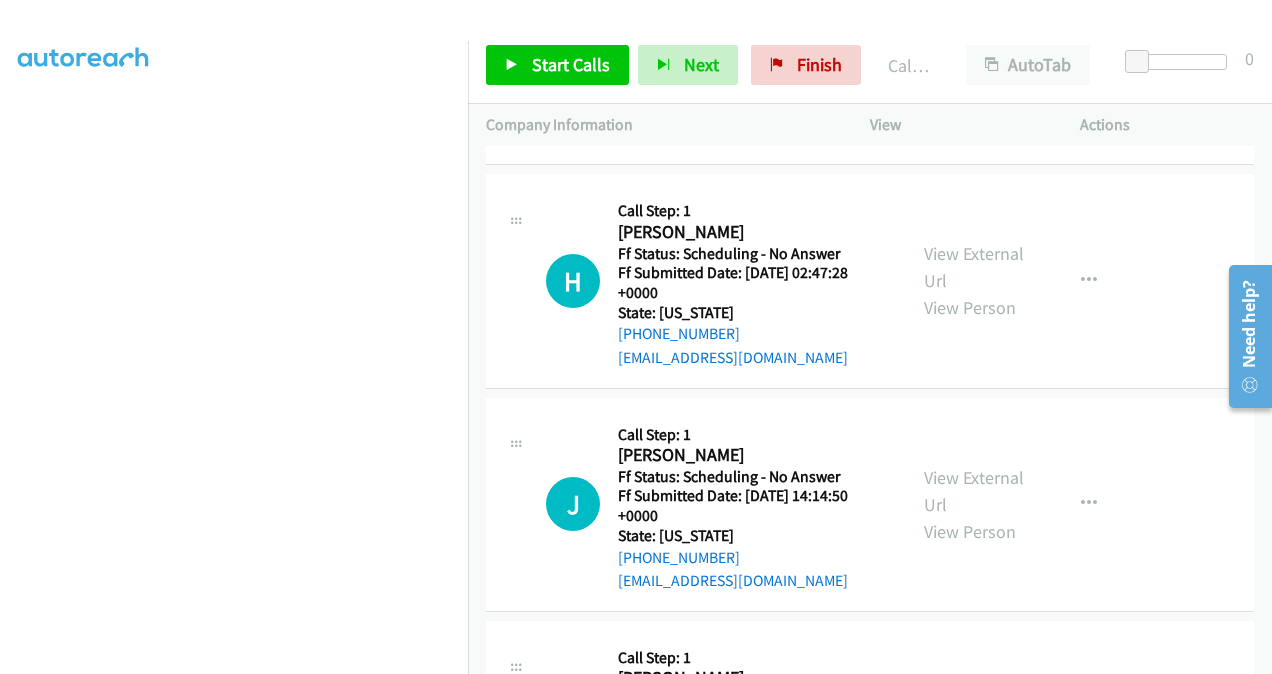 scroll, scrollTop: 3500, scrollLeft: 0, axis: vertical 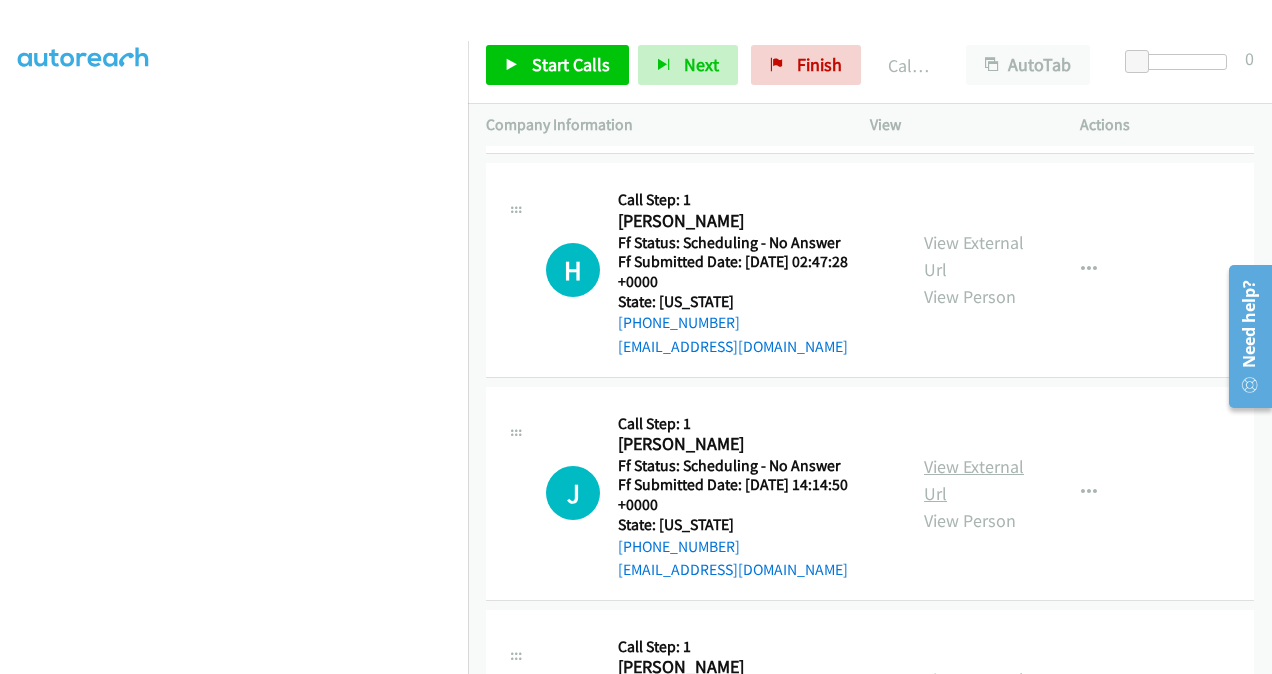 click on "View External Url" at bounding box center [974, 480] 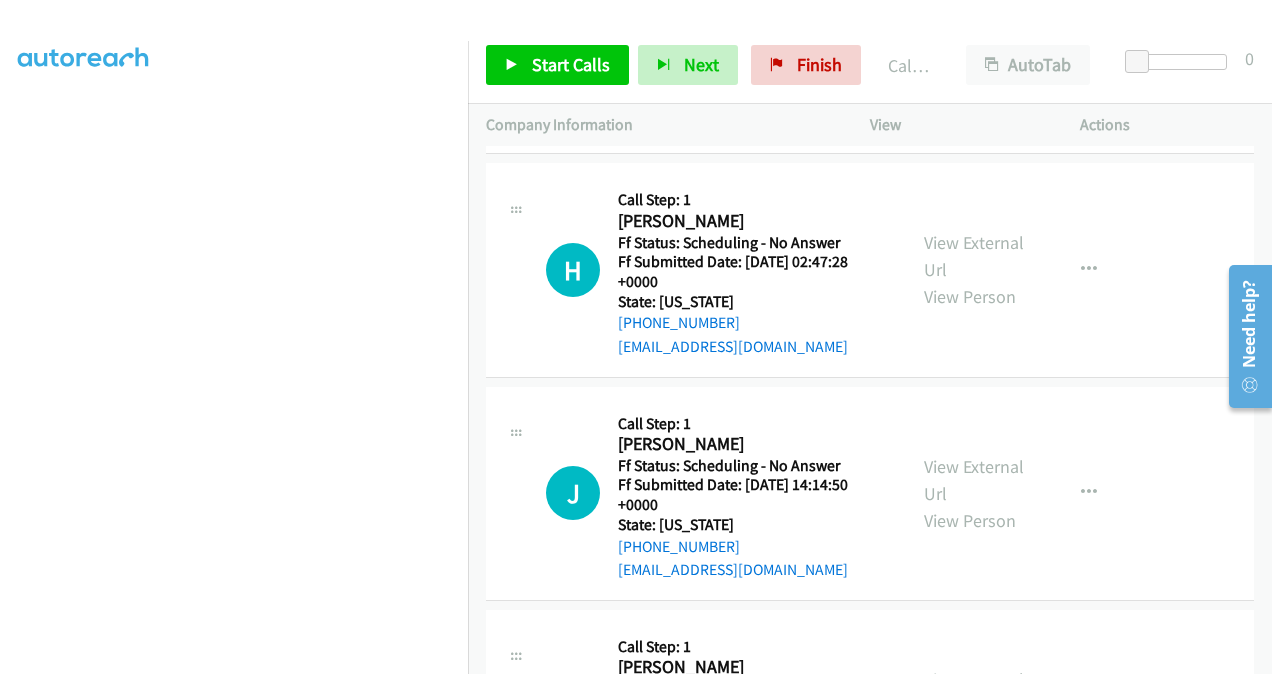 scroll, scrollTop: 3700, scrollLeft: 0, axis: vertical 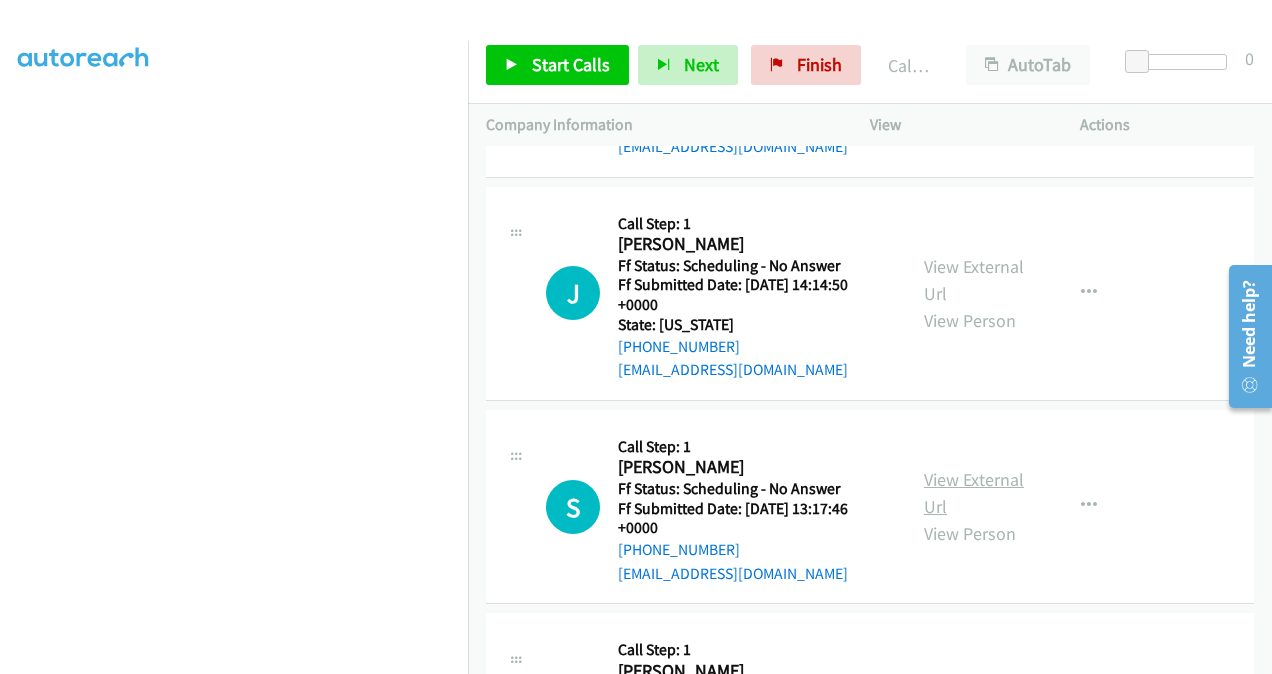 click on "View External Url" at bounding box center (974, 493) 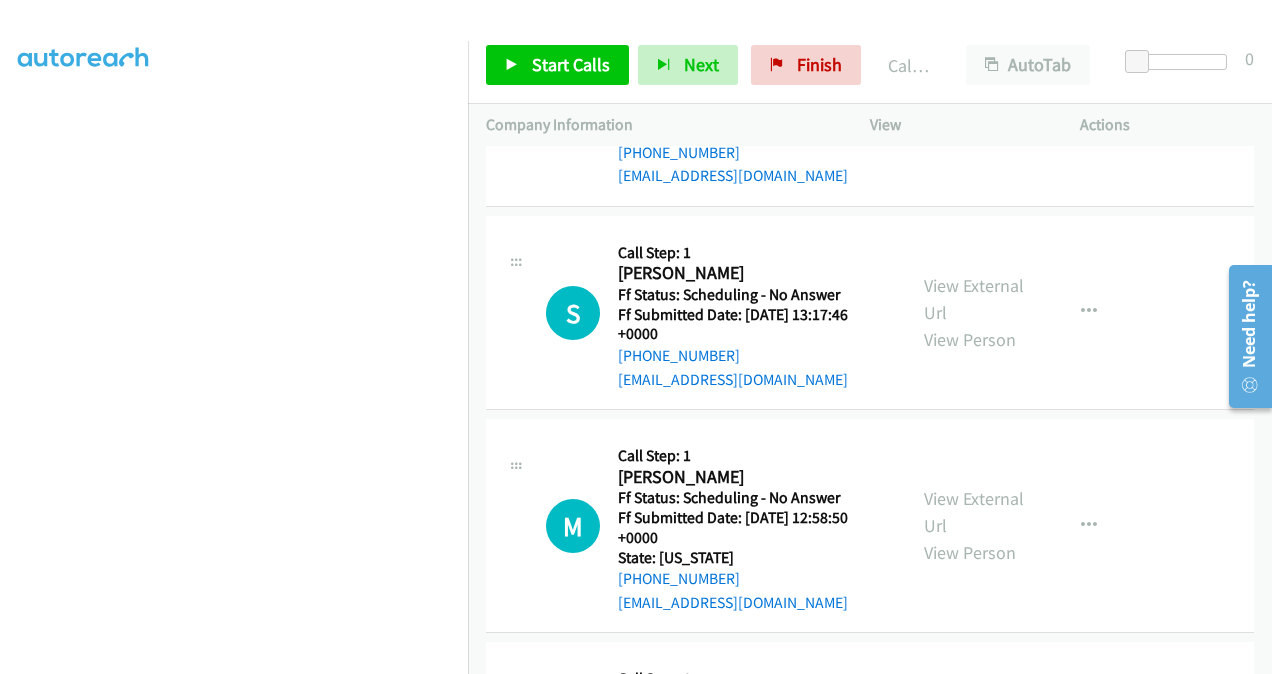 scroll, scrollTop: 3900, scrollLeft: 0, axis: vertical 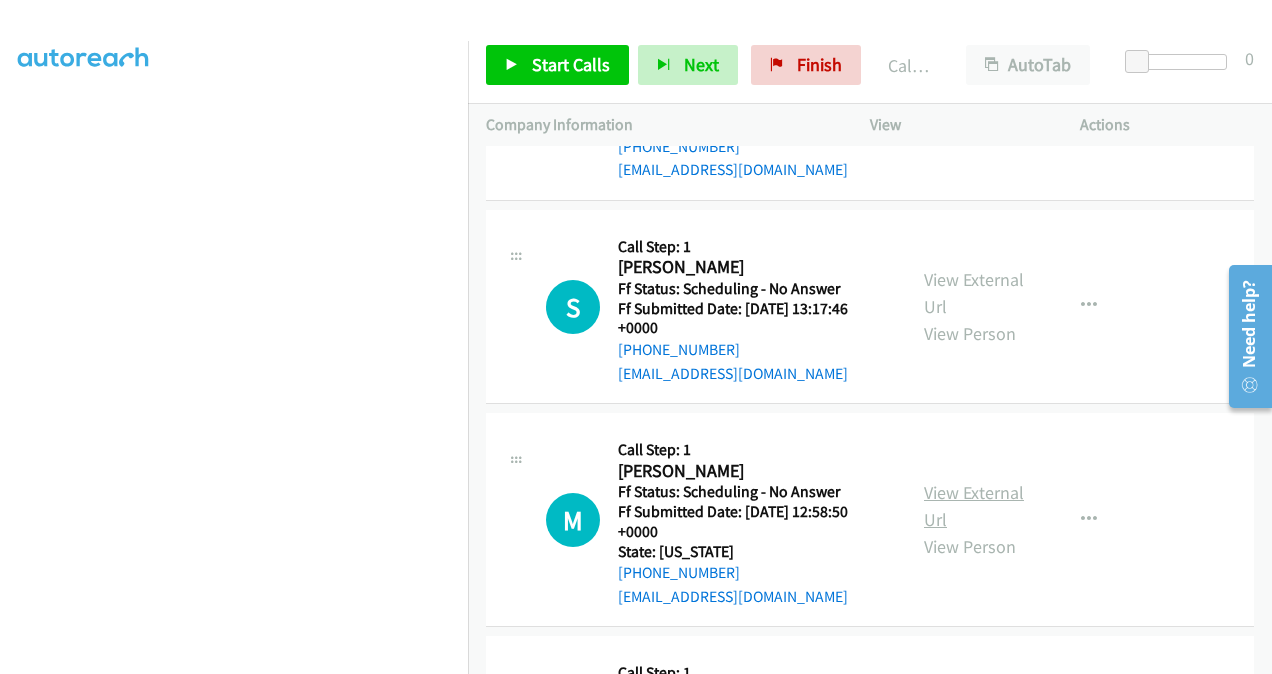 click on "View External Url" at bounding box center (974, 506) 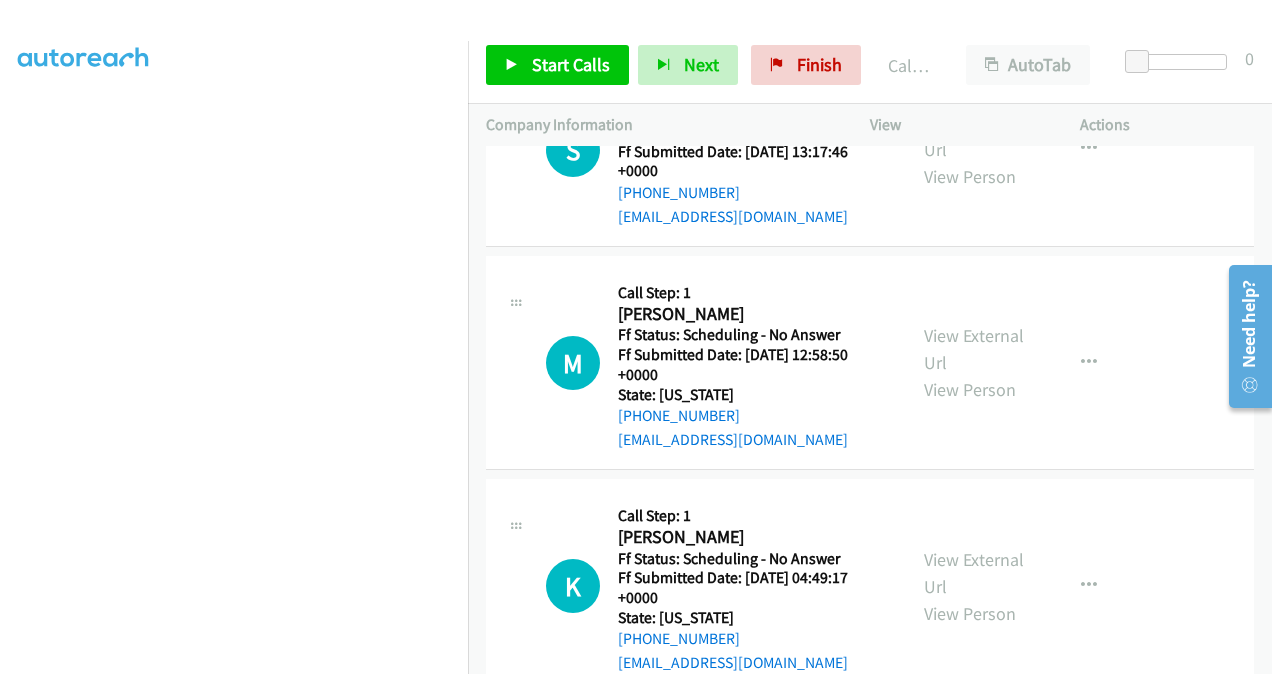 scroll, scrollTop: 4200, scrollLeft: 0, axis: vertical 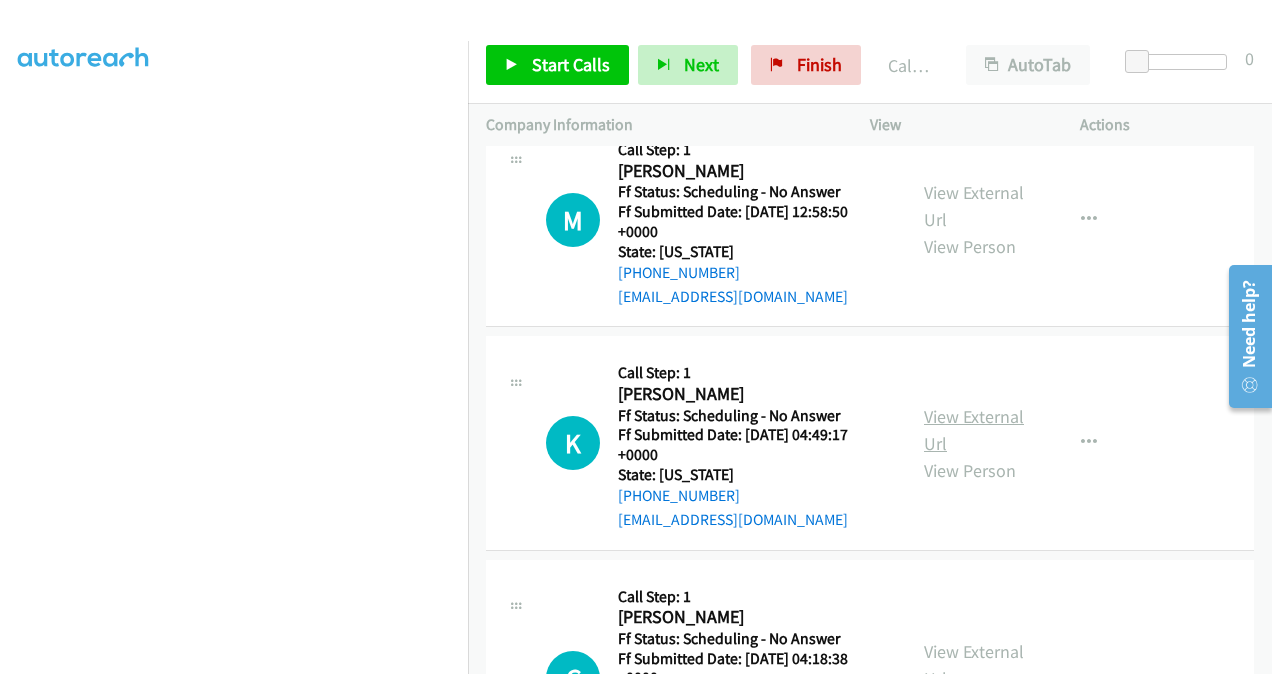 click on "View External Url" at bounding box center (974, 430) 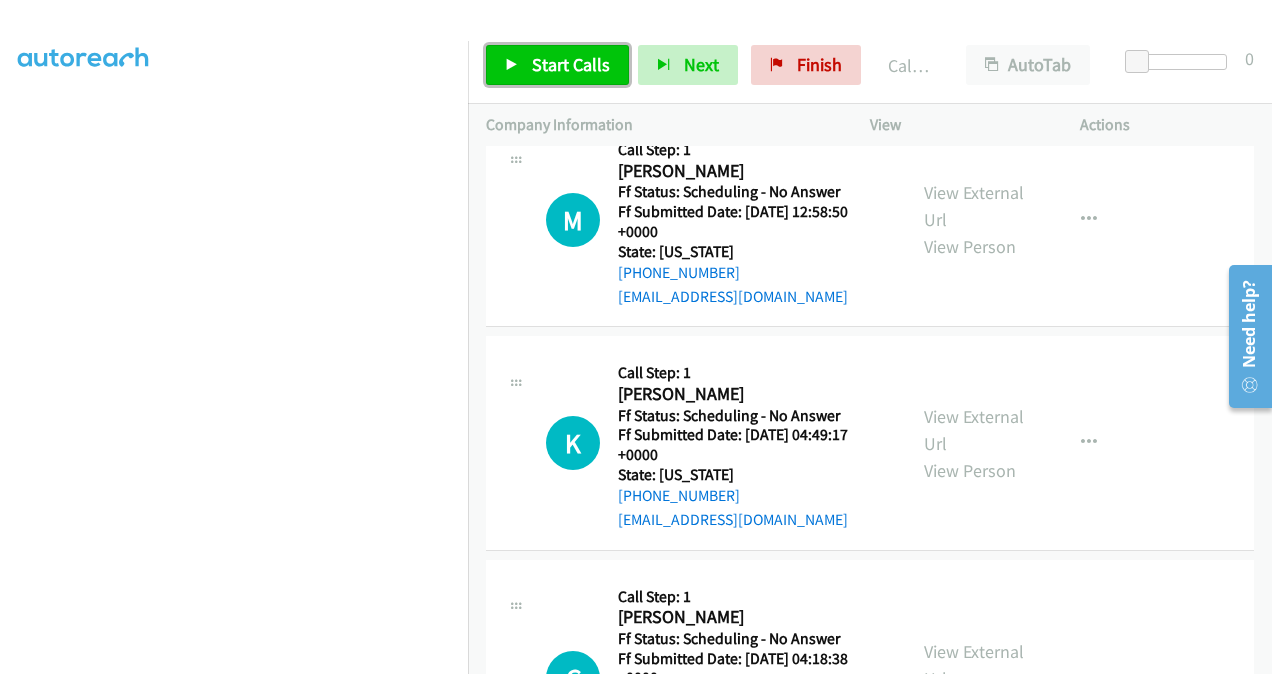 click on "Start Calls" at bounding box center [571, 64] 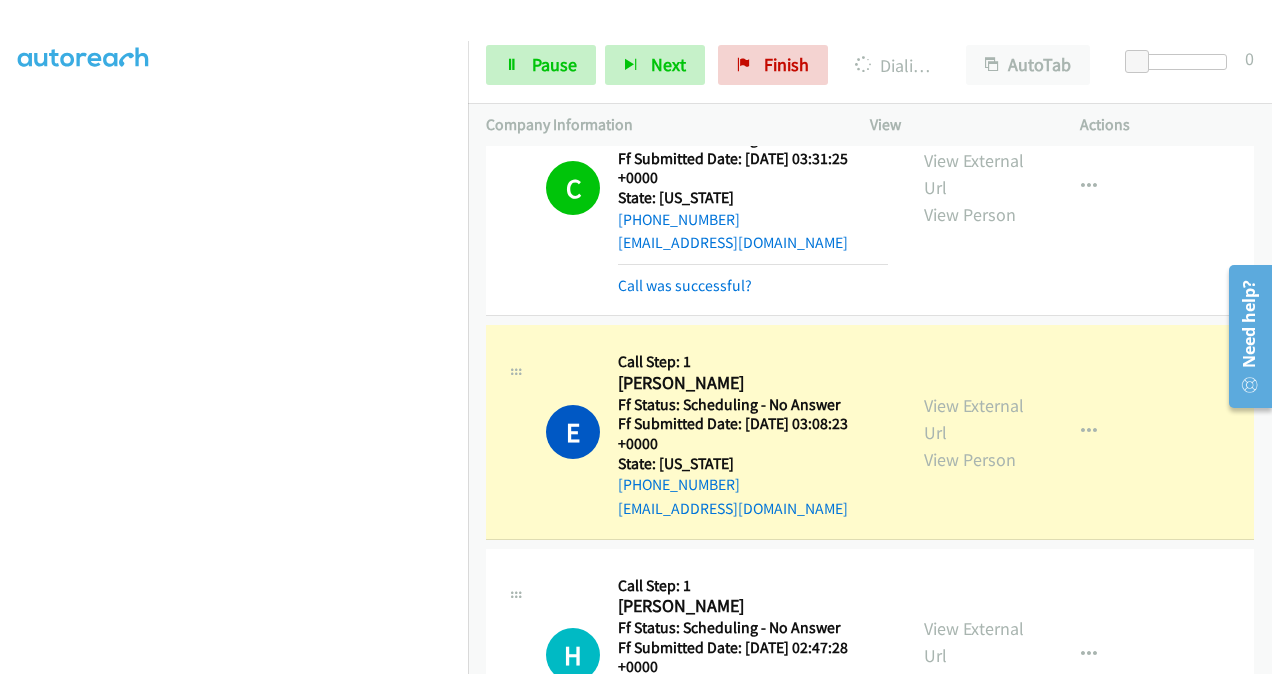 scroll, scrollTop: 3300, scrollLeft: 0, axis: vertical 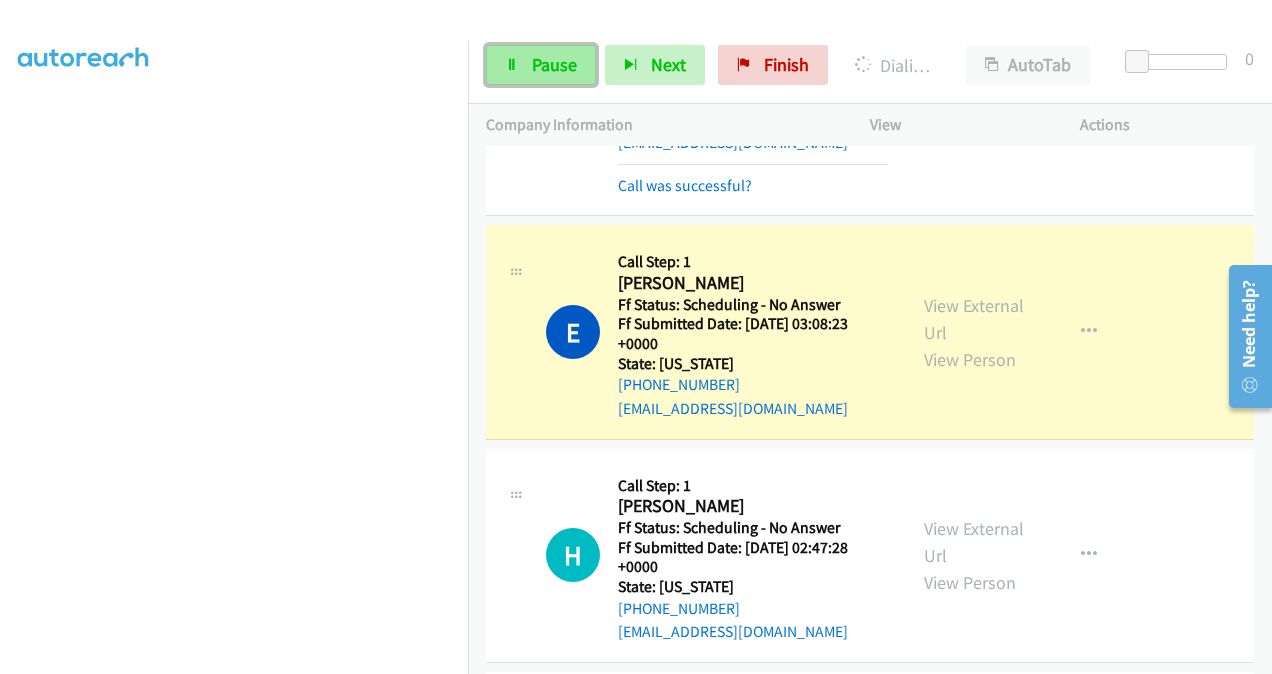 click on "Pause" at bounding box center [554, 64] 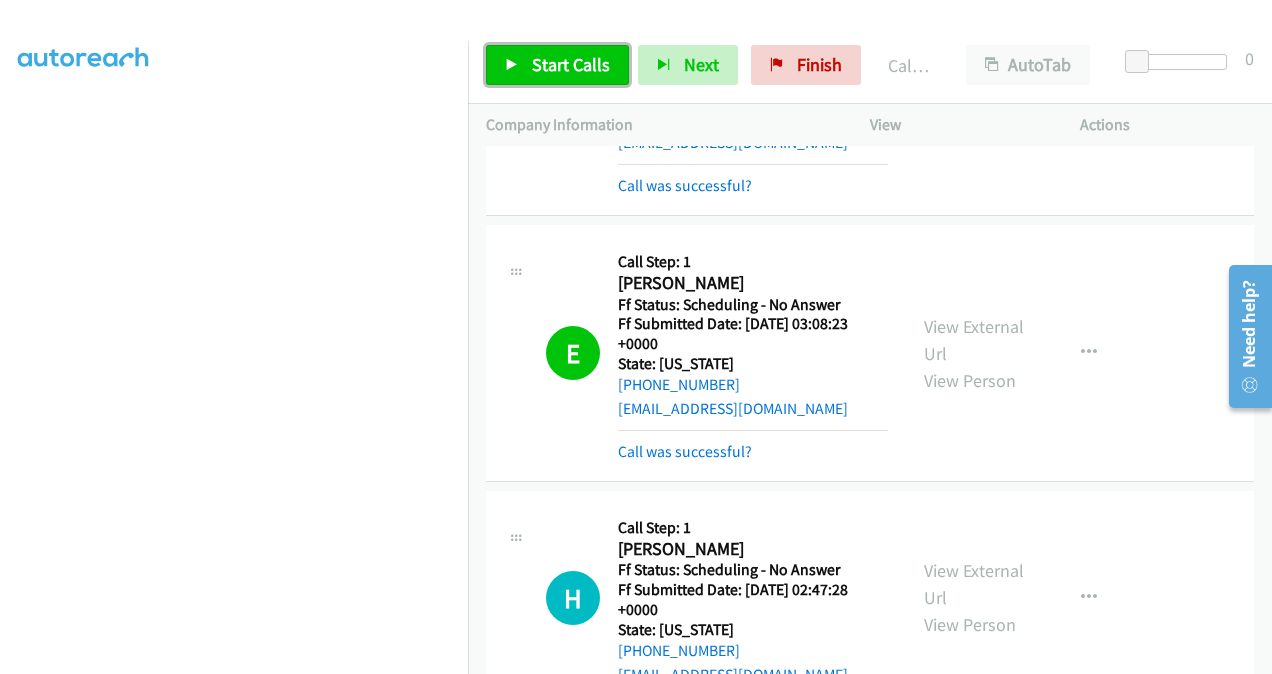click on "Start Calls" at bounding box center [571, 64] 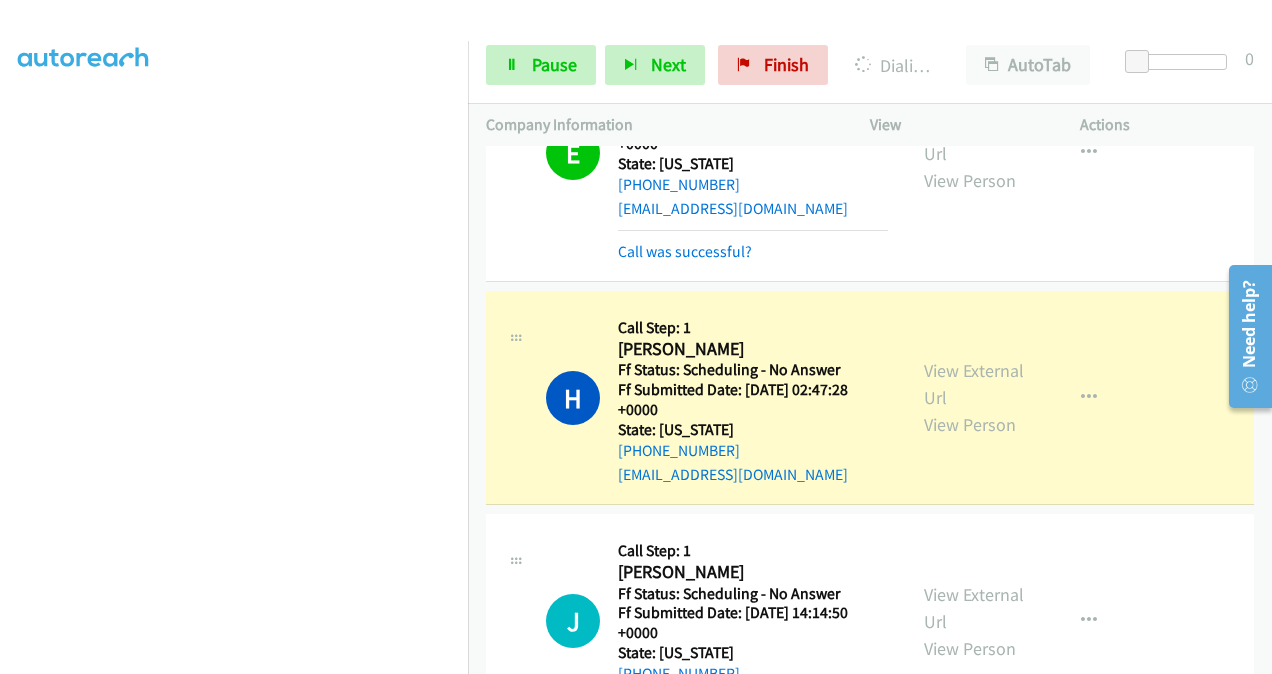 scroll, scrollTop: 3600, scrollLeft: 0, axis: vertical 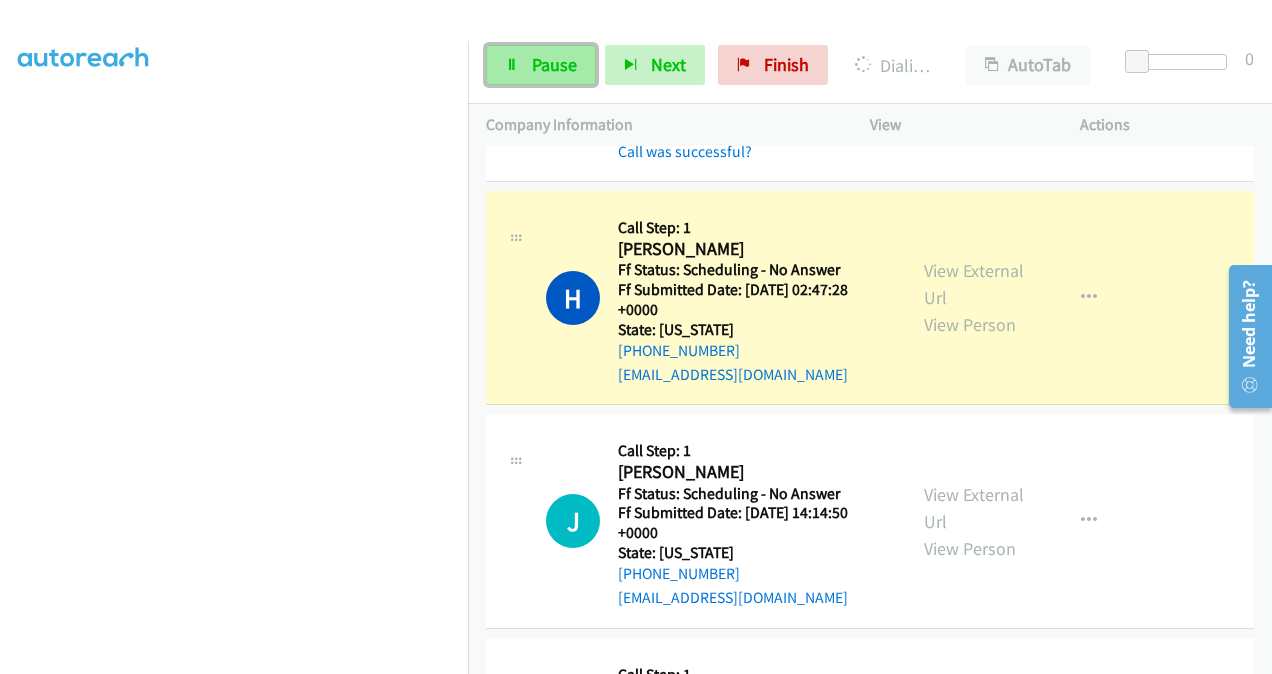 click on "Pause" at bounding box center (541, 65) 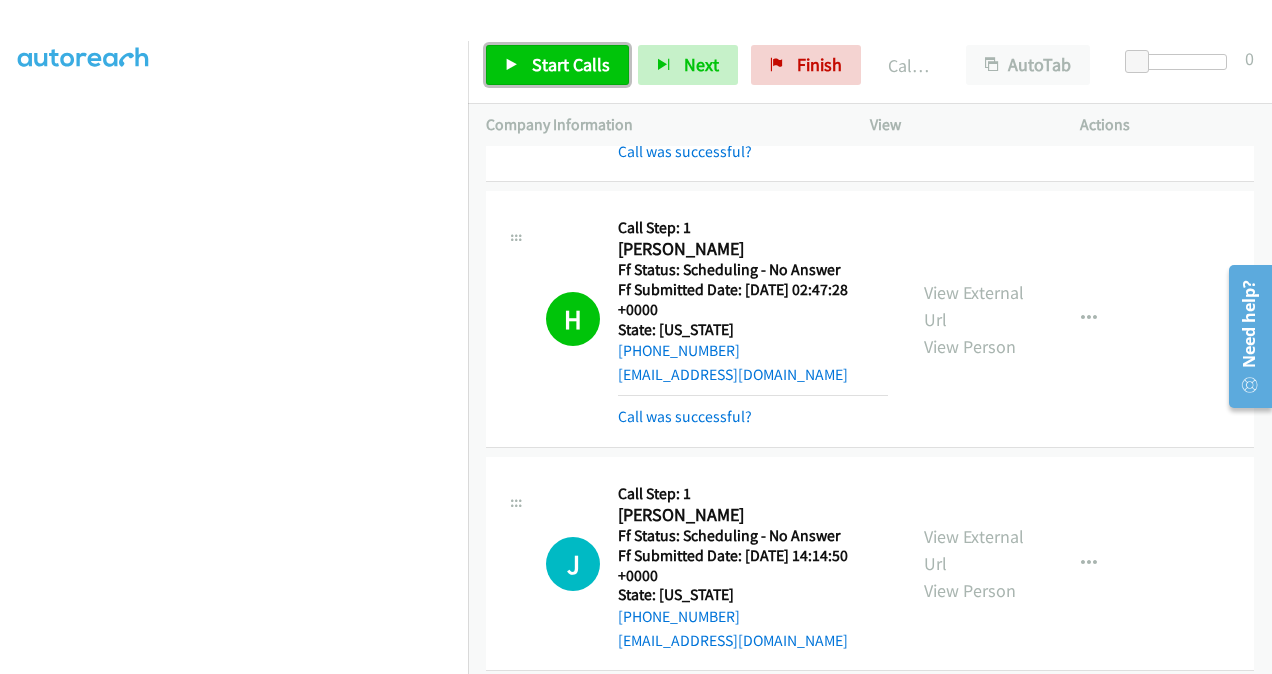click on "Start Calls" at bounding box center [571, 64] 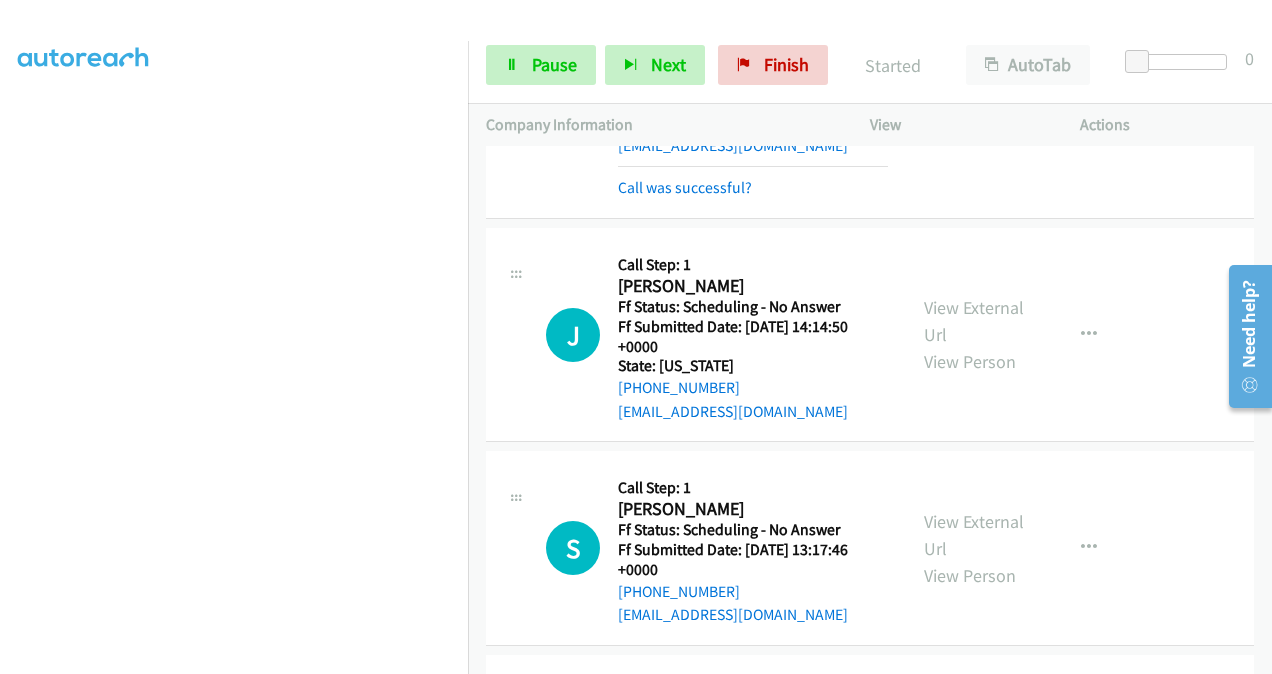 scroll, scrollTop: 3800, scrollLeft: 0, axis: vertical 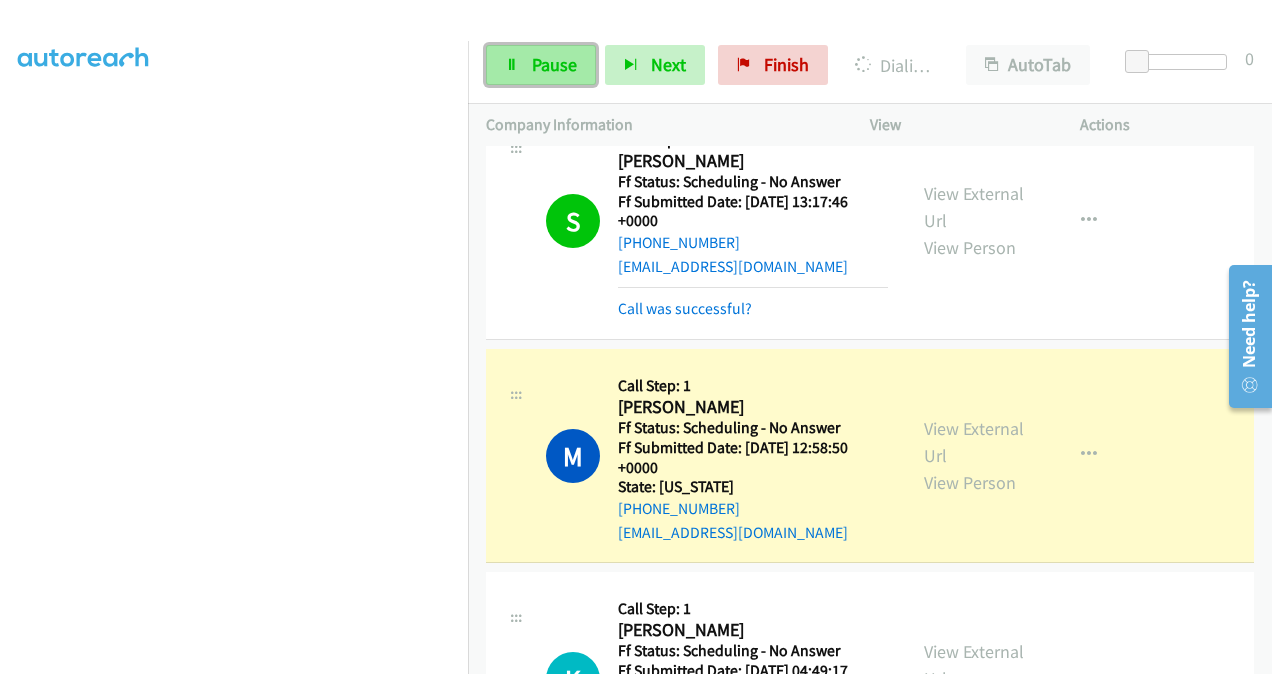 click on "Pause" at bounding box center [554, 64] 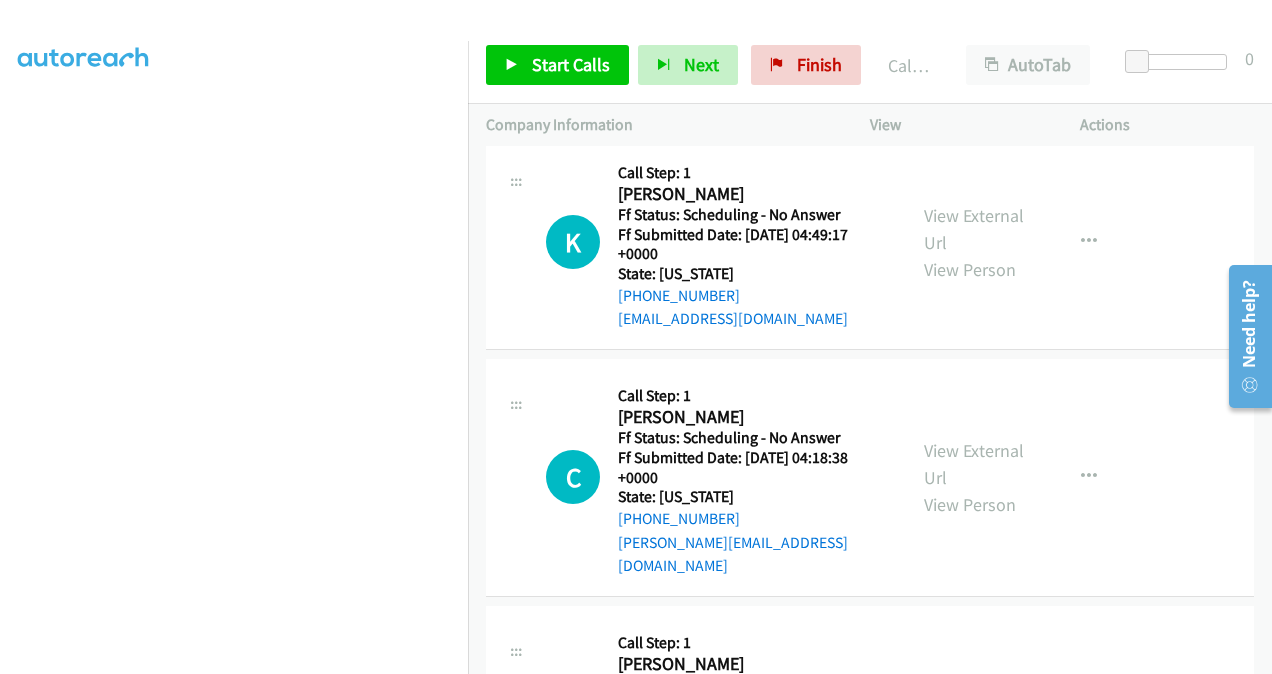 scroll, scrollTop: 4720, scrollLeft: 0, axis: vertical 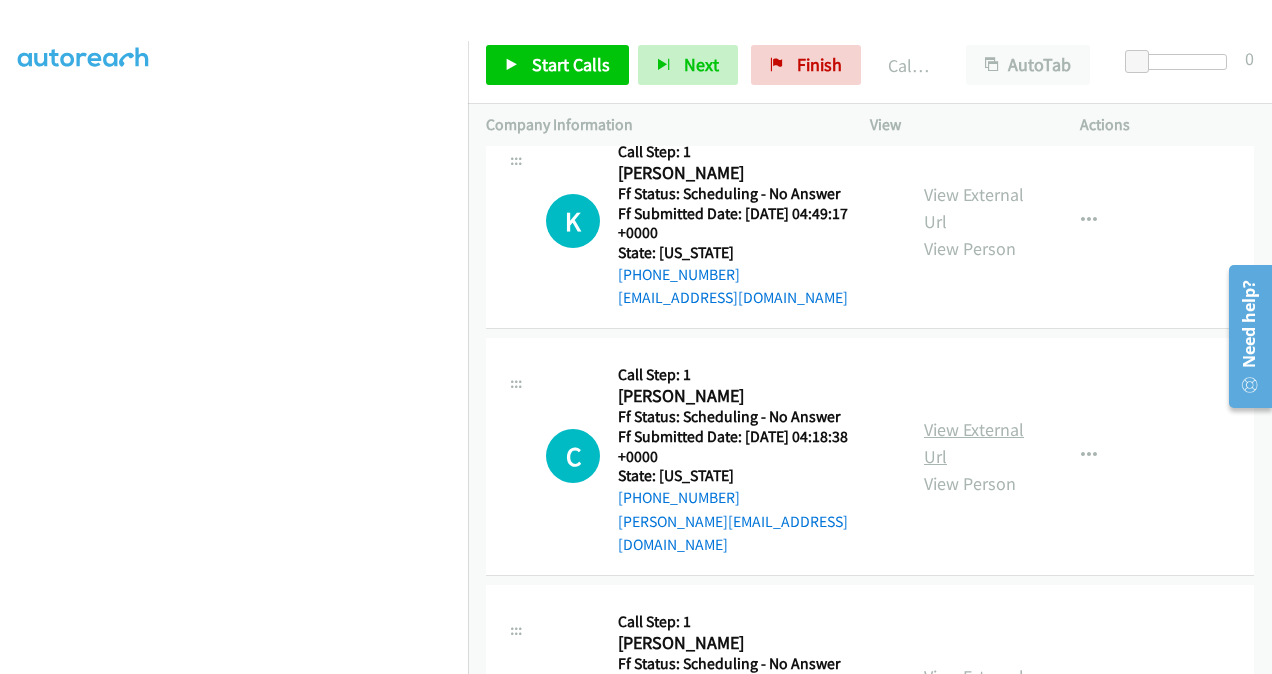 click on "View External Url" at bounding box center [974, 443] 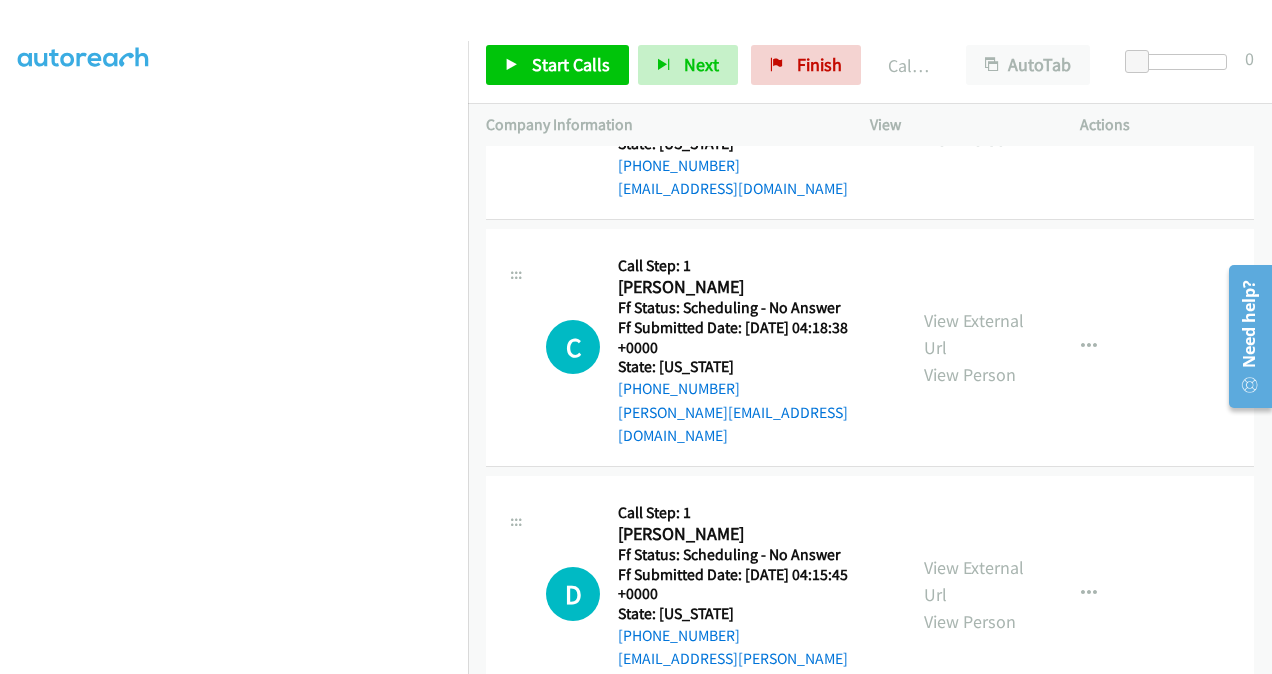 scroll, scrollTop: 4920, scrollLeft: 0, axis: vertical 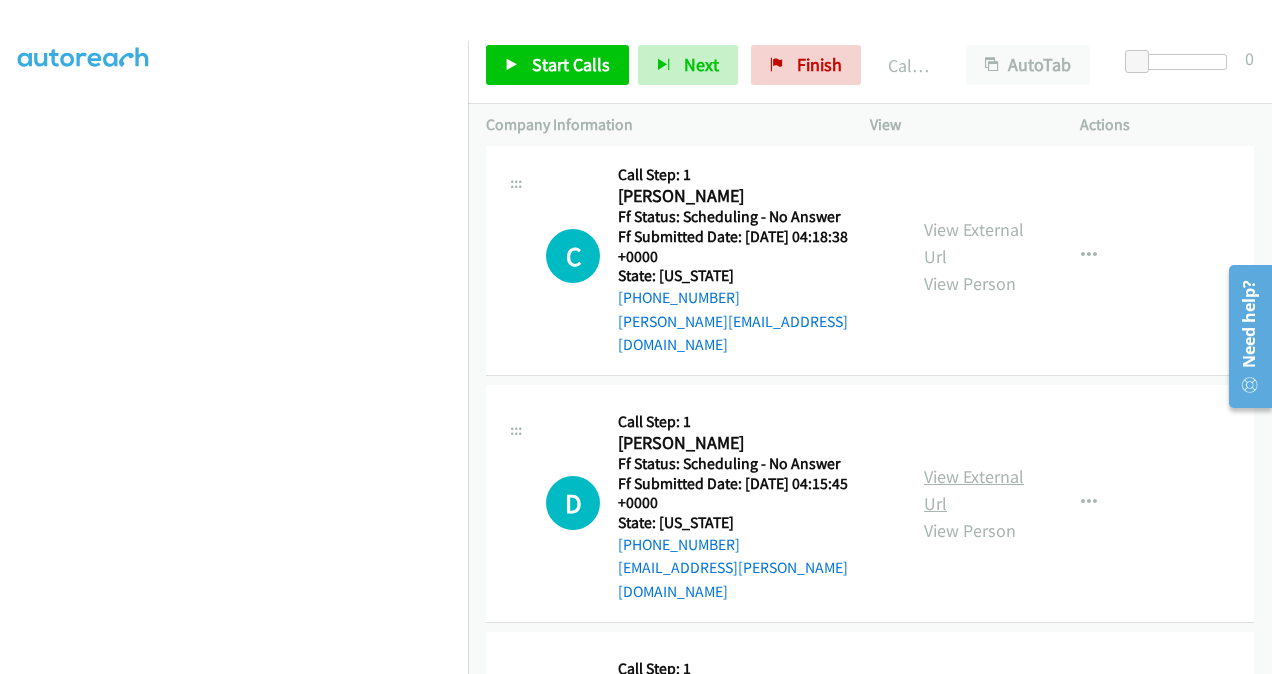 click on "View External Url" at bounding box center (974, 490) 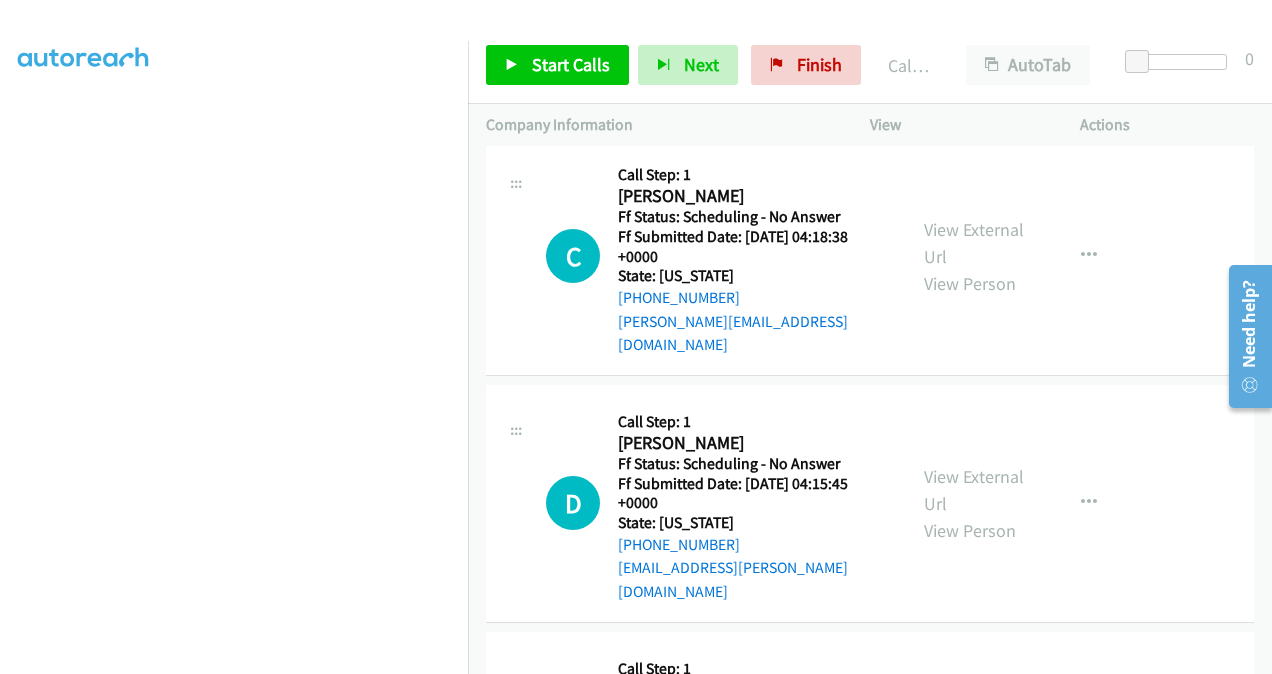 scroll, scrollTop: 5020, scrollLeft: 0, axis: vertical 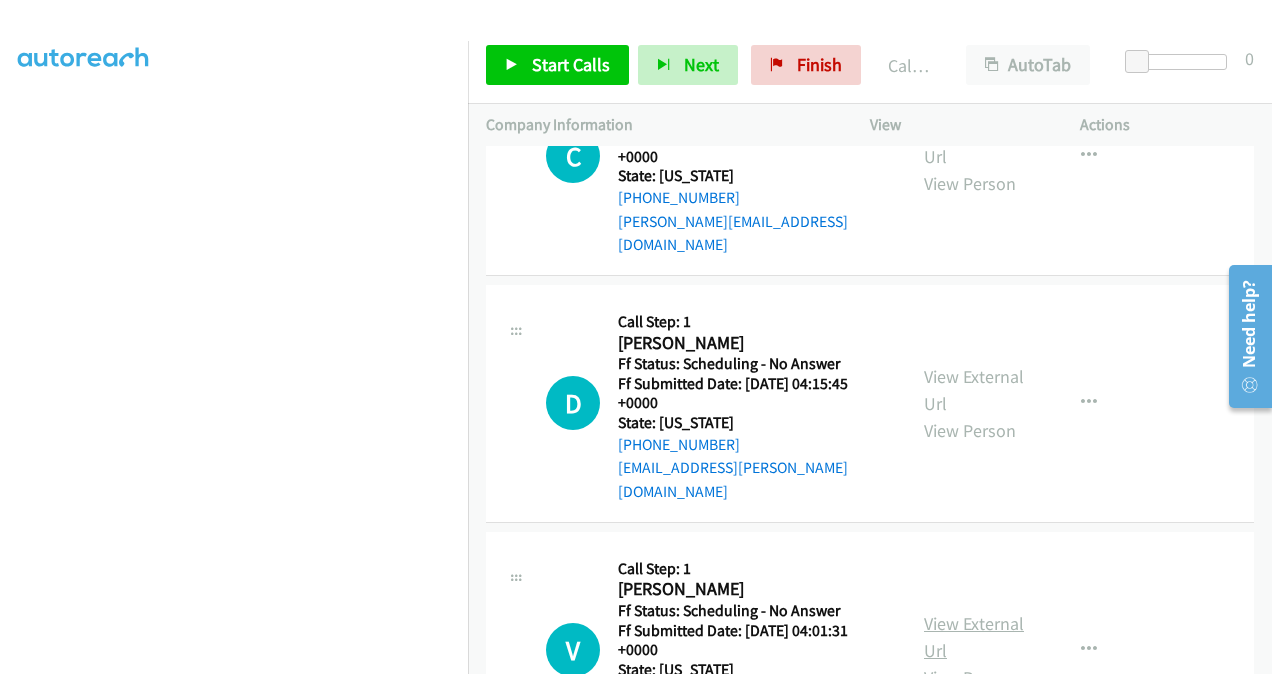 click on "View External Url" at bounding box center (974, 637) 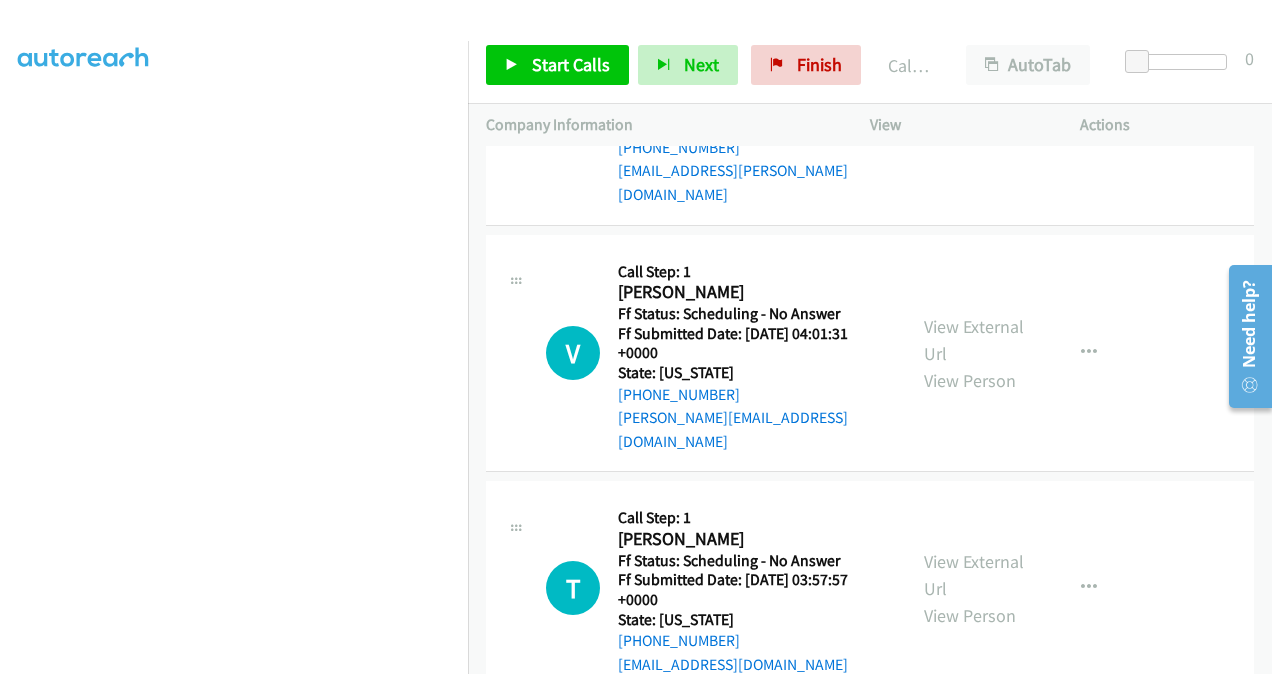 scroll, scrollTop: 5320, scrollLeft: 0, axis: vertical 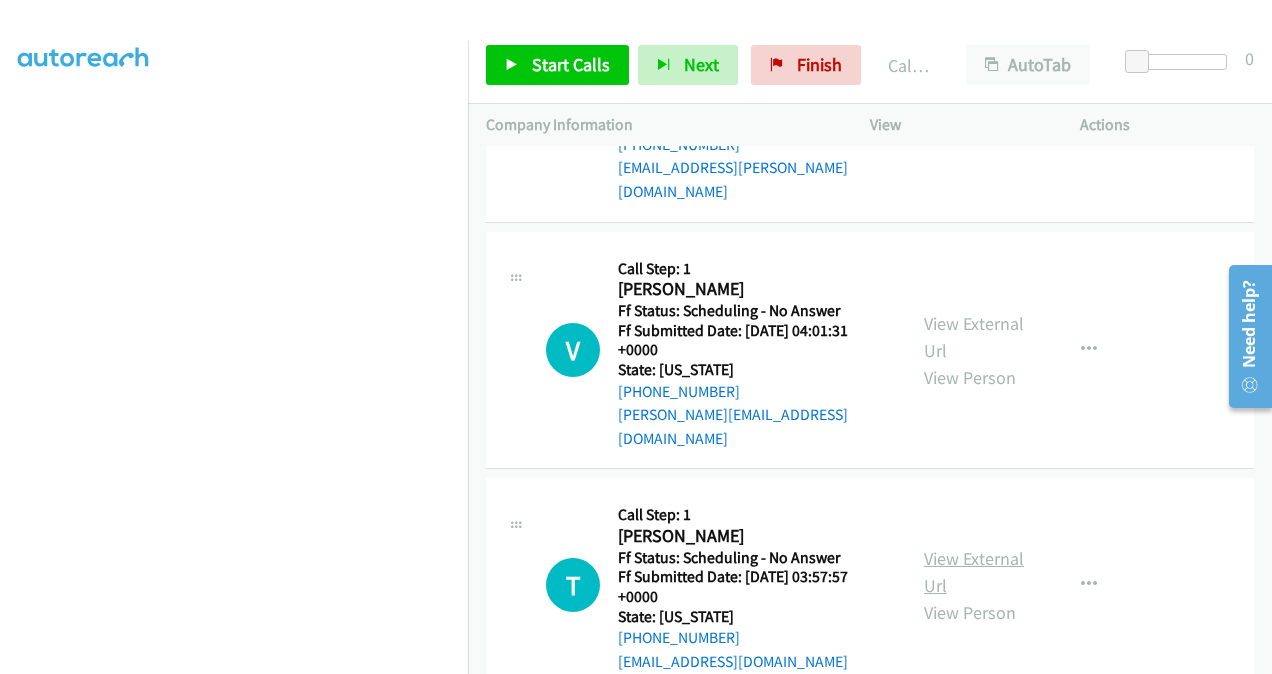 click on "View External Url" at bounding box center [974, 572] 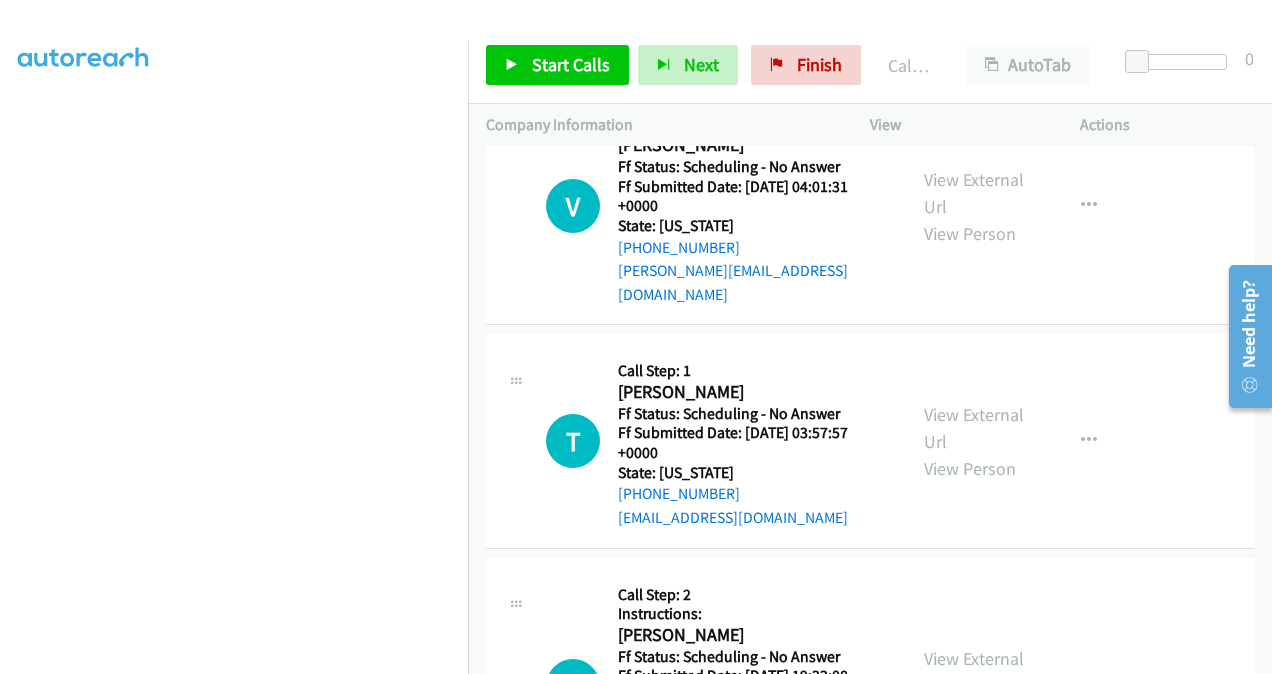scroll, scrollTop: 5520, scrollLeft: 0, axis: vertical 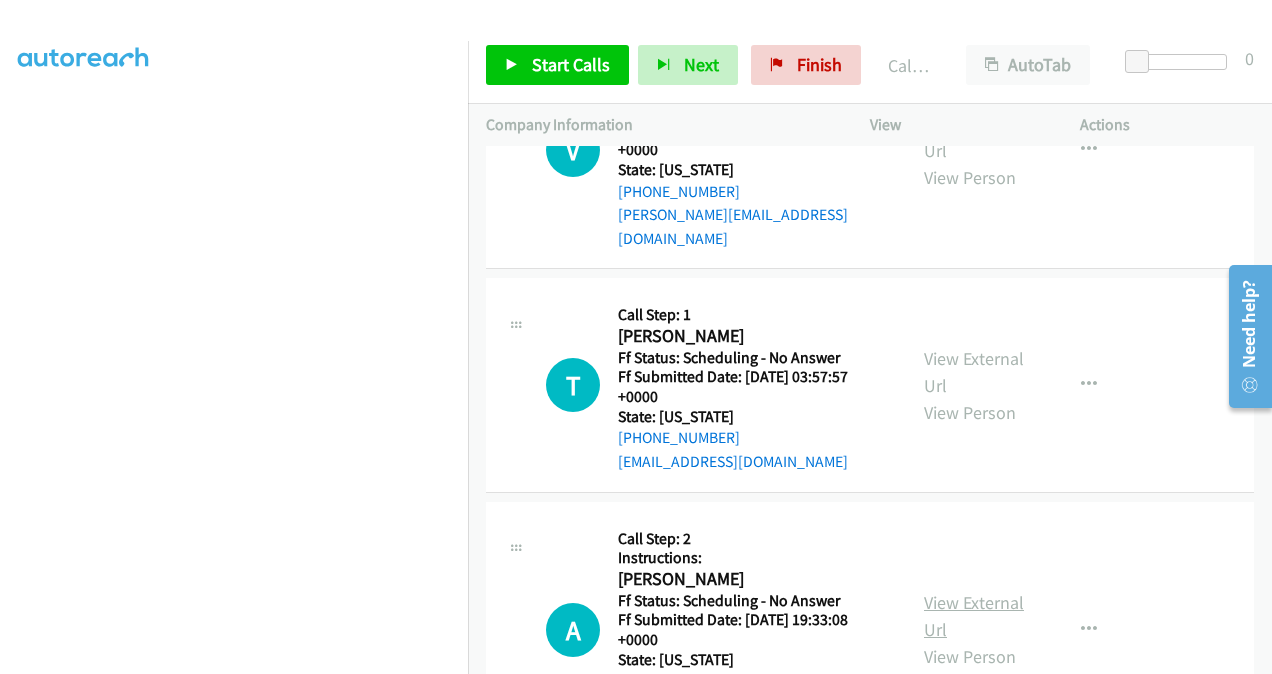 click on "View External Url" at bounding box center [974, 616] 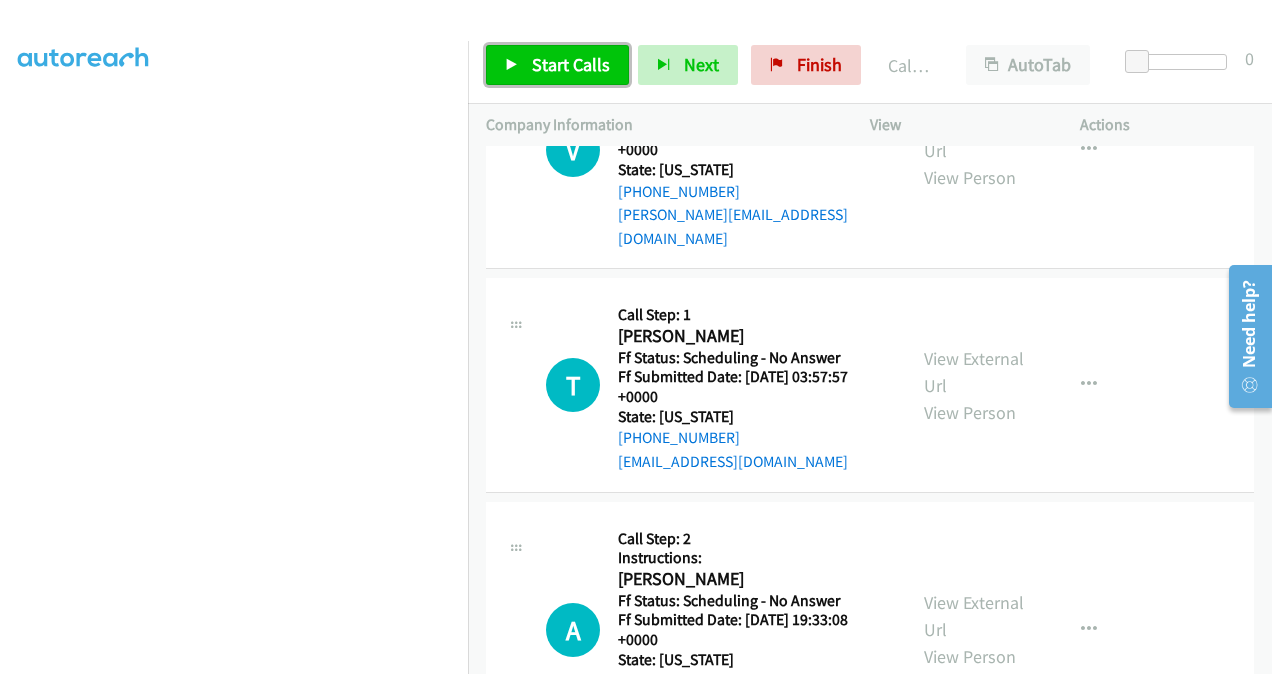 click on "Start Calls" at bounding box center (571, 64) 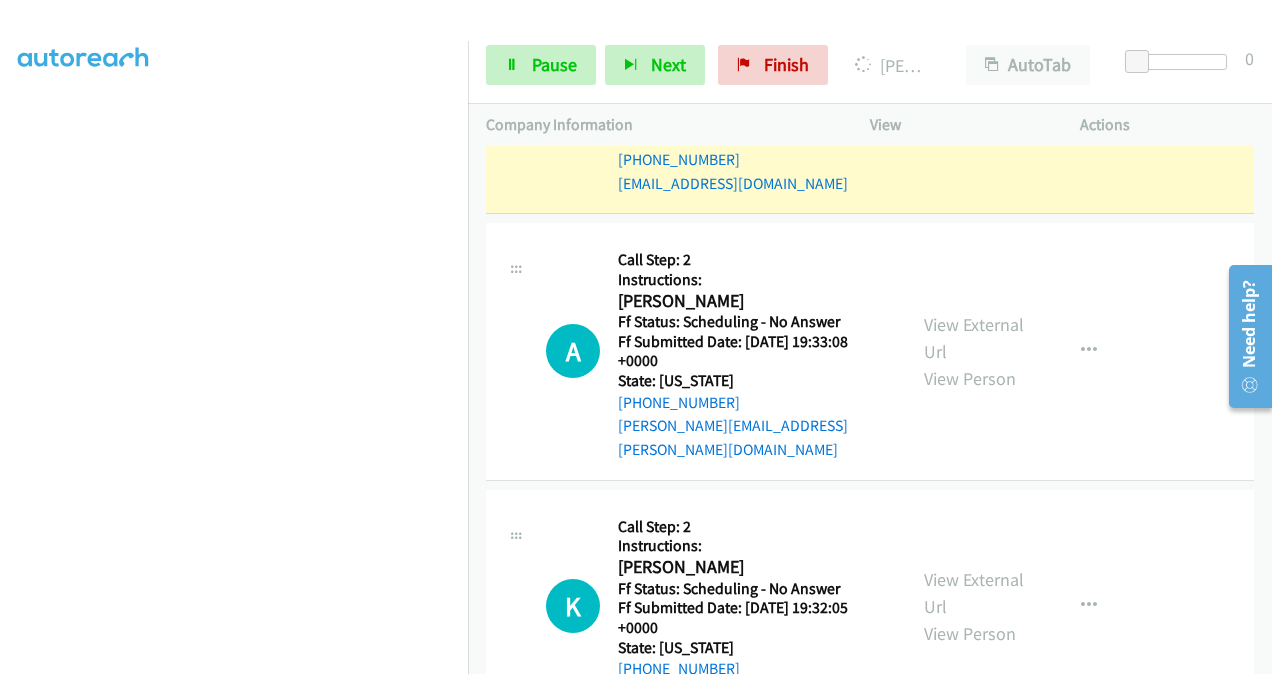 scroll, scrollTop: 6062, scrollLeft: 0, axis: vertical 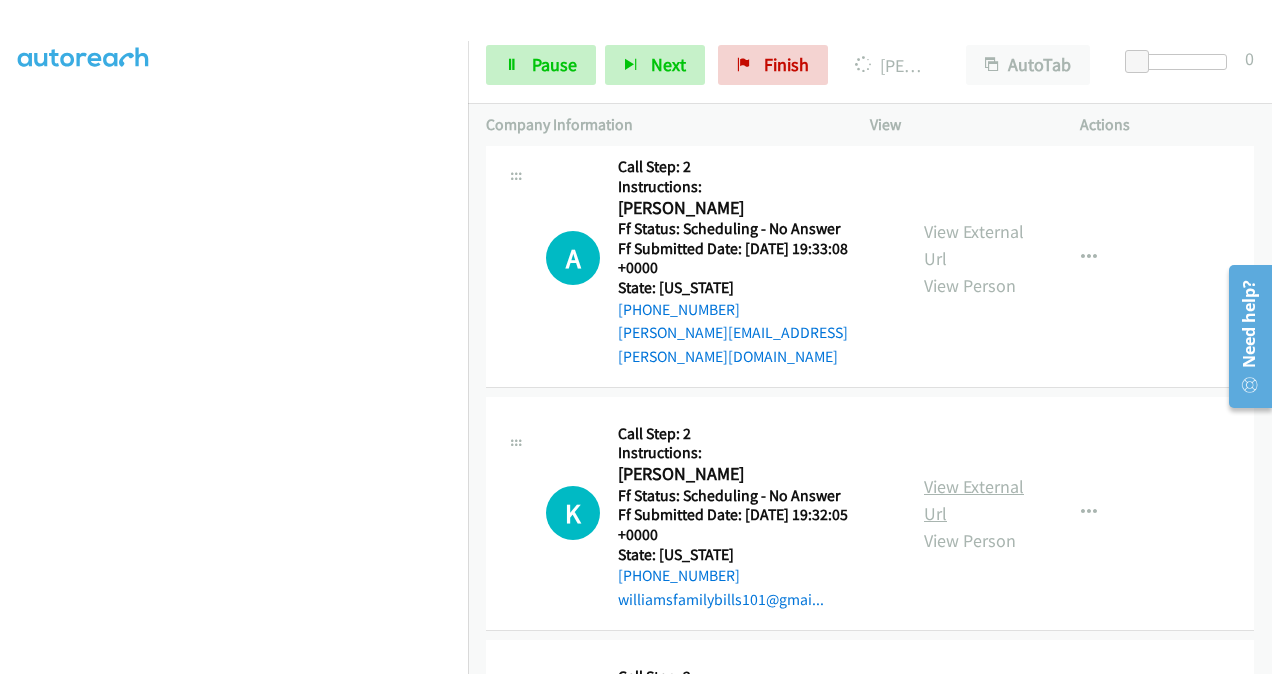 click on "View External Url" at bounding box center (974, 500) 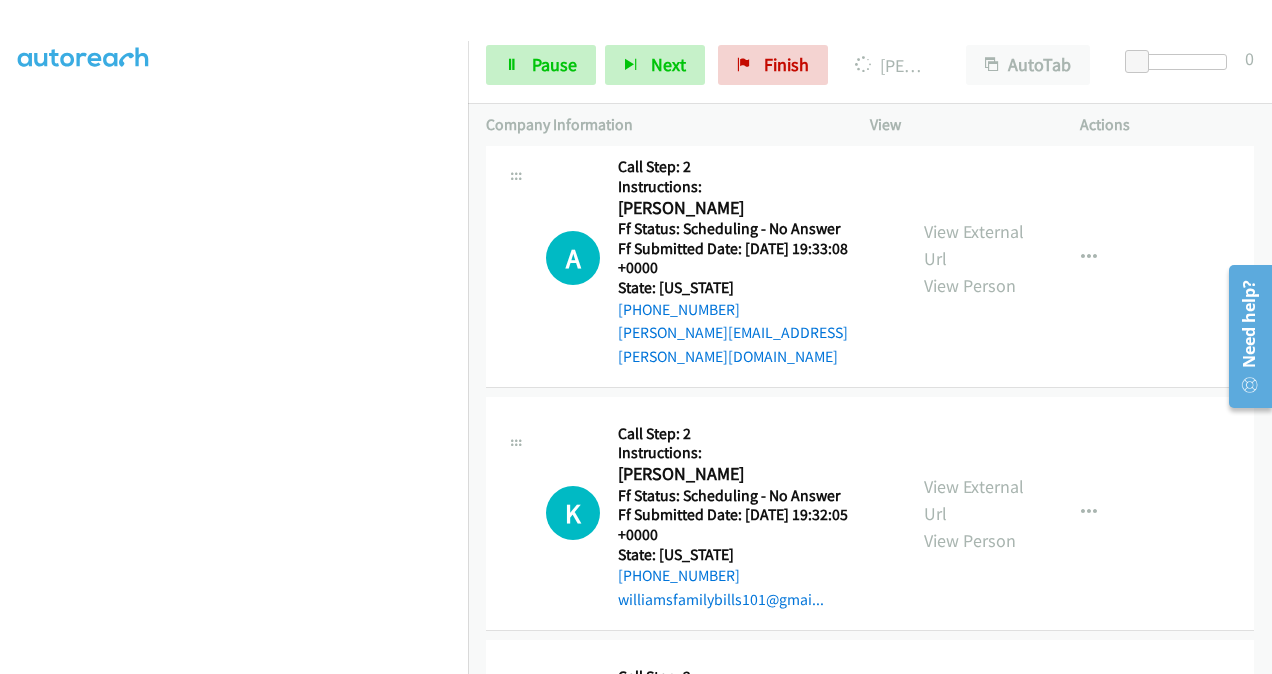 scroll, scrollTop: 6262, scrollLeft: 0, axis: vertical 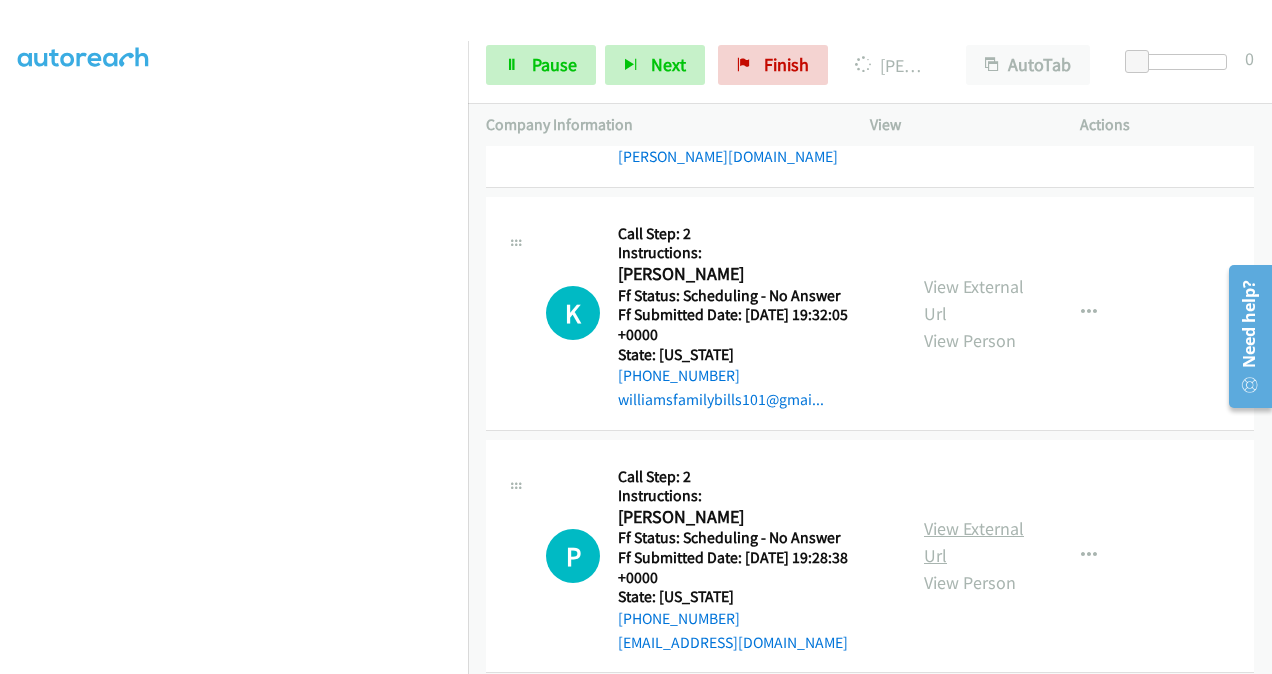 click on "View External Url" at bounding box center [974, 542] 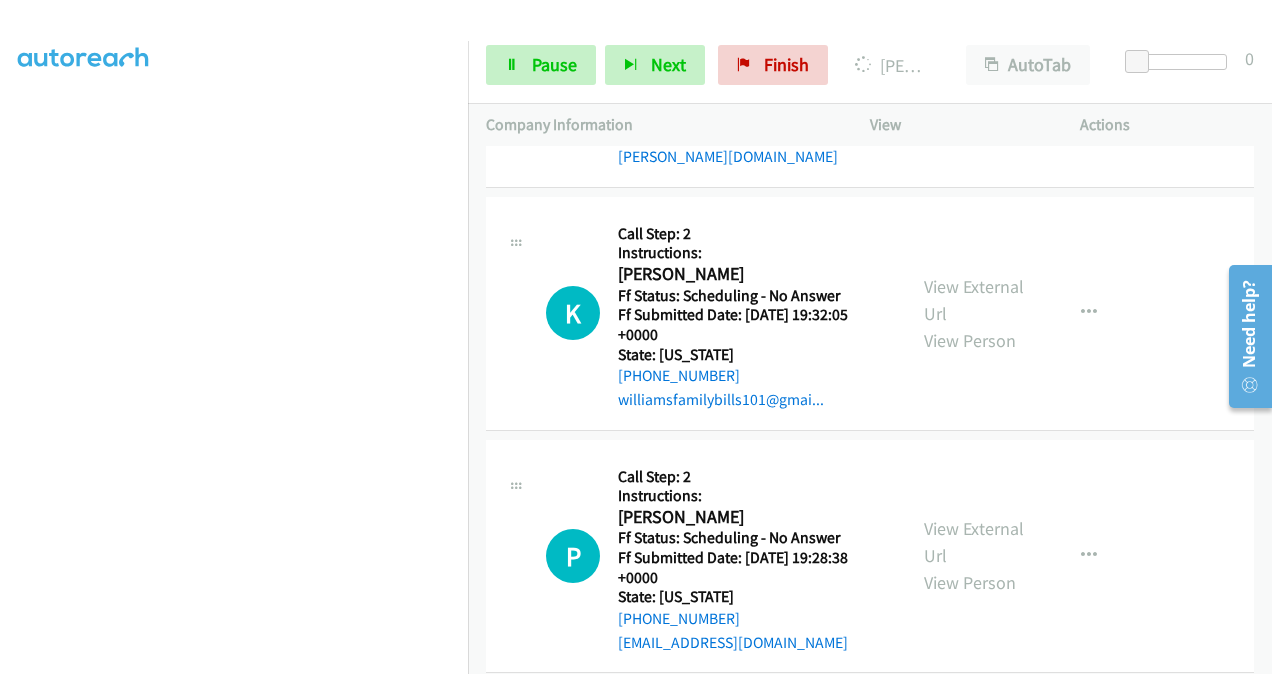 scroll, scrollTop: 6462, scrollLeft: 0, axis: vertical 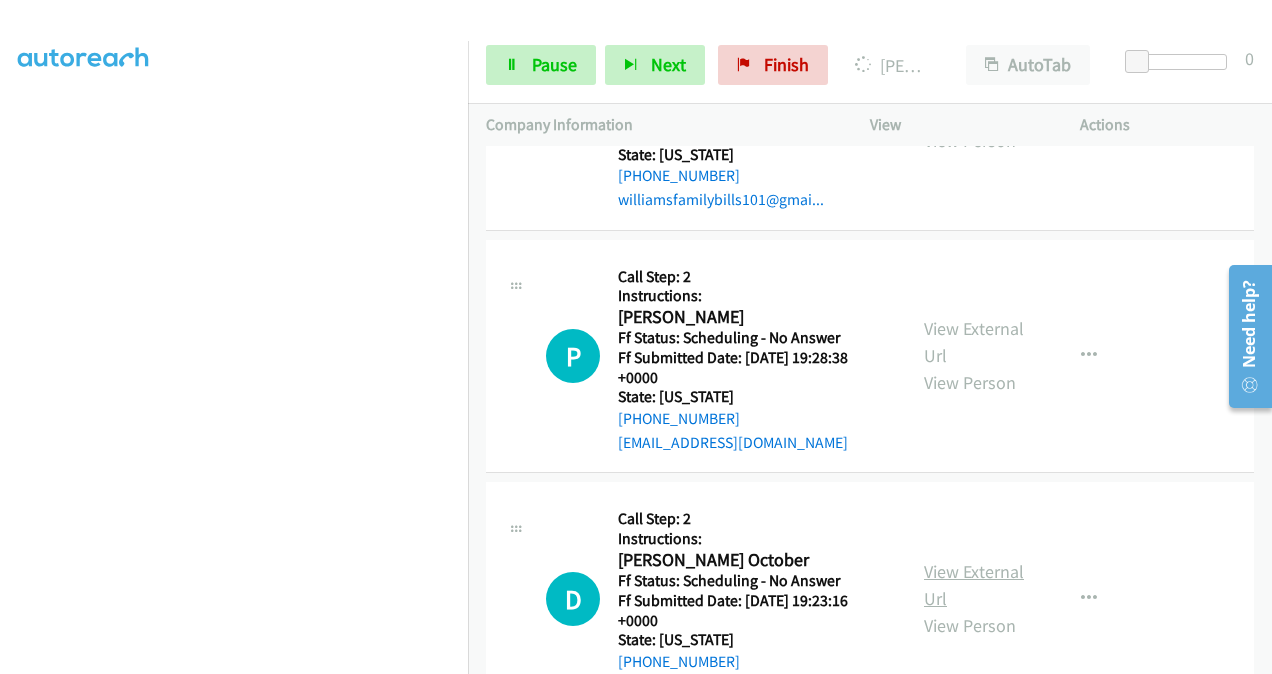 click on "View External Url" at bounding box center (974, 585) 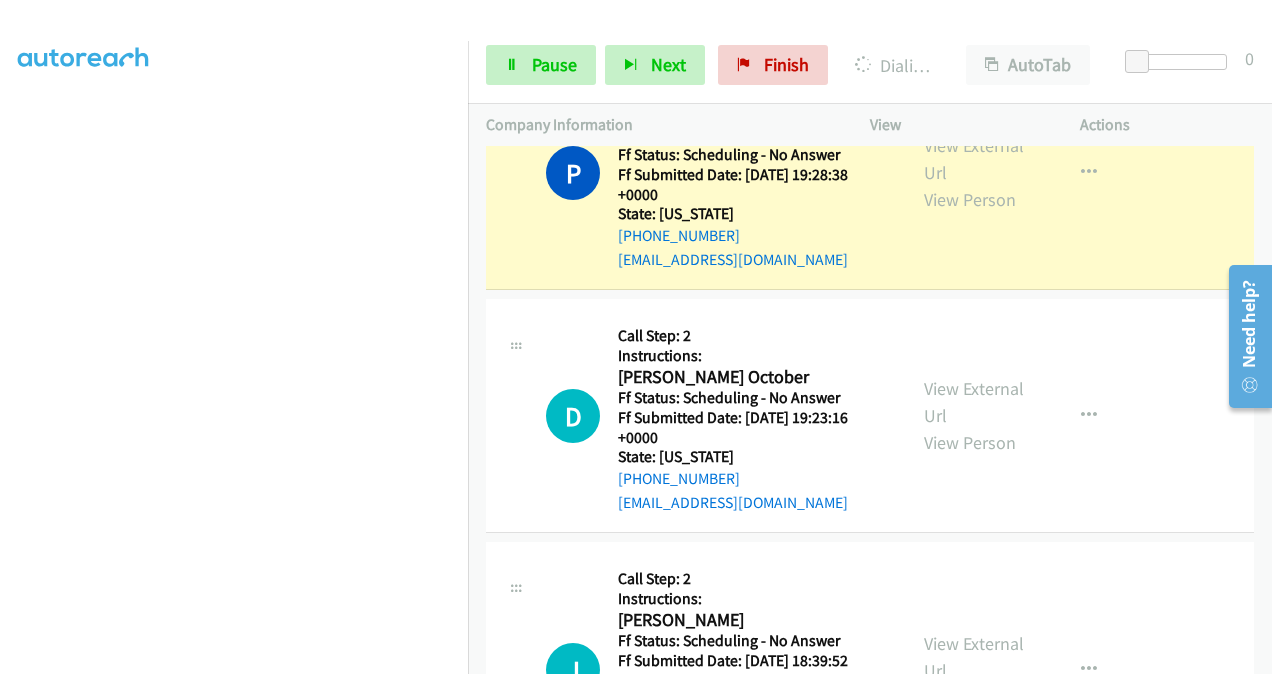 scroll, scrollTop: 6804, scrollLeft: 0, axis: vertical 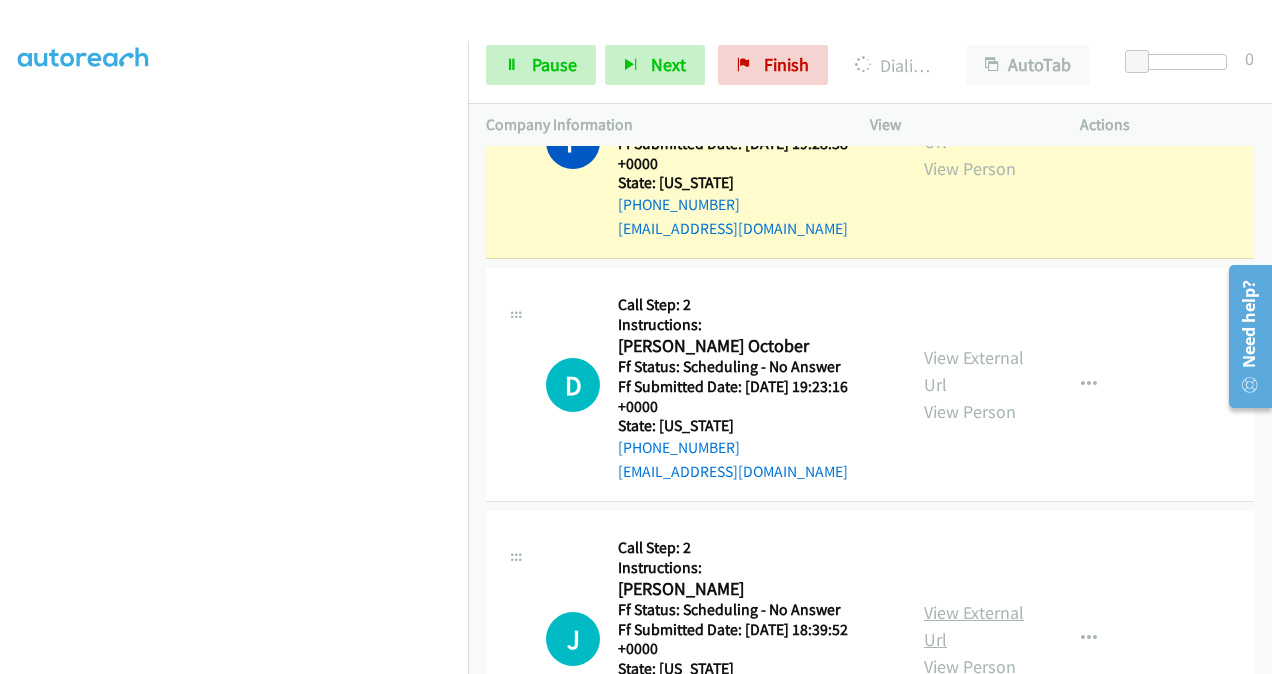 click on "View External Url" at bounding box center (974, 626) 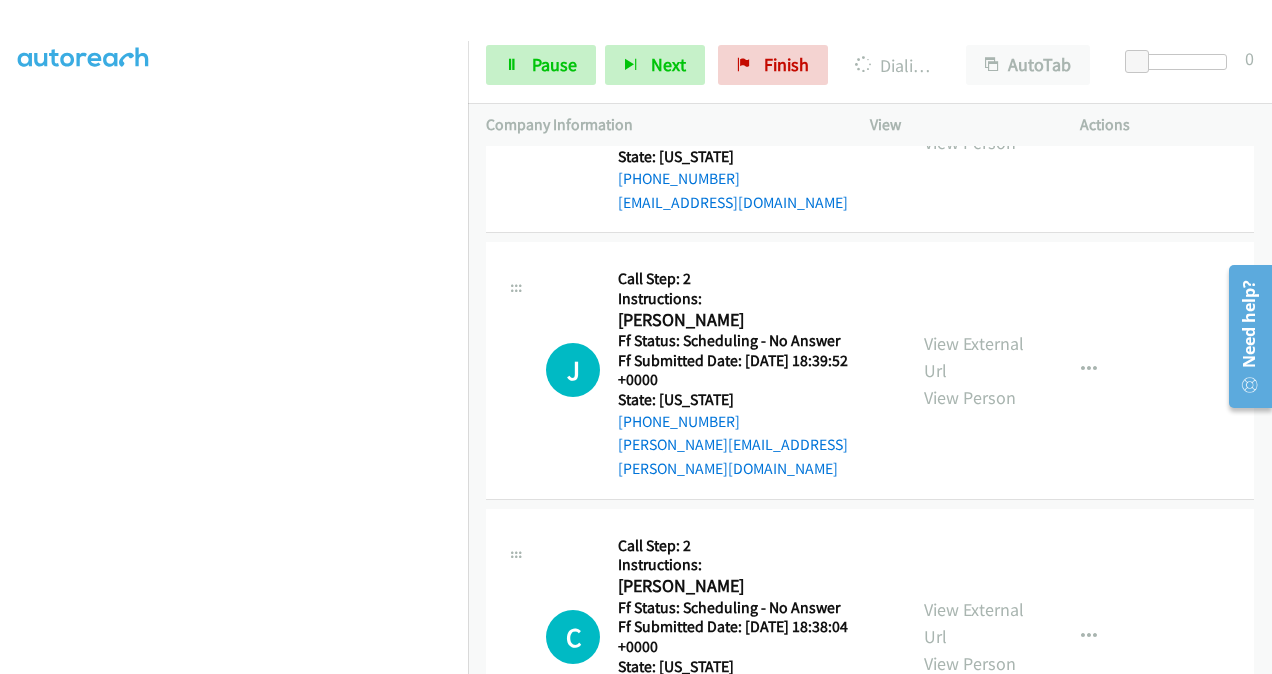 scroll, scrollTop: 7104, scrollLeft: 0, axis: vertical 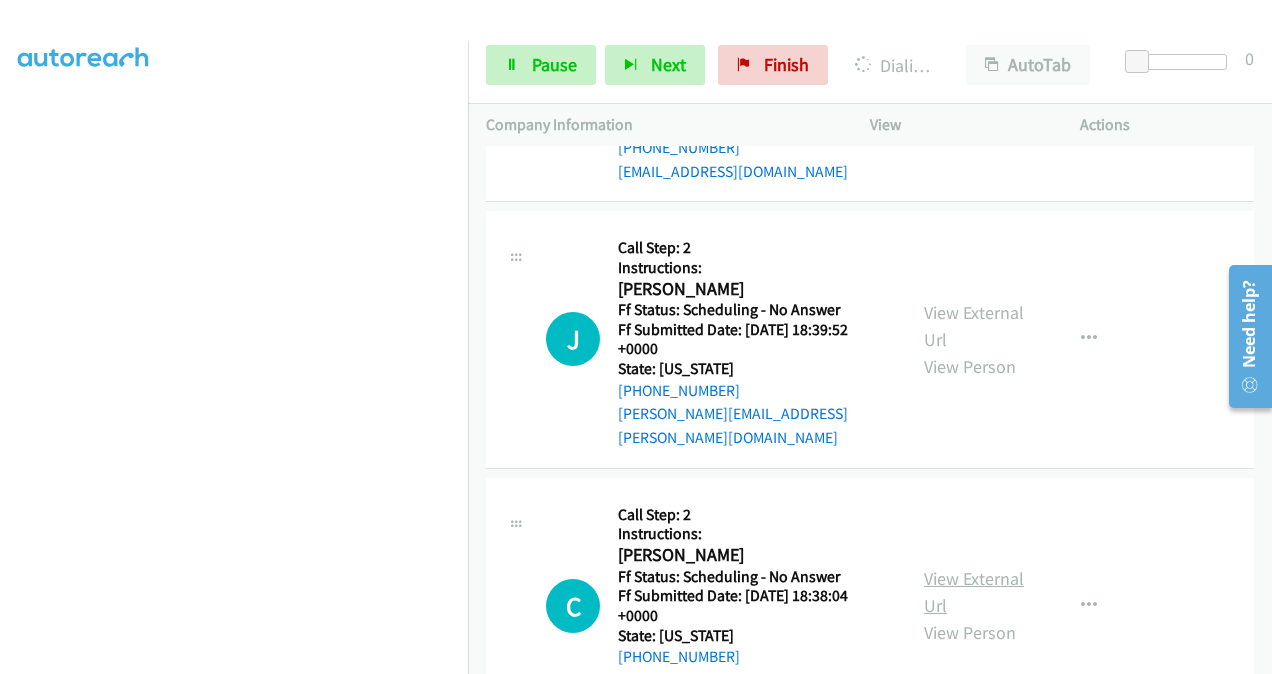 click on "View External Url" at bounding box center [974, 592] 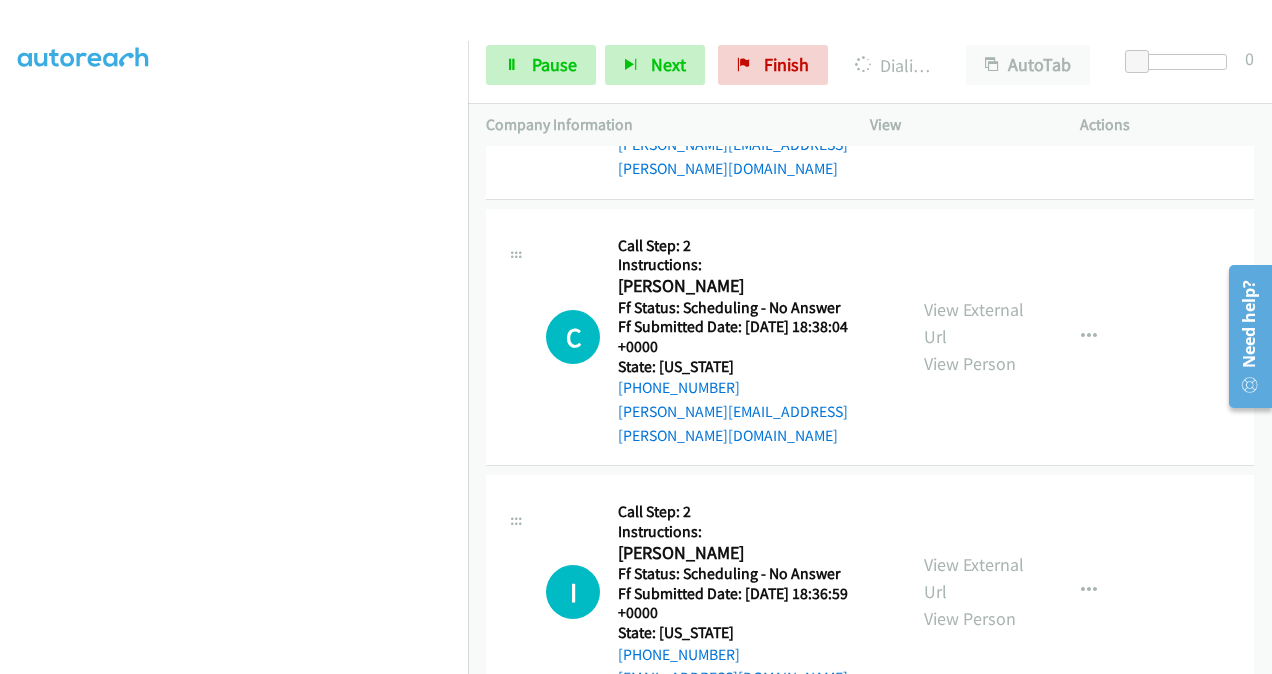 scroll, scrollTop: 7404, scrollLeft: 0, axis: vertical 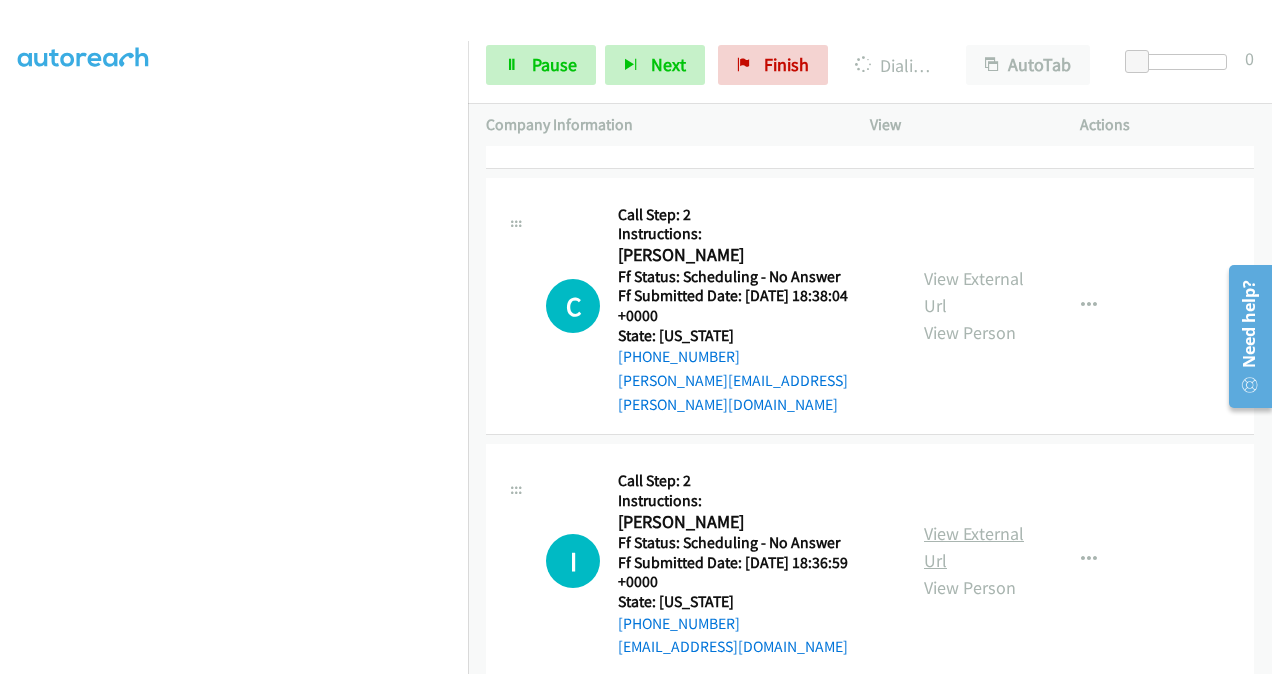 click on "View External Url" at bounding box center [974, 547] 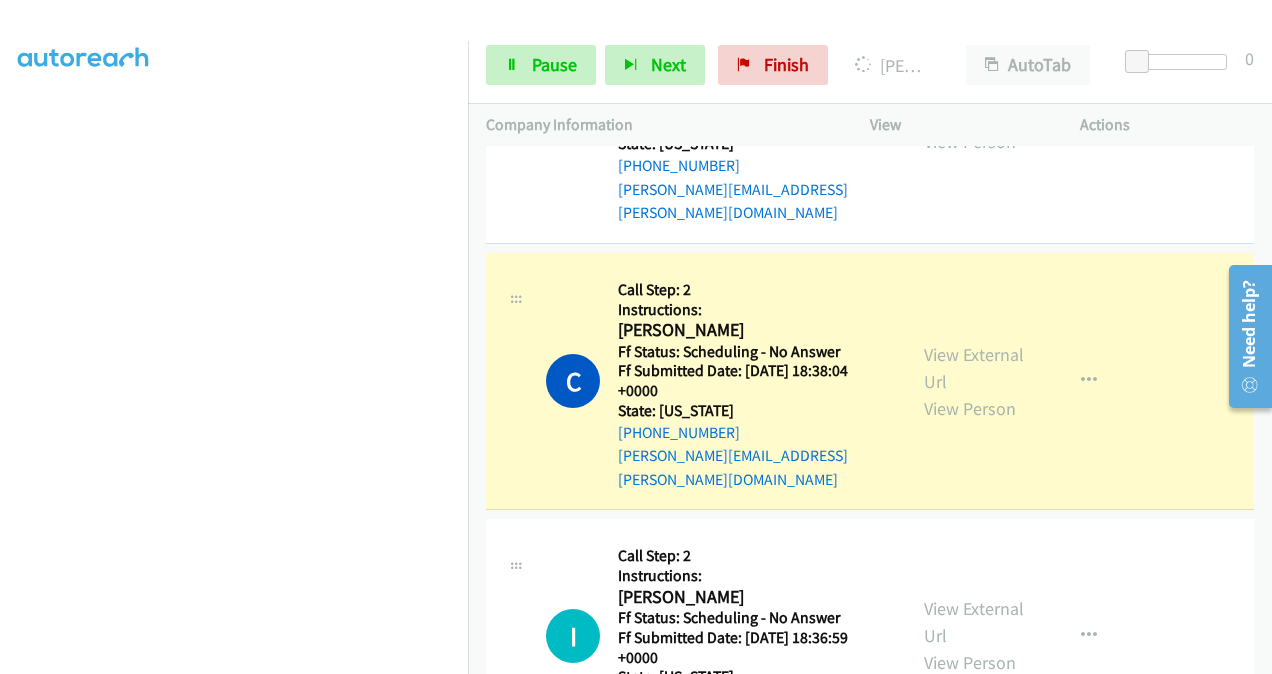 scroll, scrollTop: 7526, scrollLeft: 0, axis: vertical 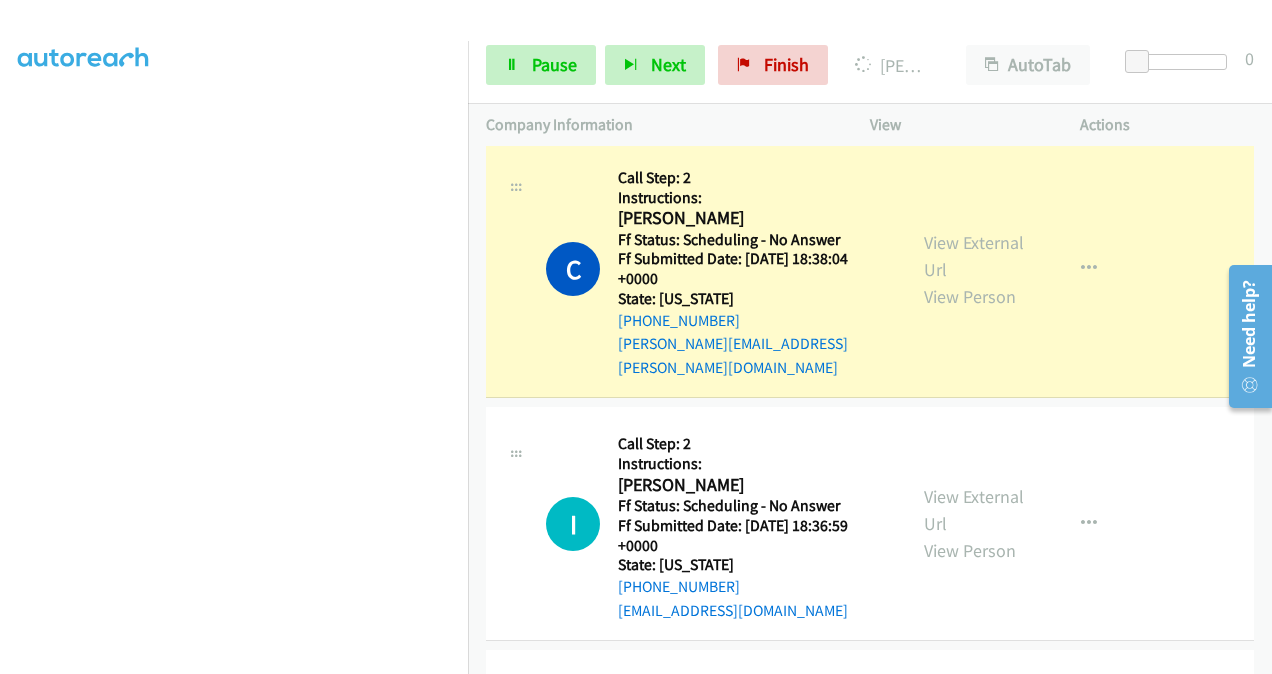 click on "View External Url" at bounding box center [974, 753] 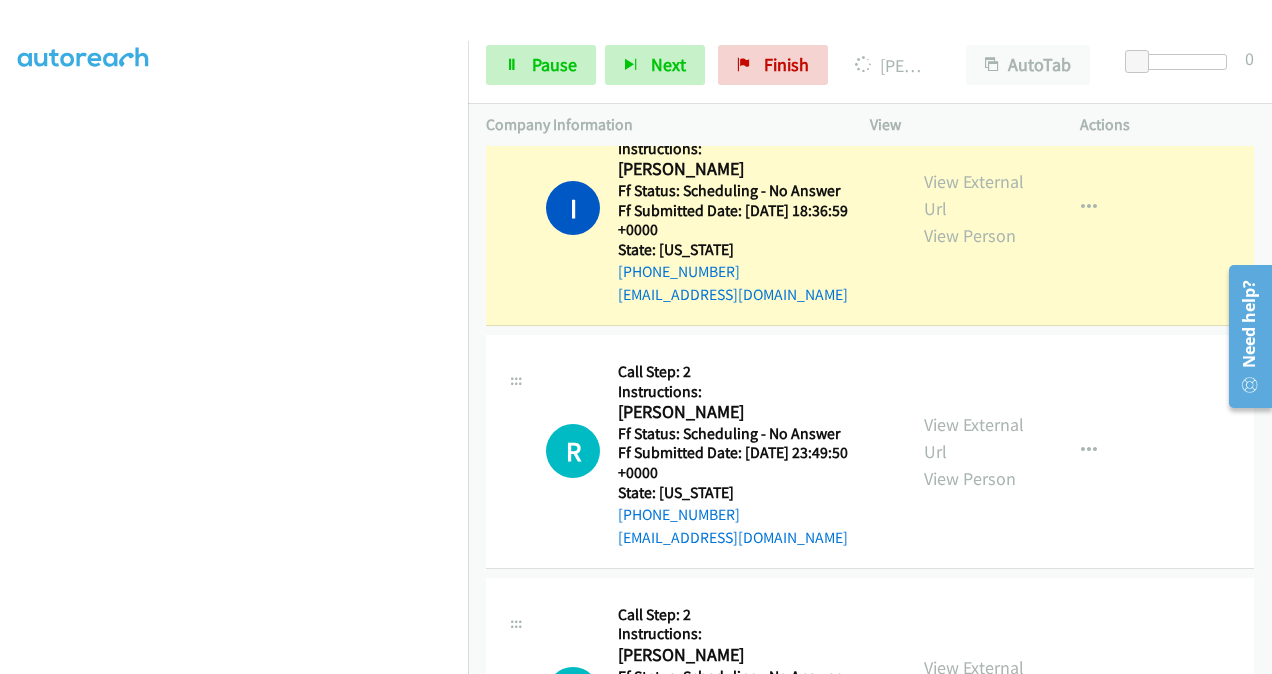 scroll, scrollTop: 7926, scrollLeft: 0, axis: vertical 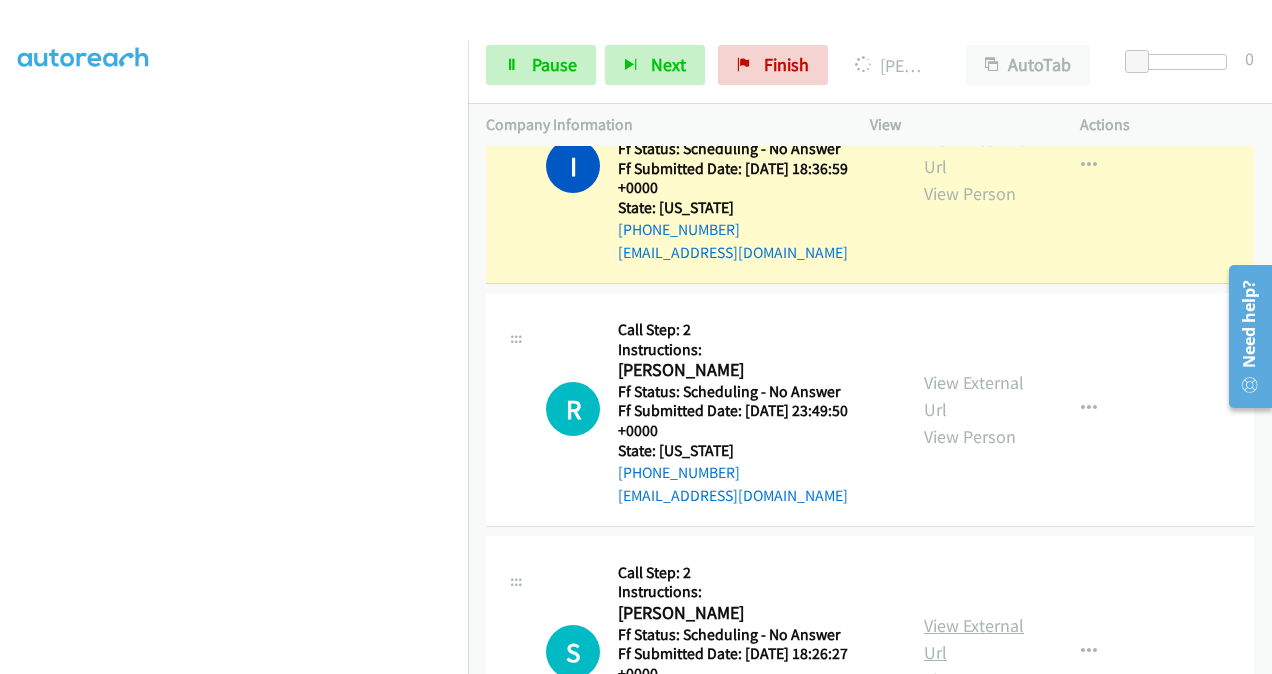 click on "View External Url" at bounding box center [974, 639] 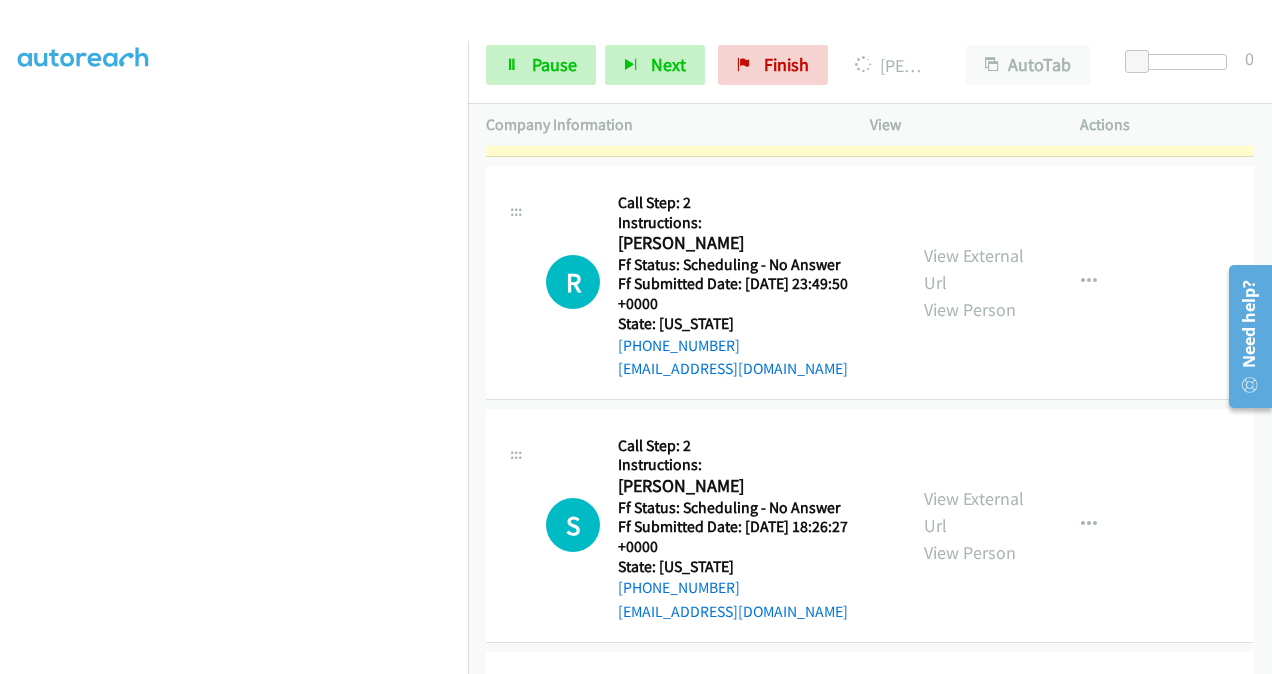 scroll, scrollTop: 8126, scrollLeft: 0, axis: vertical 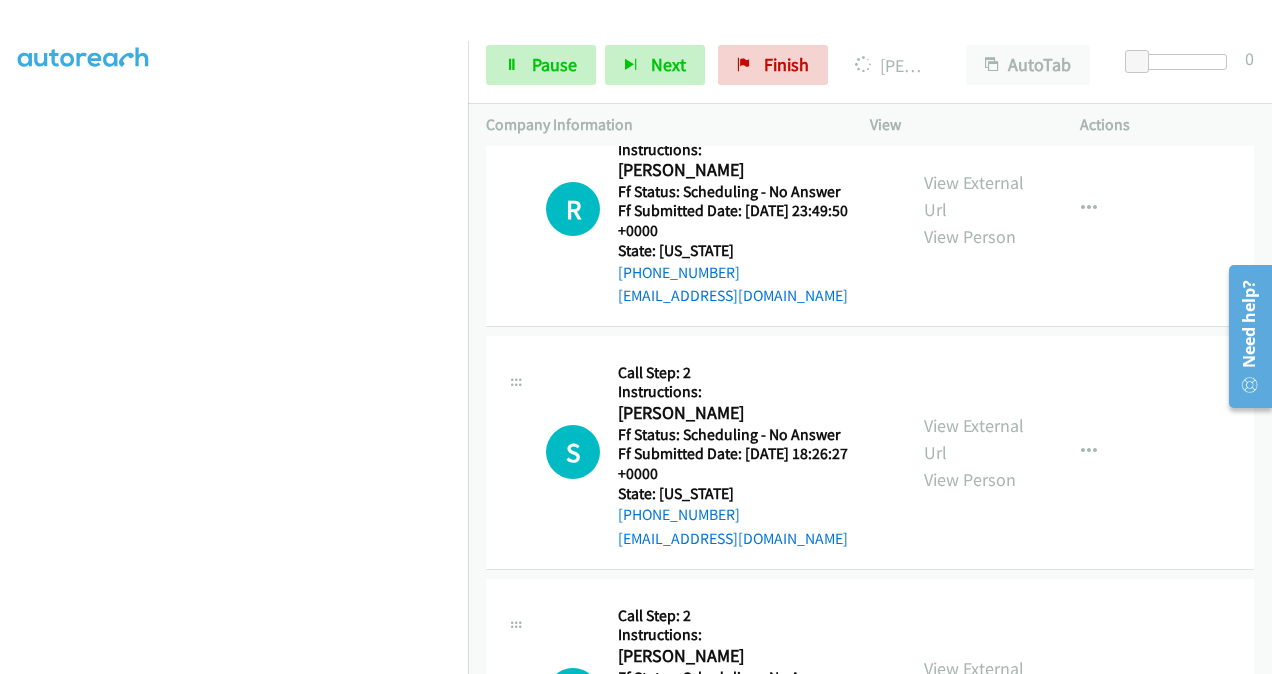 click on "View External Url" at bounding box center [974, 682] 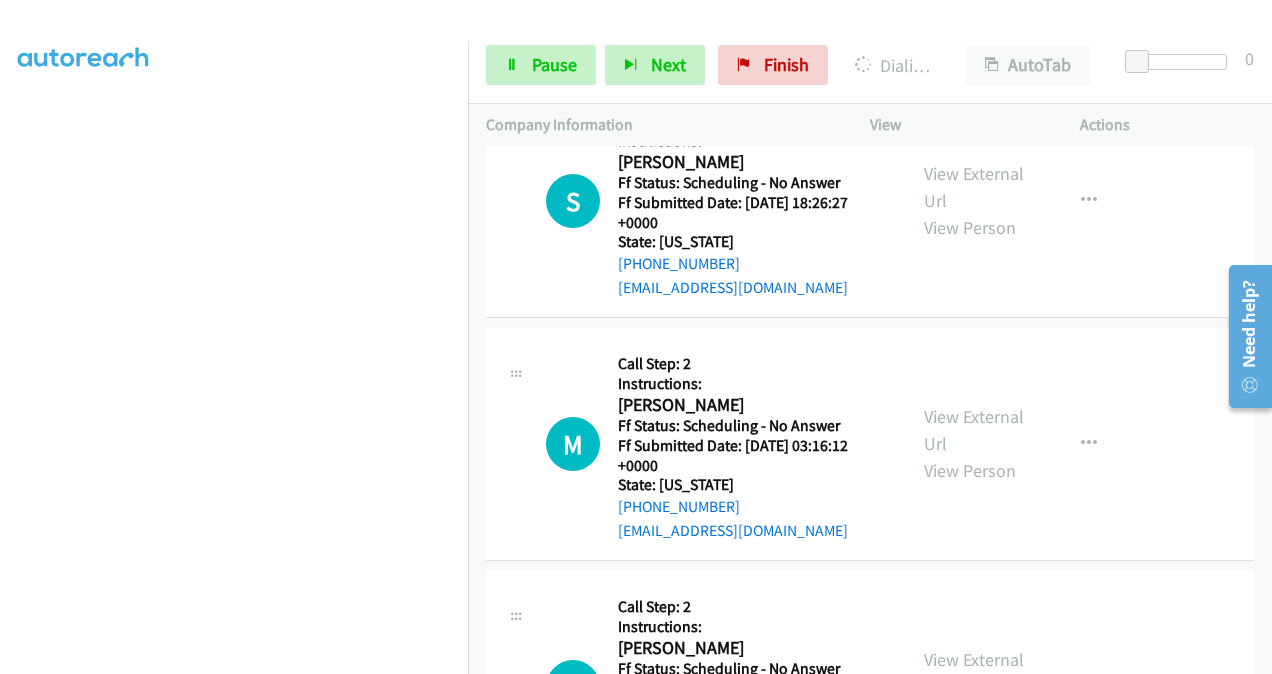 scroll, scrollTop: 8426, scrollLeft: 0, axis: vertical 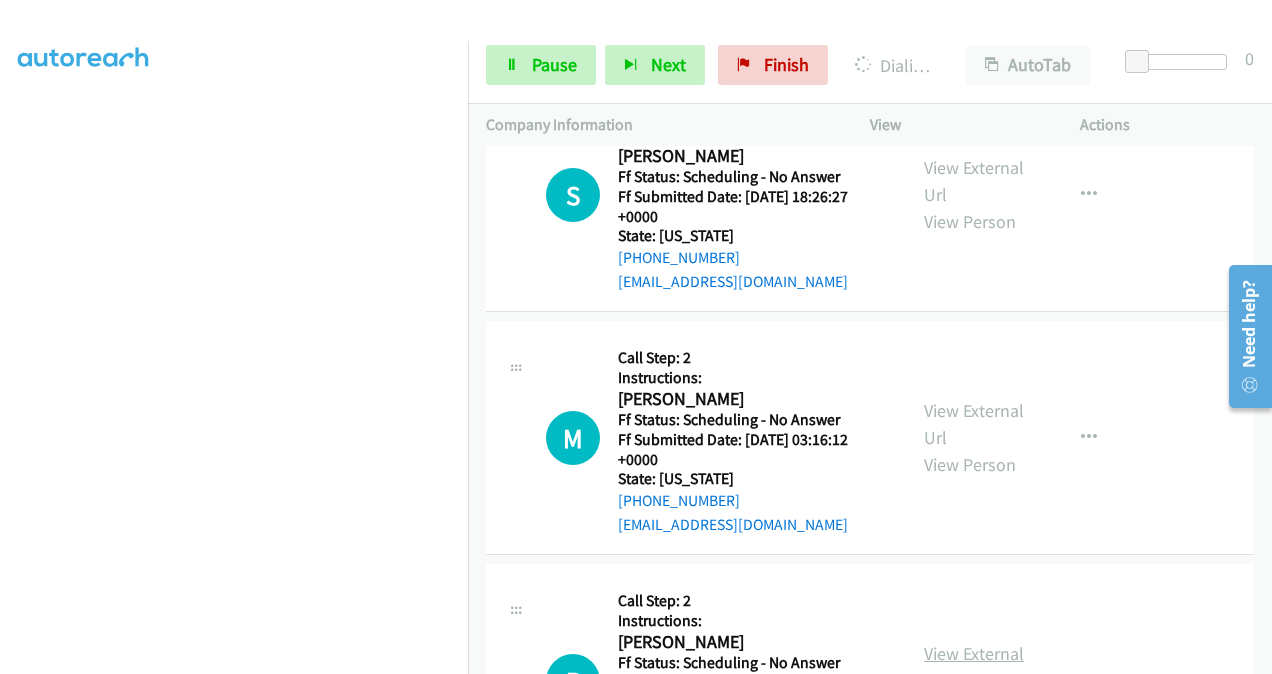 click on "View External Url" at bounding box center (974, 667) 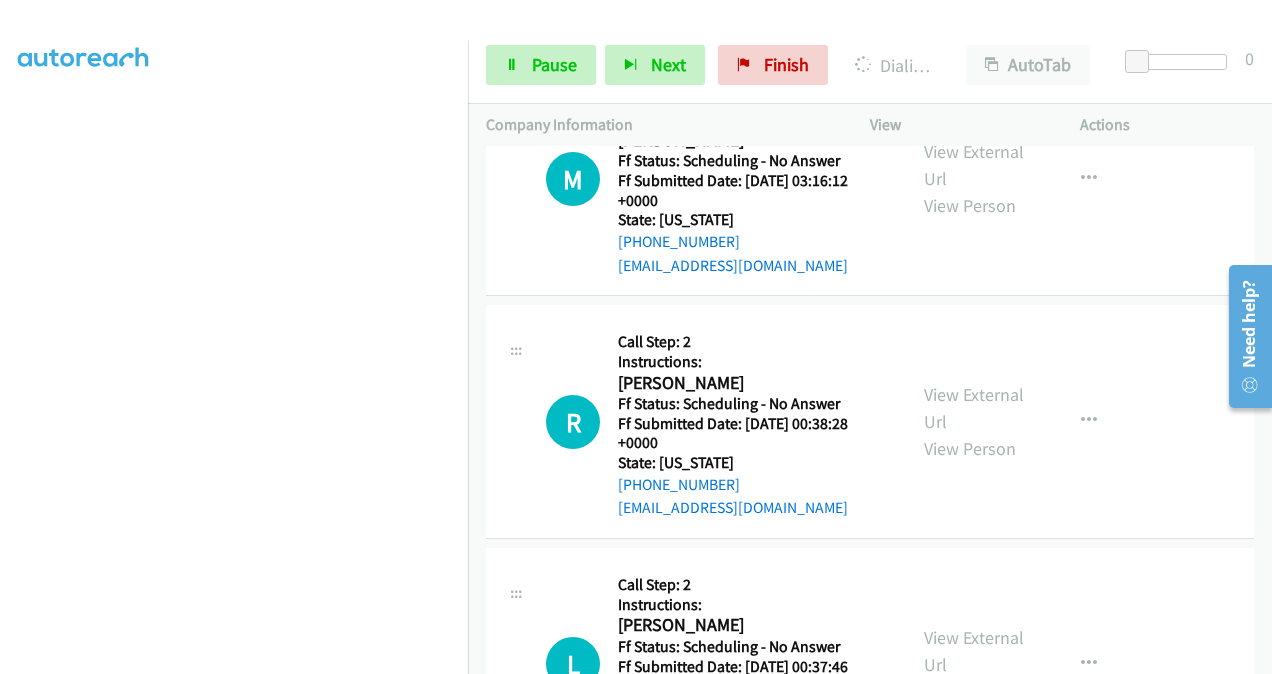 scroll, scrollTop: 8726, scrollLeft: 0, axis: vertical 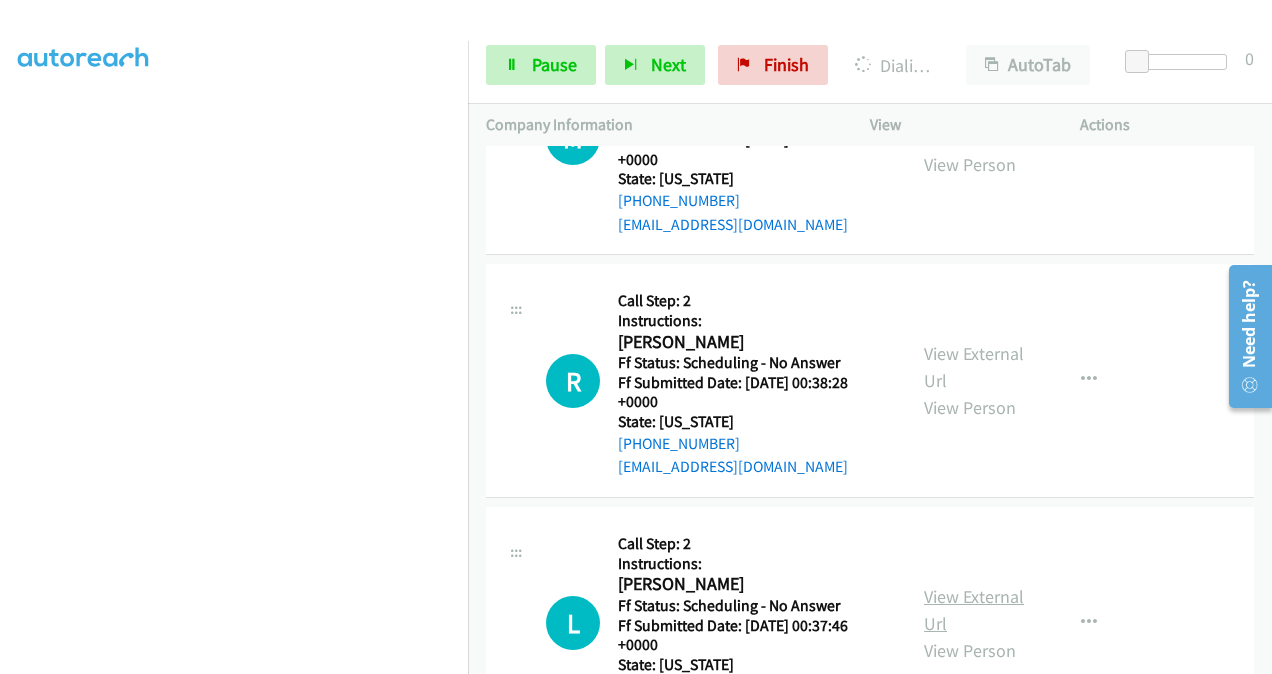 click on "View External Url" at bounding box center [974, 610] 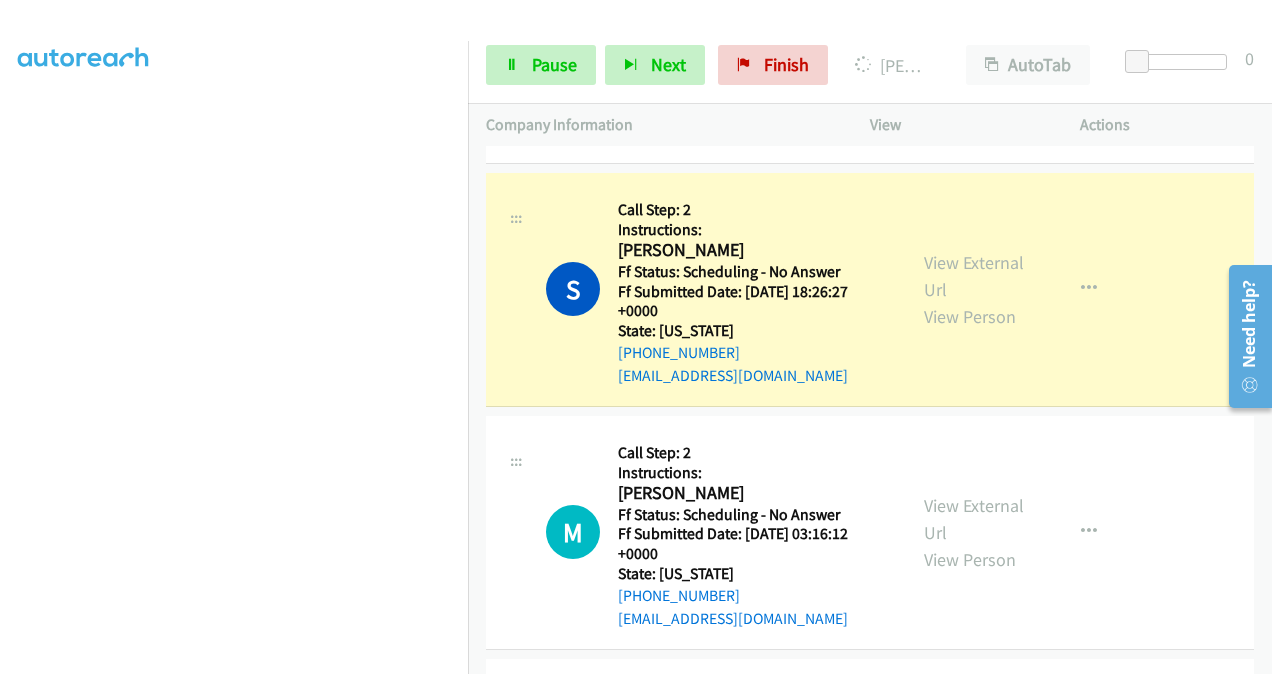 scroll, scrollTop: 8368, scrollLeft: 0, axis: vertical 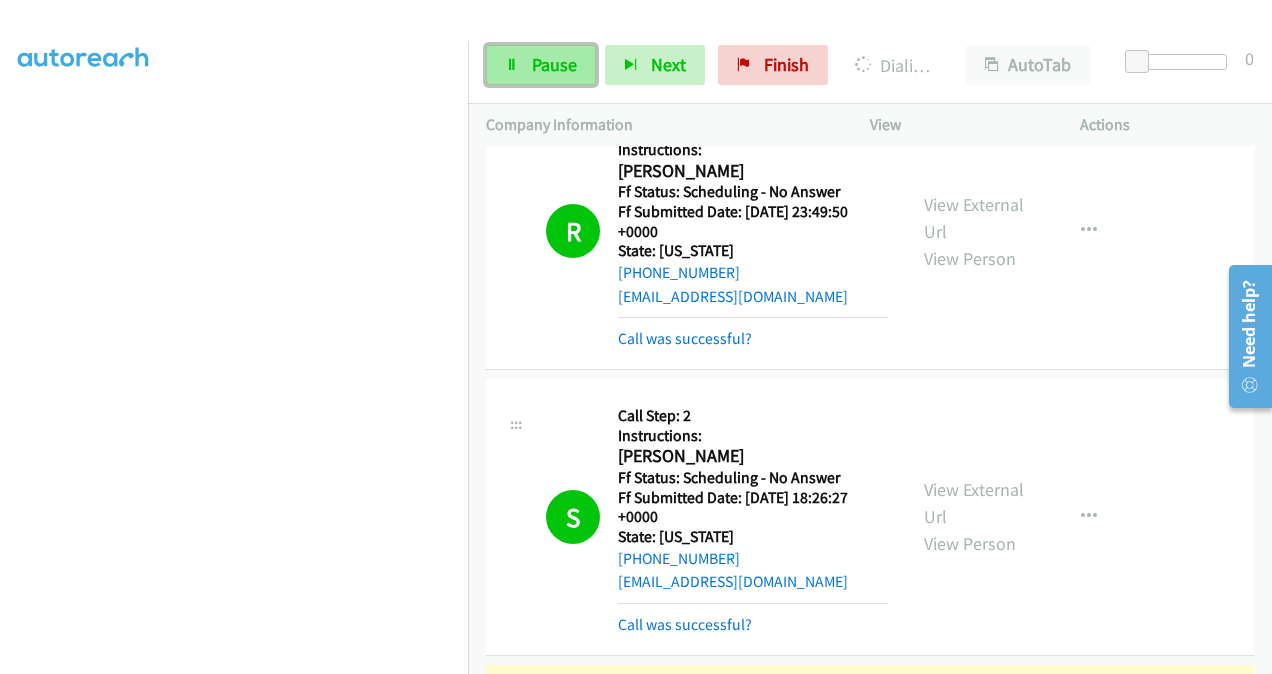 click on "Pause" at bounding box center [554, 64] 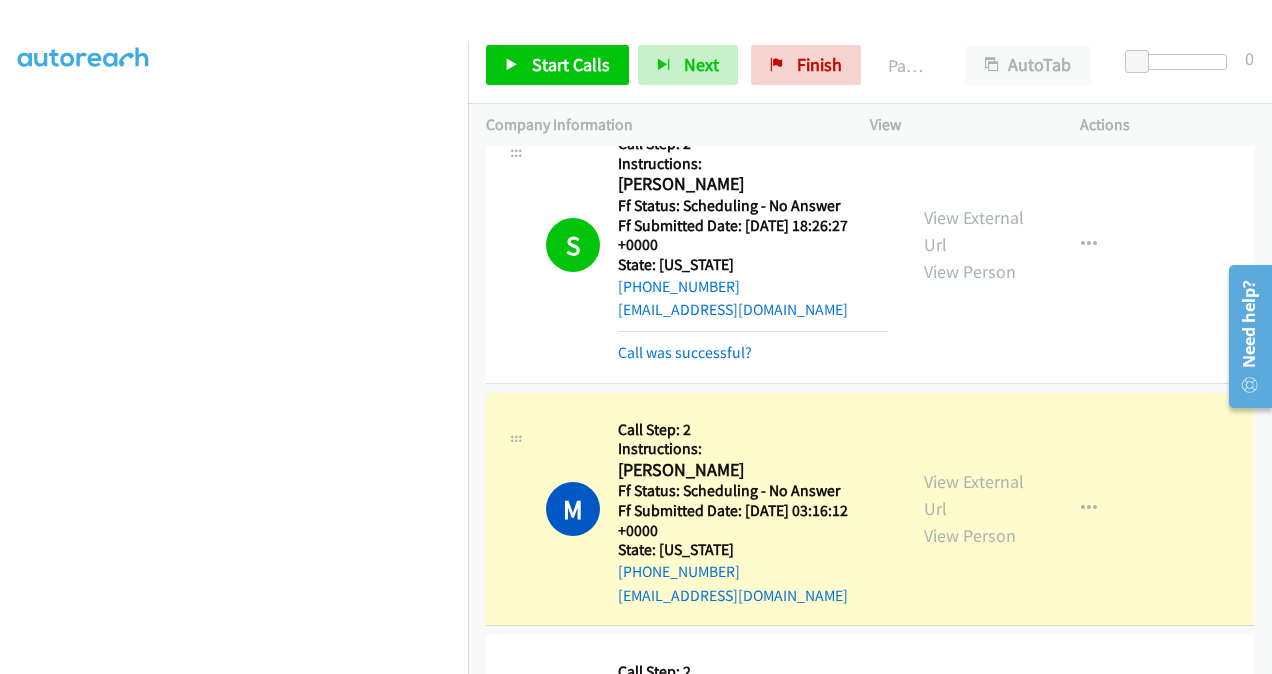 scroll, scrollTop: 8468, scrollLeft: 0, axis: vertical 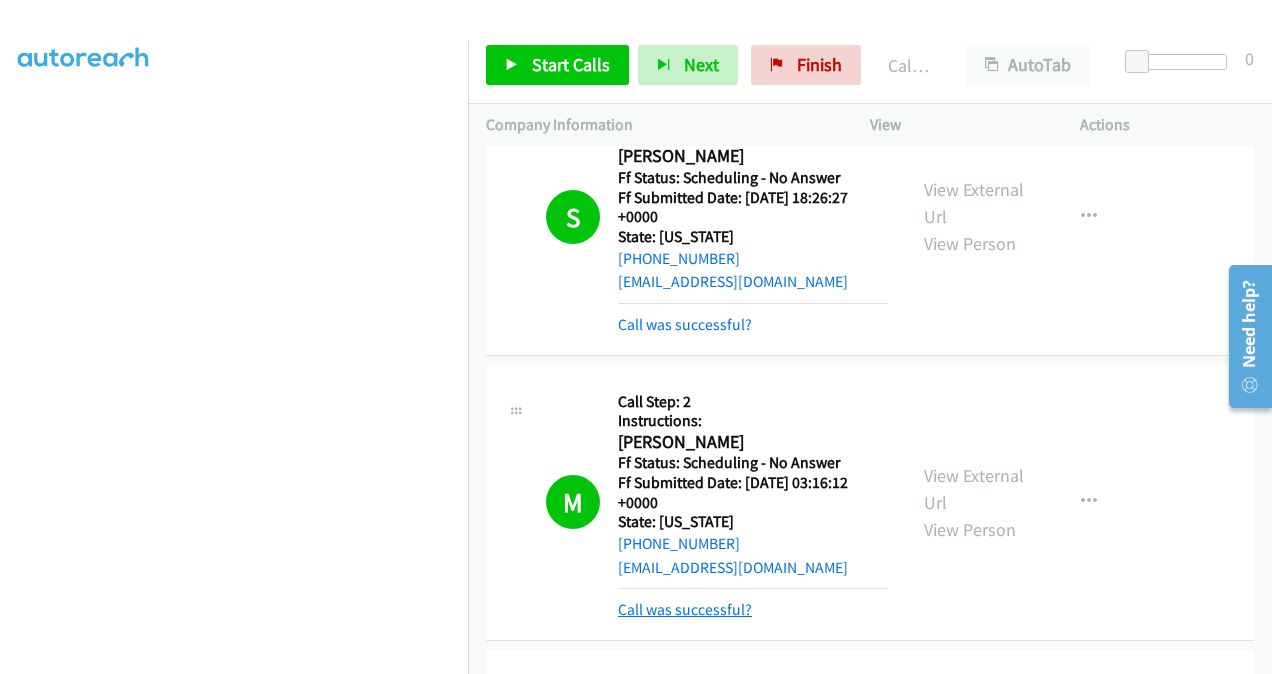 click on "Call was successful?" at bounding box center (685, 609) 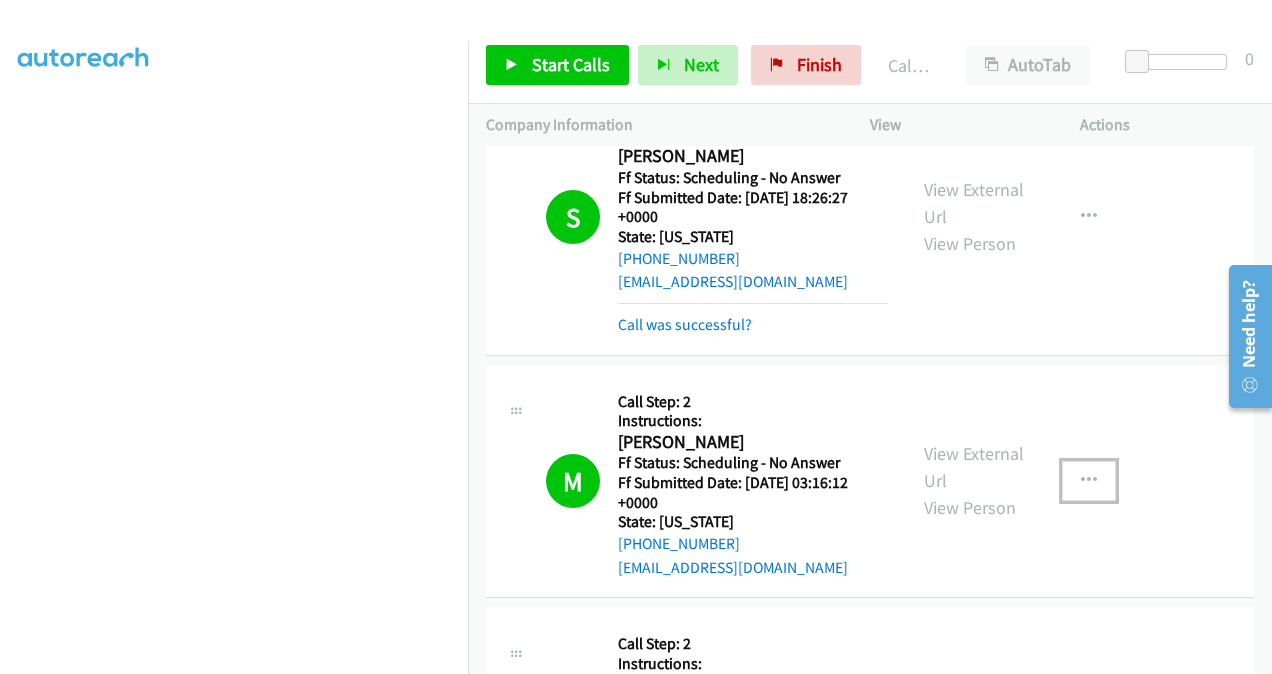 click at bounding box center [1089, 481] 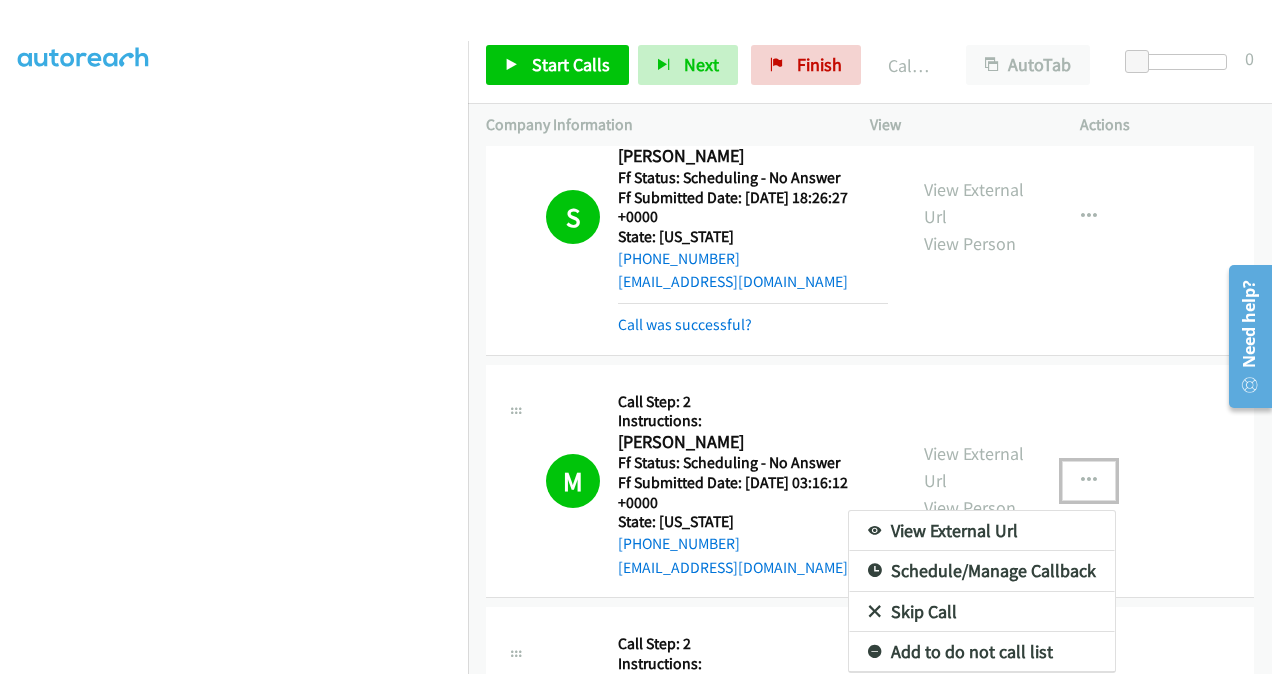 click on "Add to do not call list" at bounding box center (982, 652) 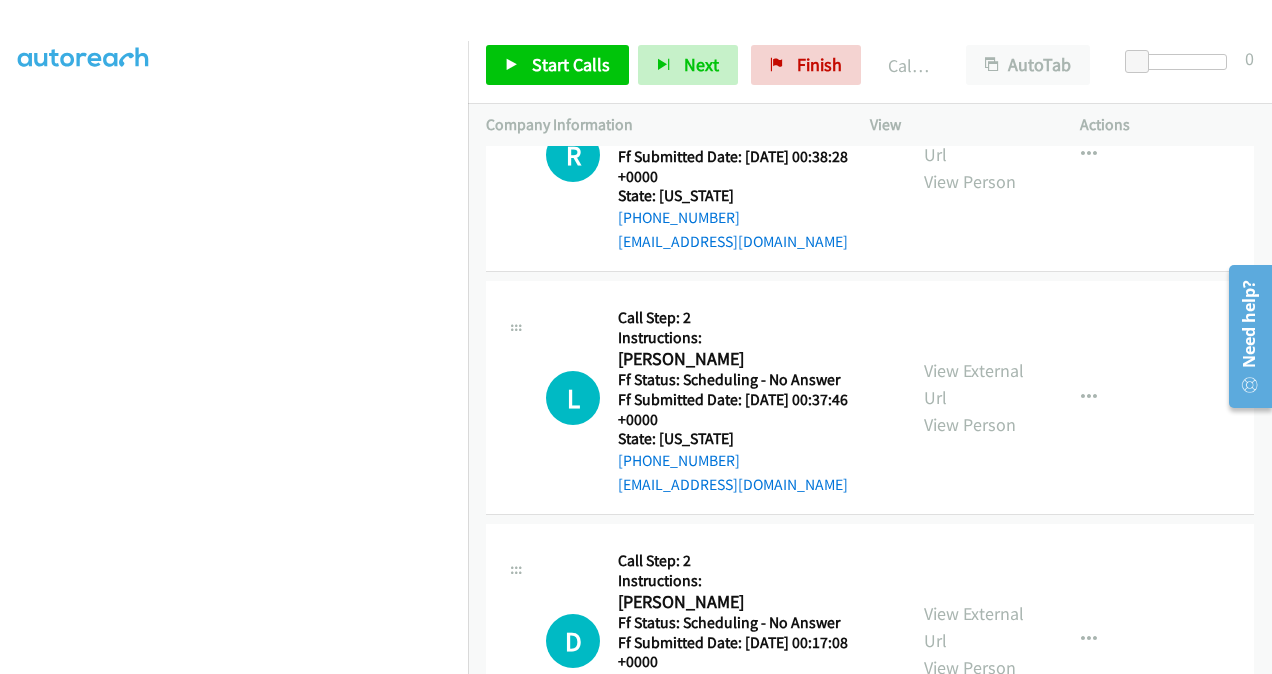 scroll, scrollTop: 9068, scrollLeft: 0, axis: vertical 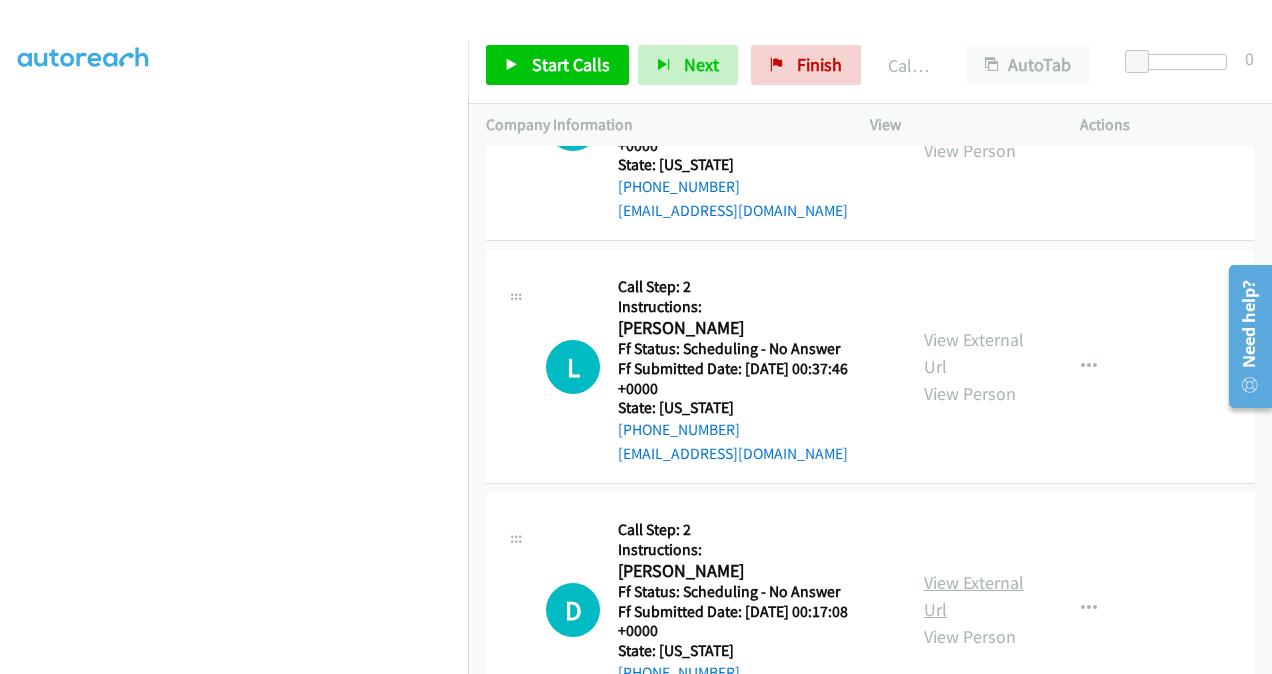 click on "View External Url" at bounding box center [974, 596] 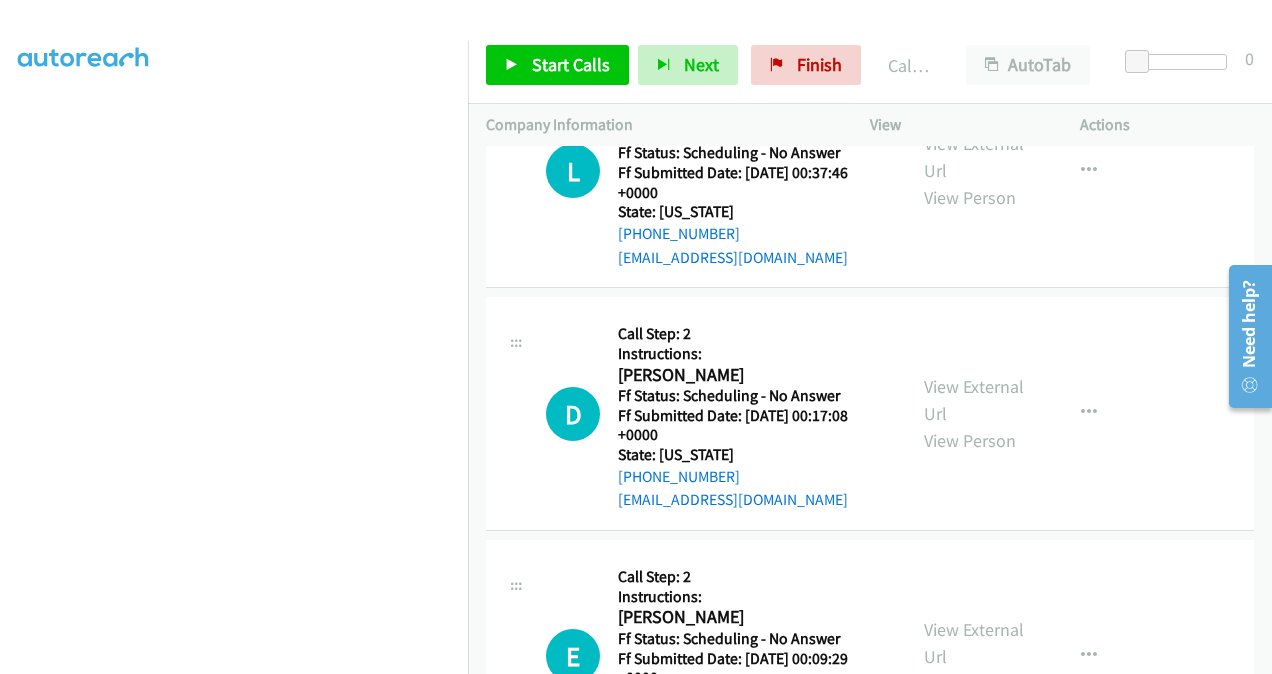 scroll, scrollTop: 9268, scrollLeft: 0, axis: vertical 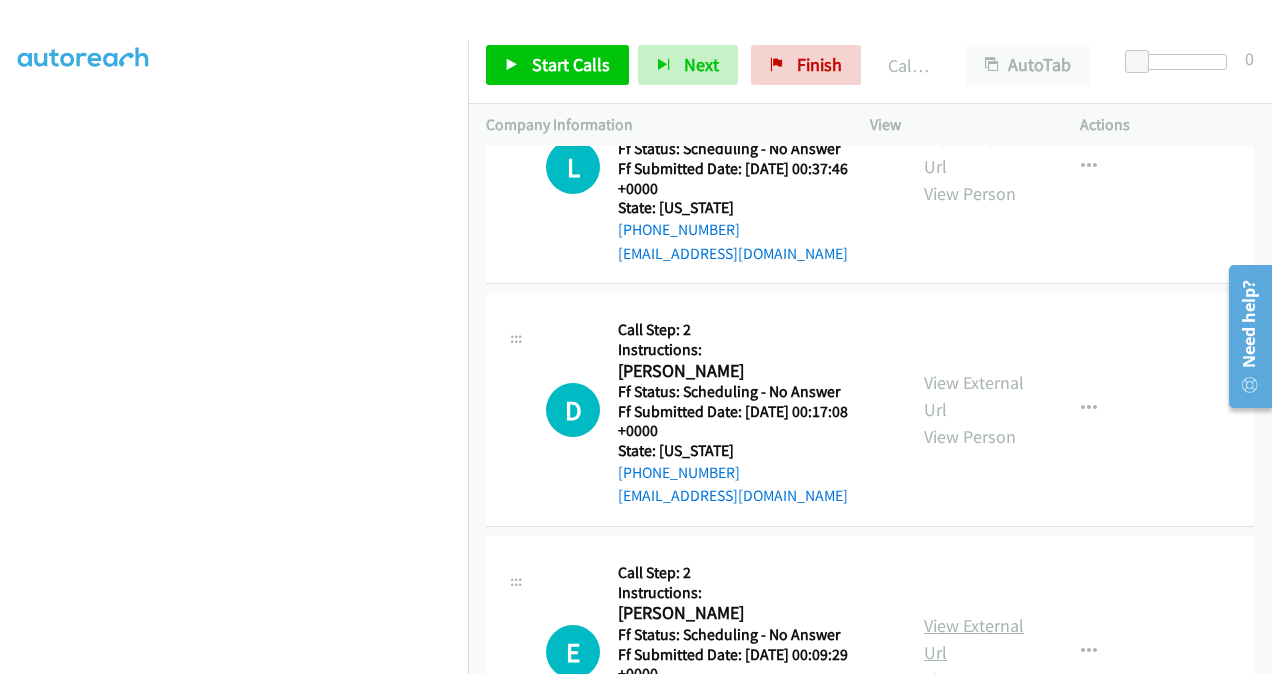 click on "View External Url" at bounding box center [974, 639] 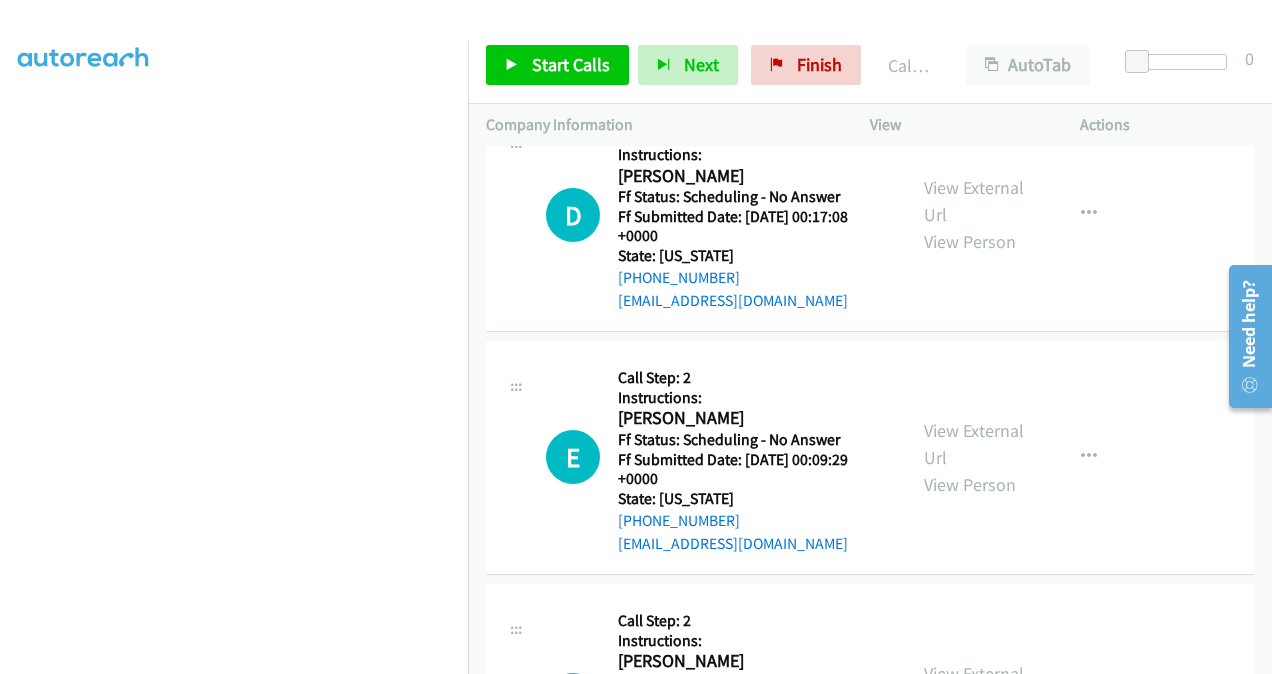 scroll, scrollTop: 9468, scrollLeft: 0, axis: vertical 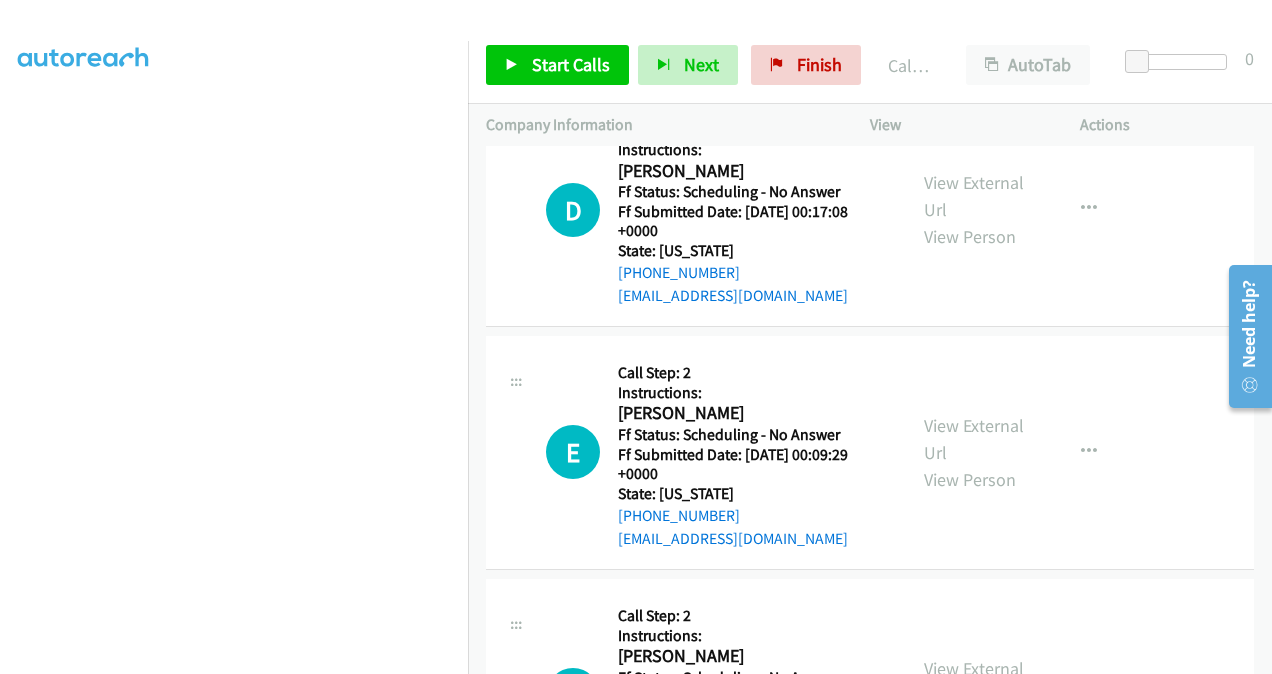 click on "View External Url" at bounding box center (974, 682) 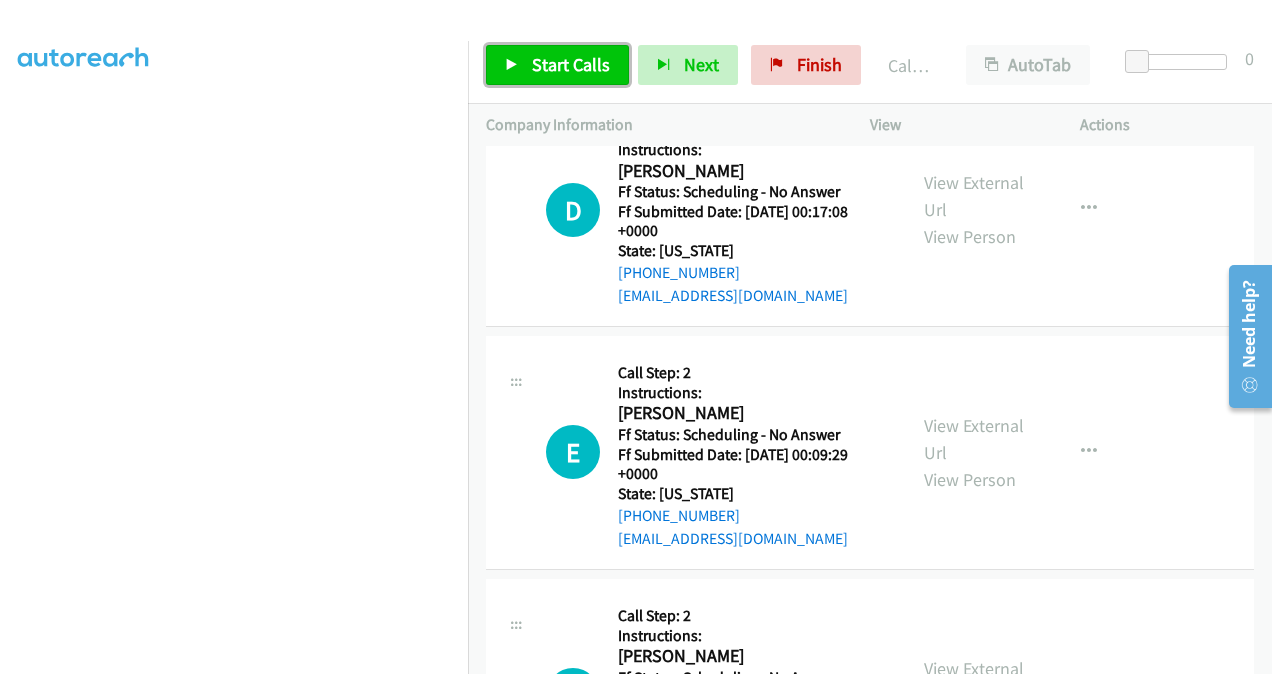 click on "Start Calls" at bounding box center (571, 64) 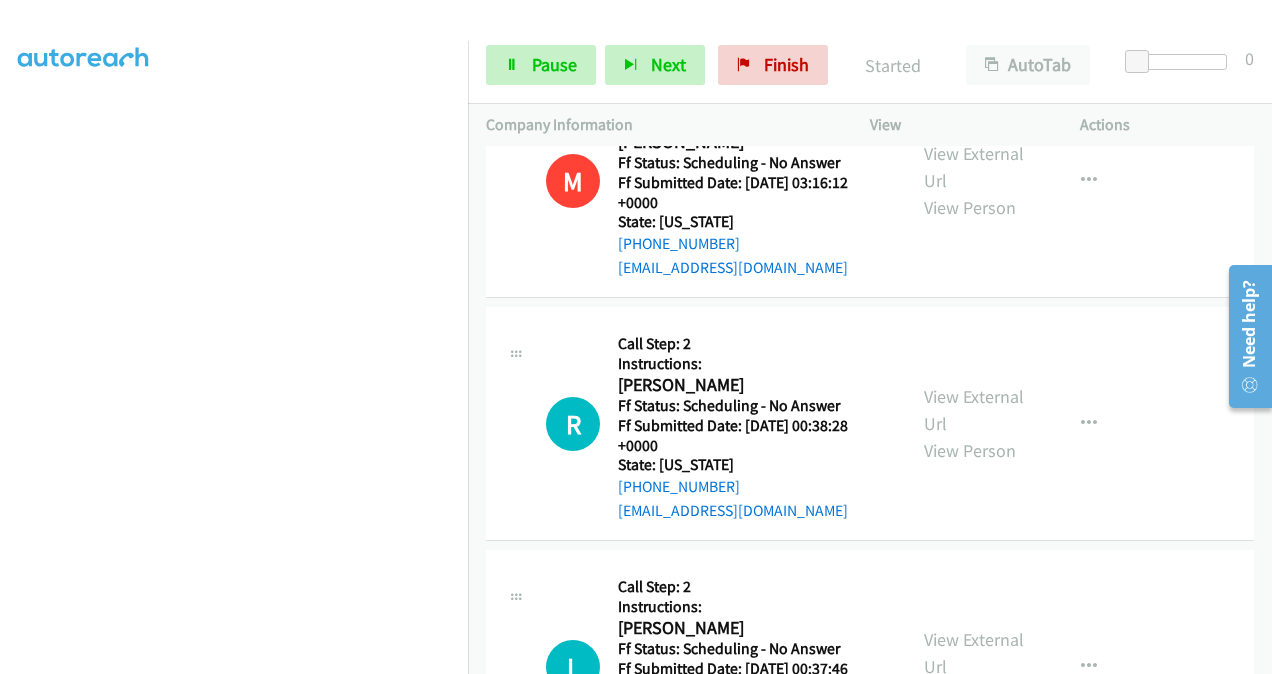 scroll, scrollTop: 8668, scrollLeft: 0, axis: vertical 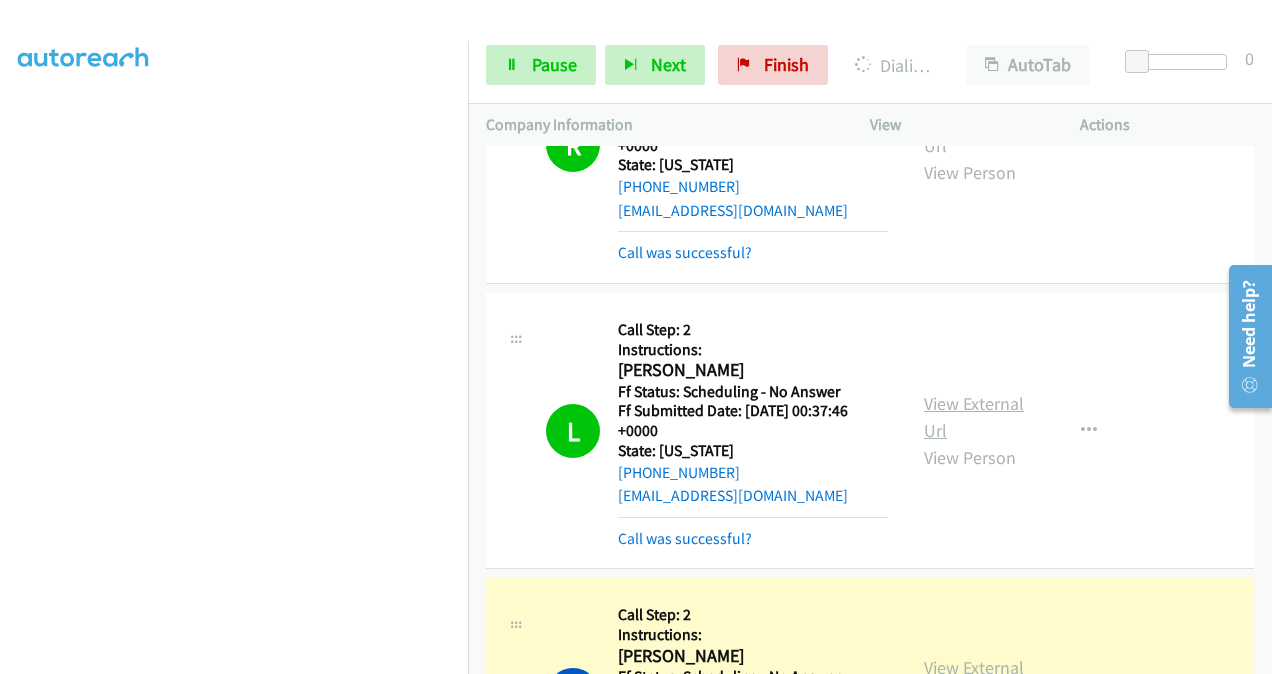 click on "View External Url" at bounding box center (974, 417) 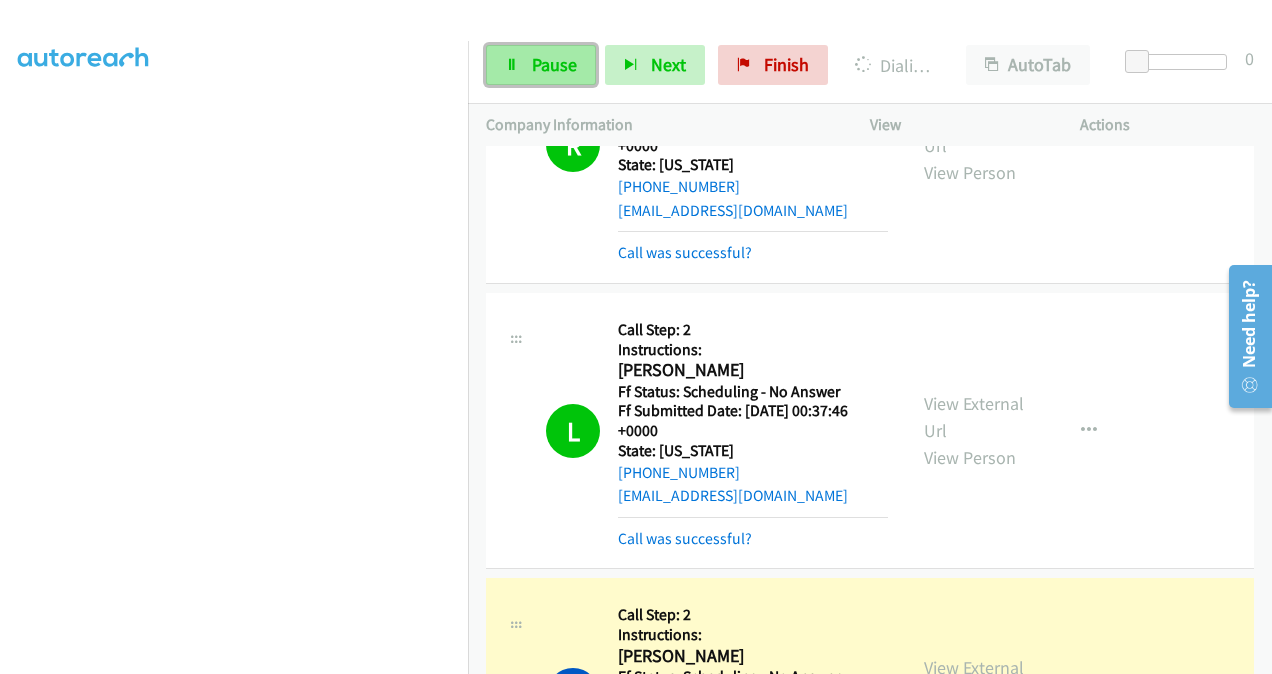 click on "Pause" at bounding box center (554, 64) 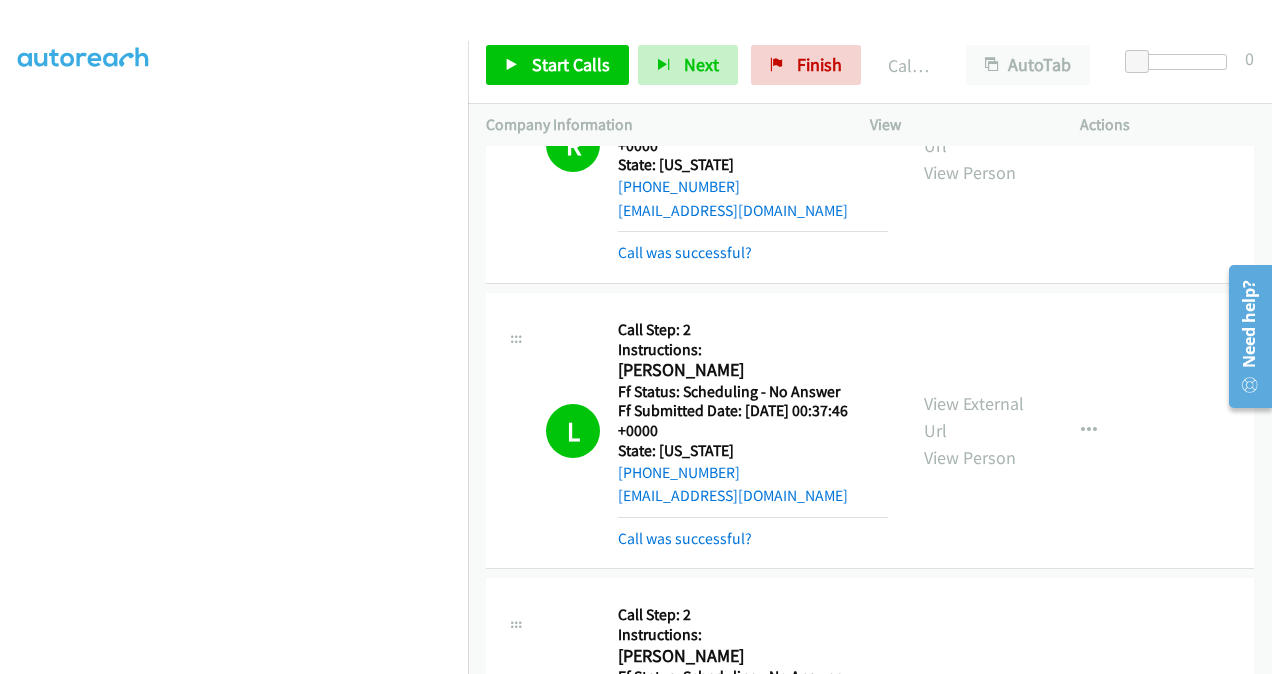 click at bounding box center (1089, 716) 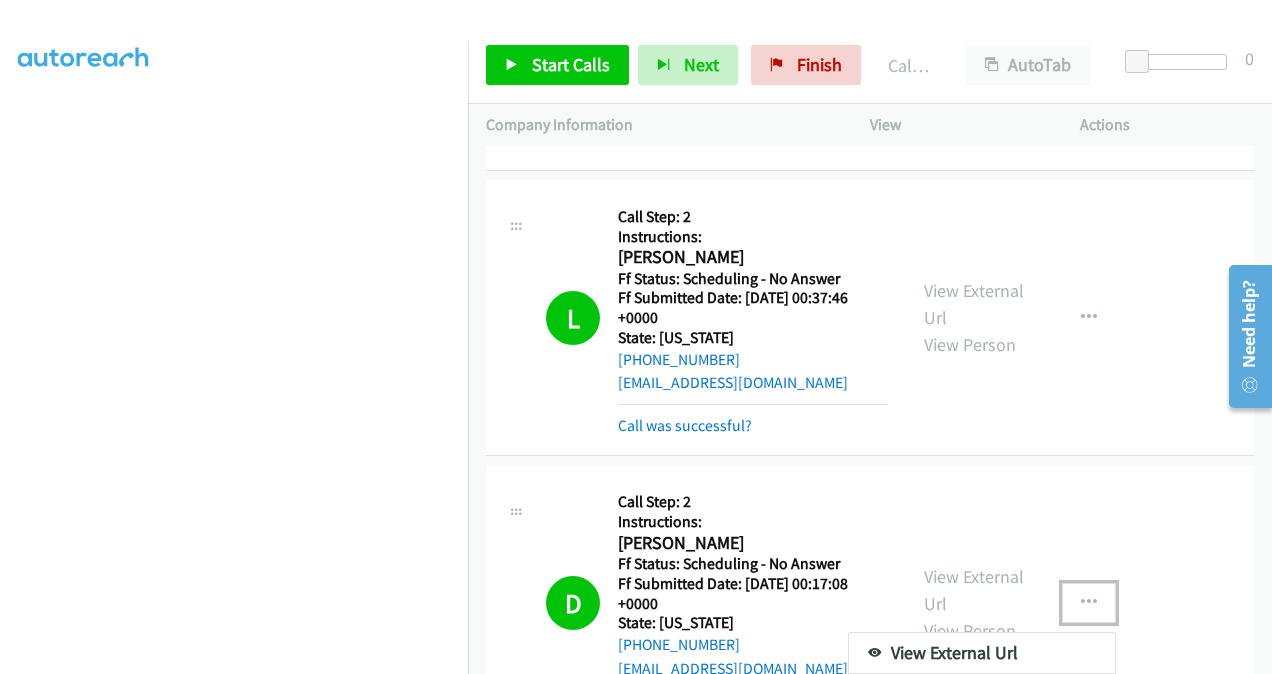 scroll, scrollTop: 9268, scrollLeft: 0, axis: vertical 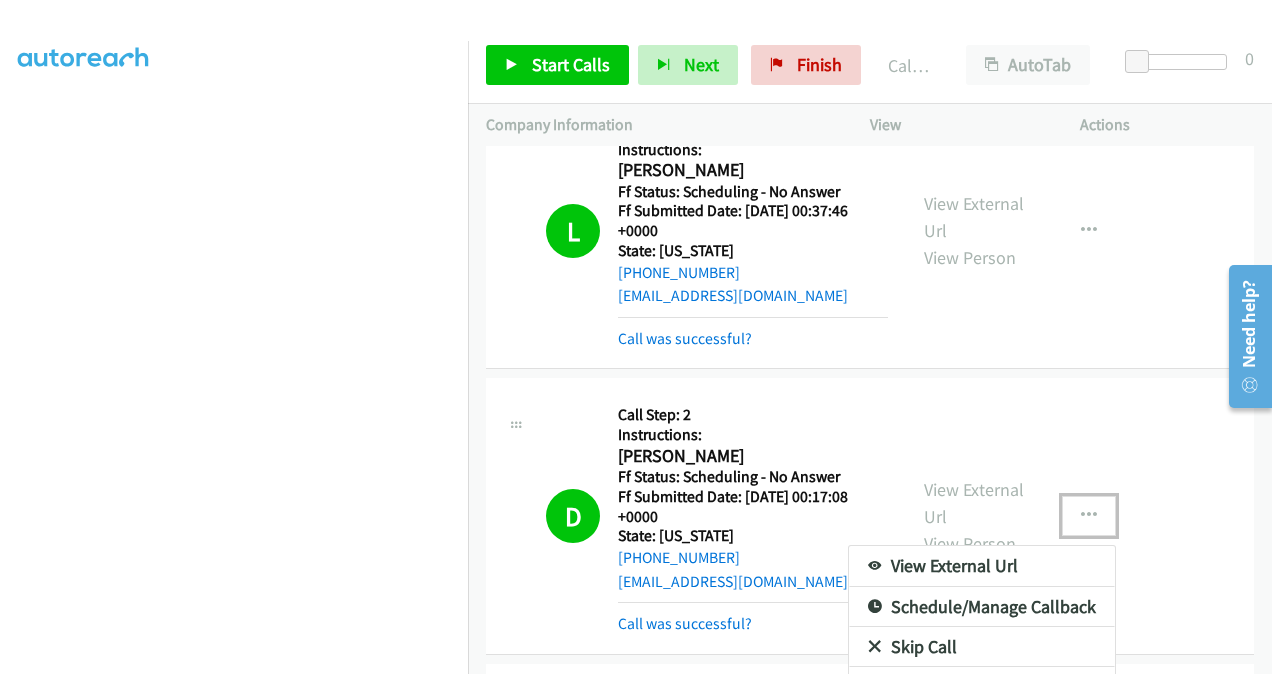 click on "Add to do not call list" at bounding box center [982, 687] 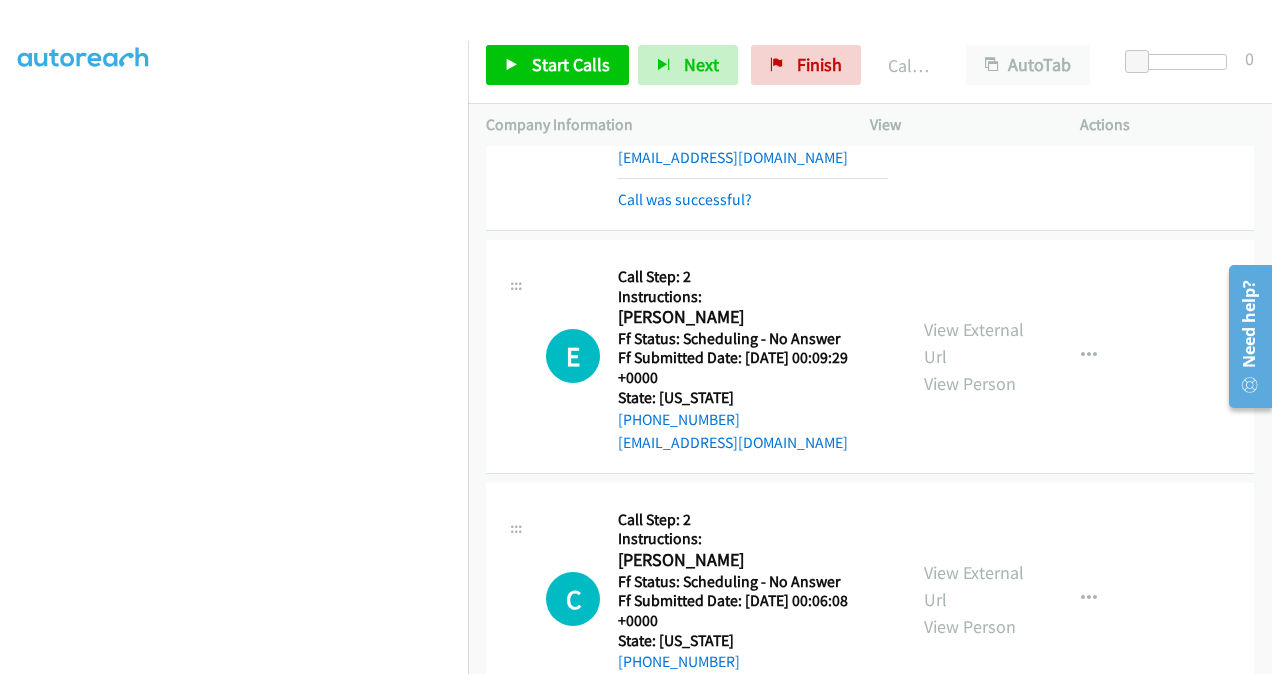 scroll, scrollTop: 9768, scrollLeft: 0, axis: vertical 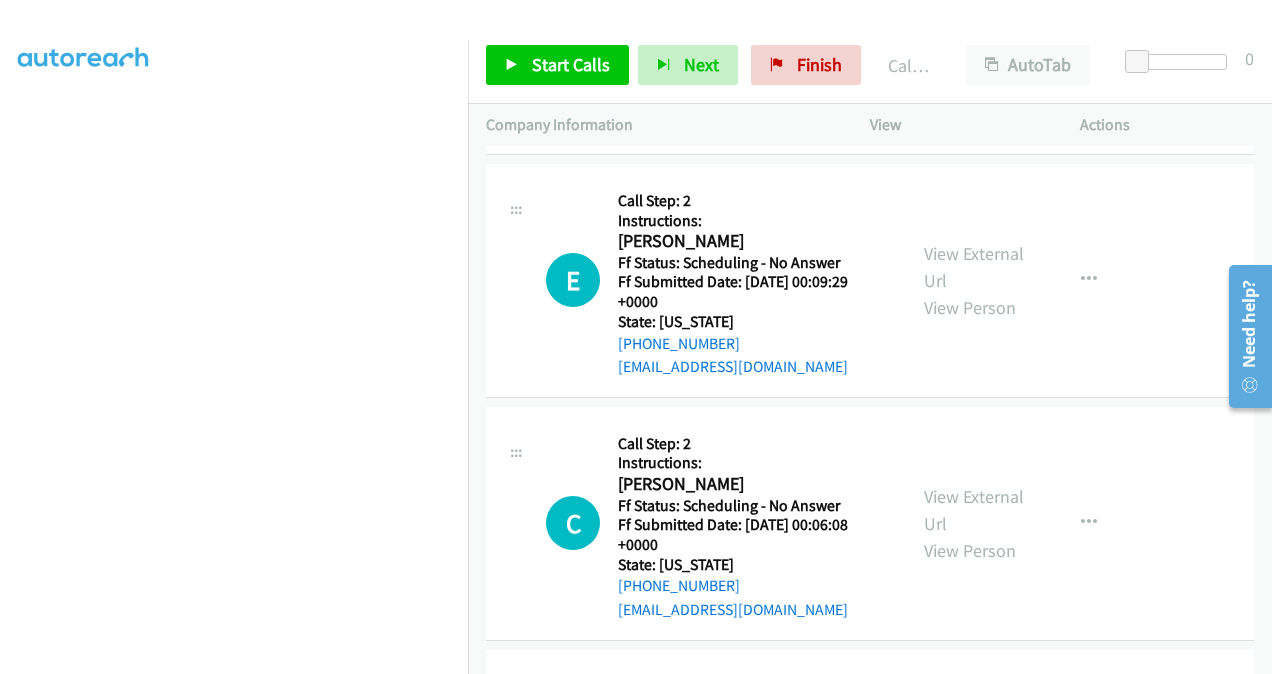 click on "View External Url" at bounding box center (974, 753) 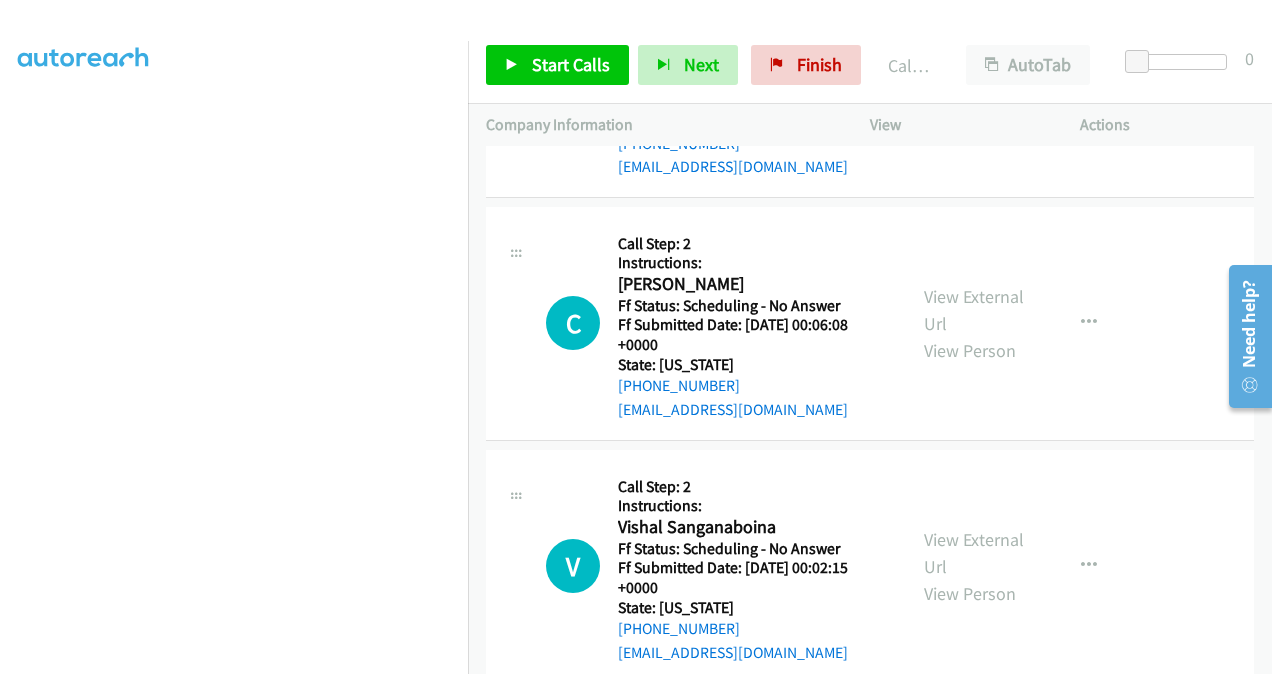 scroll, scrollTop: 10068, scrollLeft: 0, axis: vertical 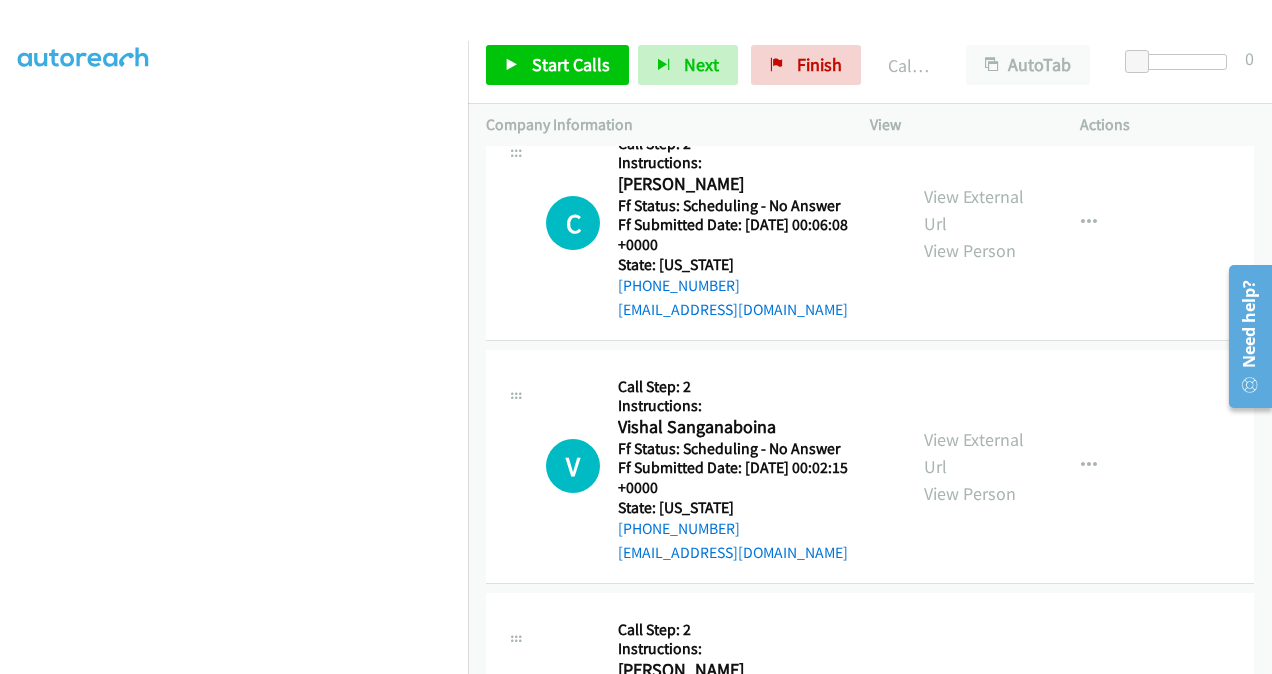 click on "View External Url" at bounding box center [974, 695] 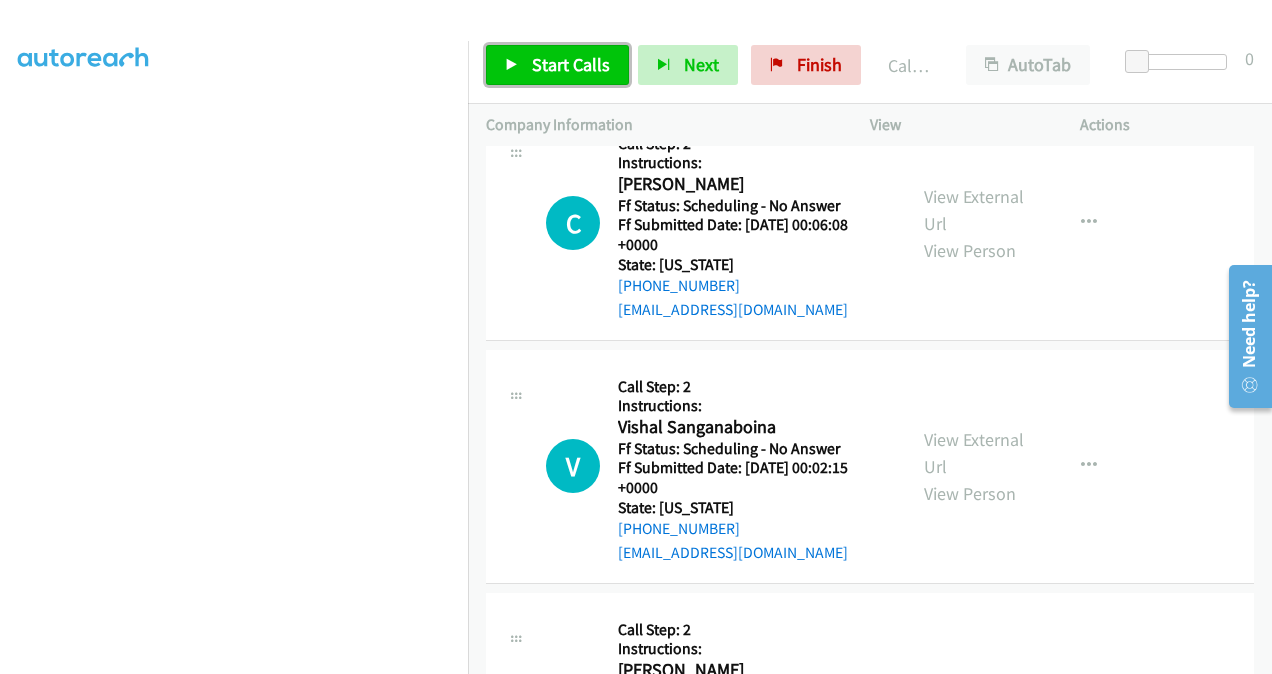 click on "Start Calls" at bounding box center [571, 64] 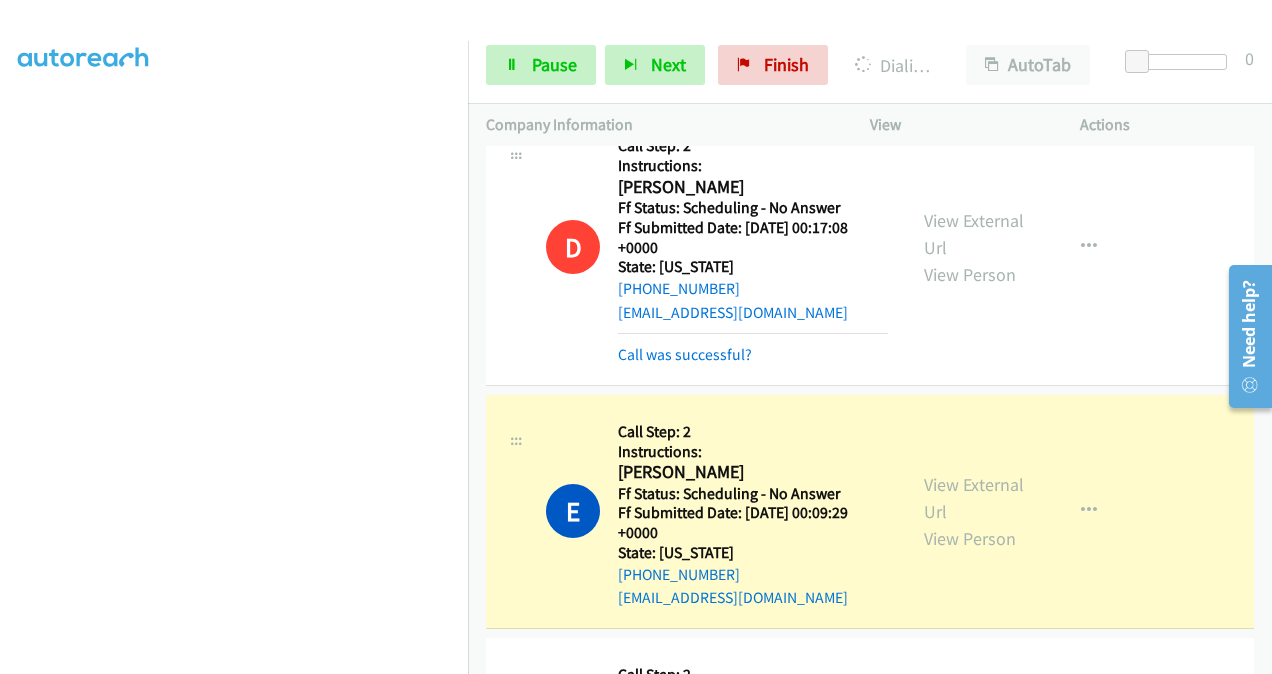 scroll, scrollTop: 9568, scrollLeft: 0, axis: vertical 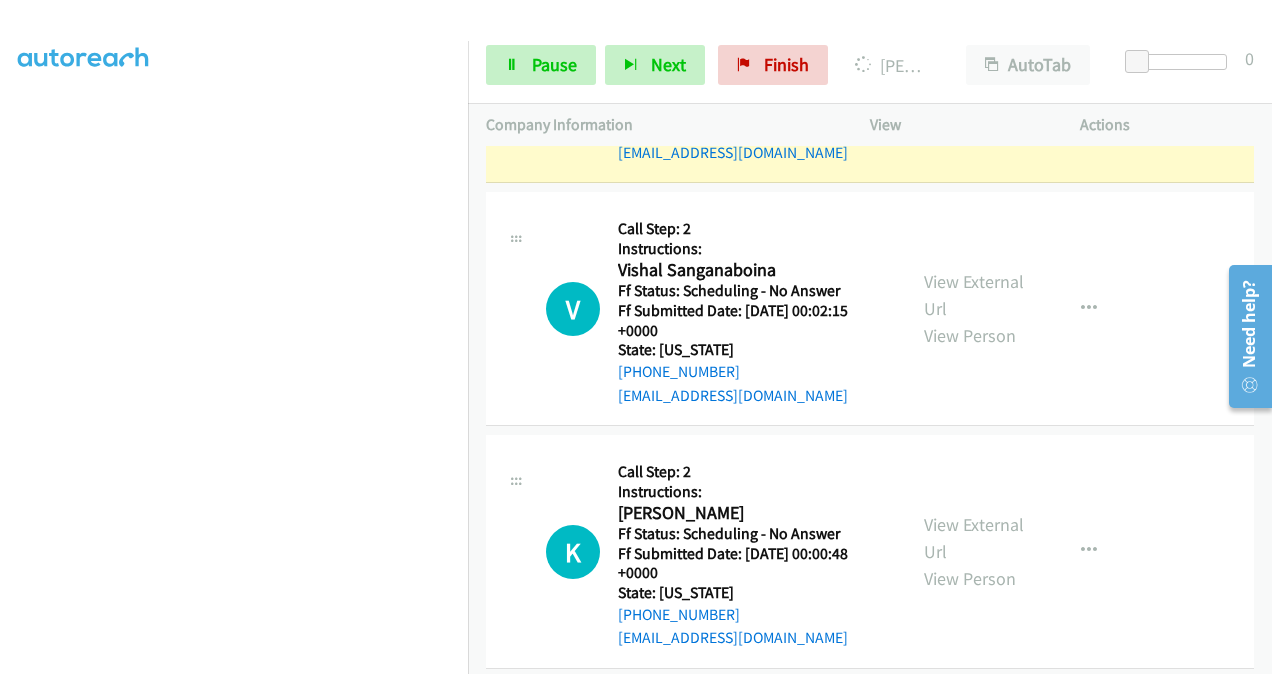click on "View External Url" at bounding box center [974, 781] 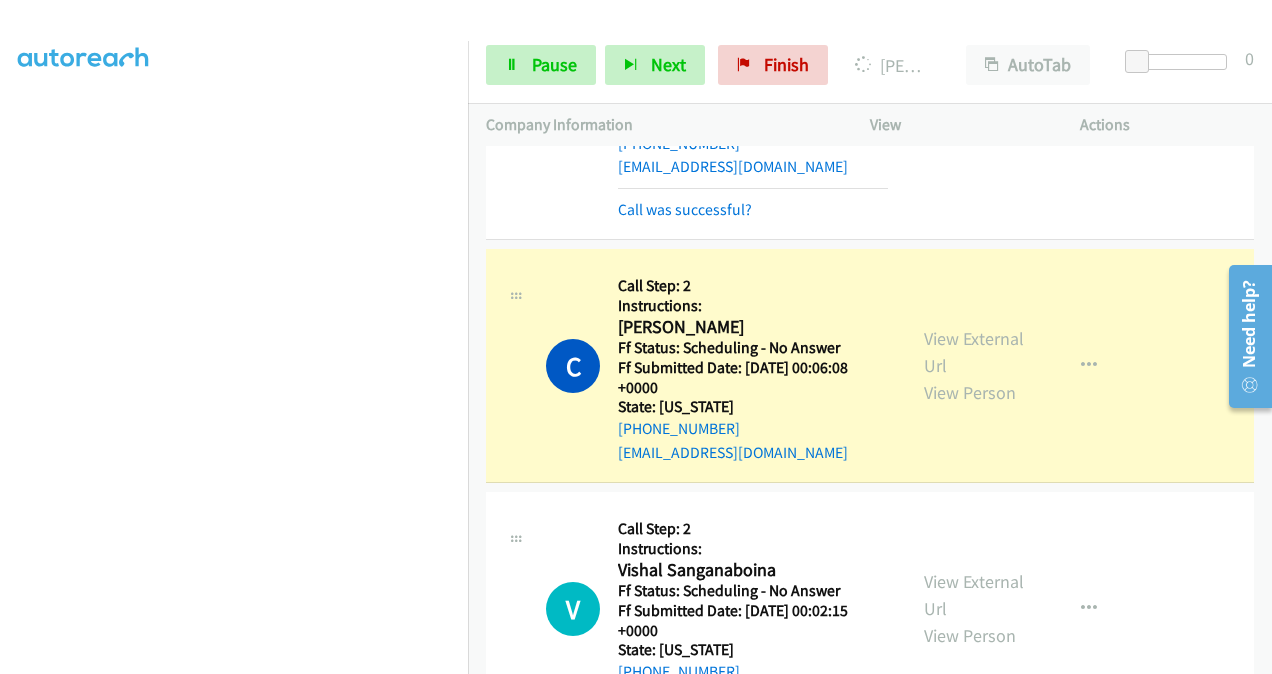 scroll, scrollTop: 9868, scrollLeft: 0, axis: vertical 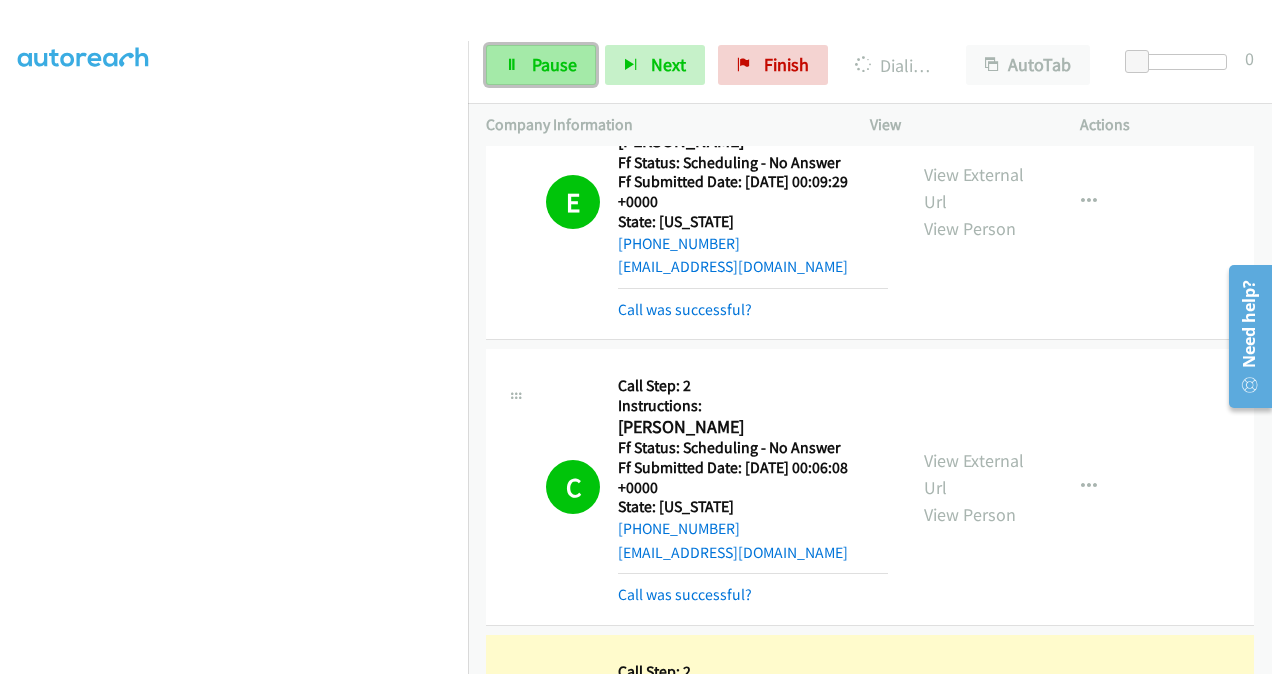 click on "Pause" at bounding box center (554, 64) 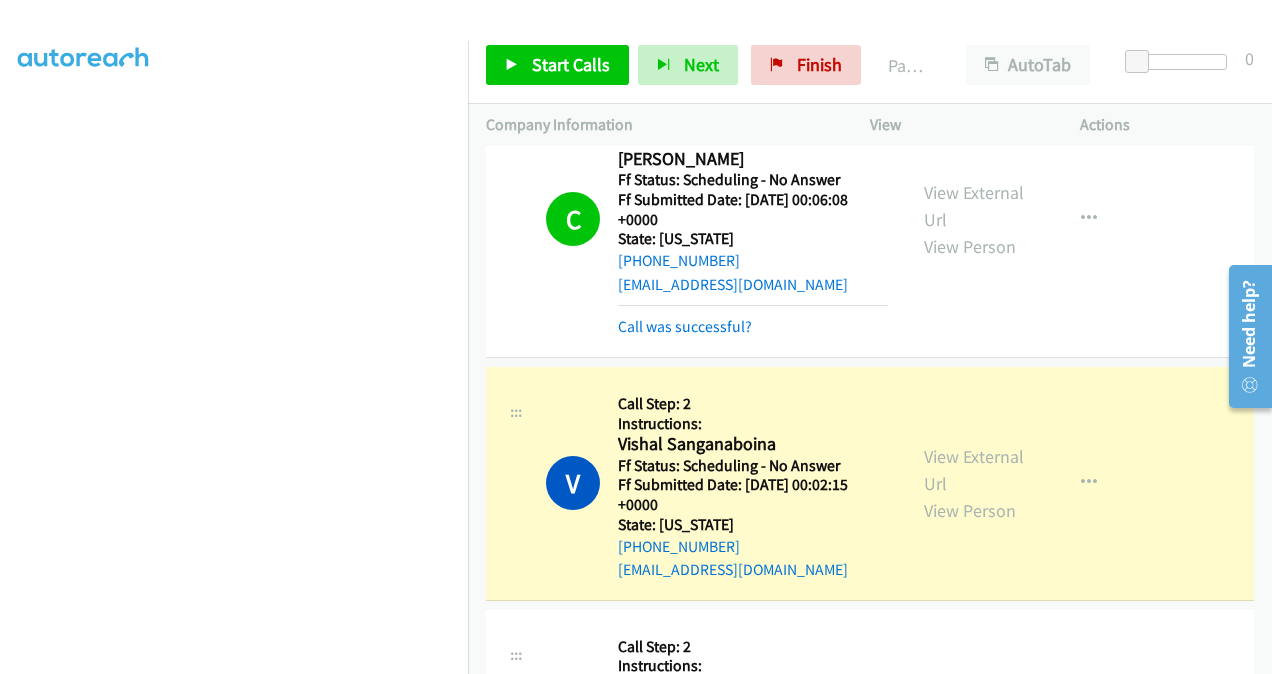 scroll, scrollTop: 10168, scrollLeft: 0, axis: vertical 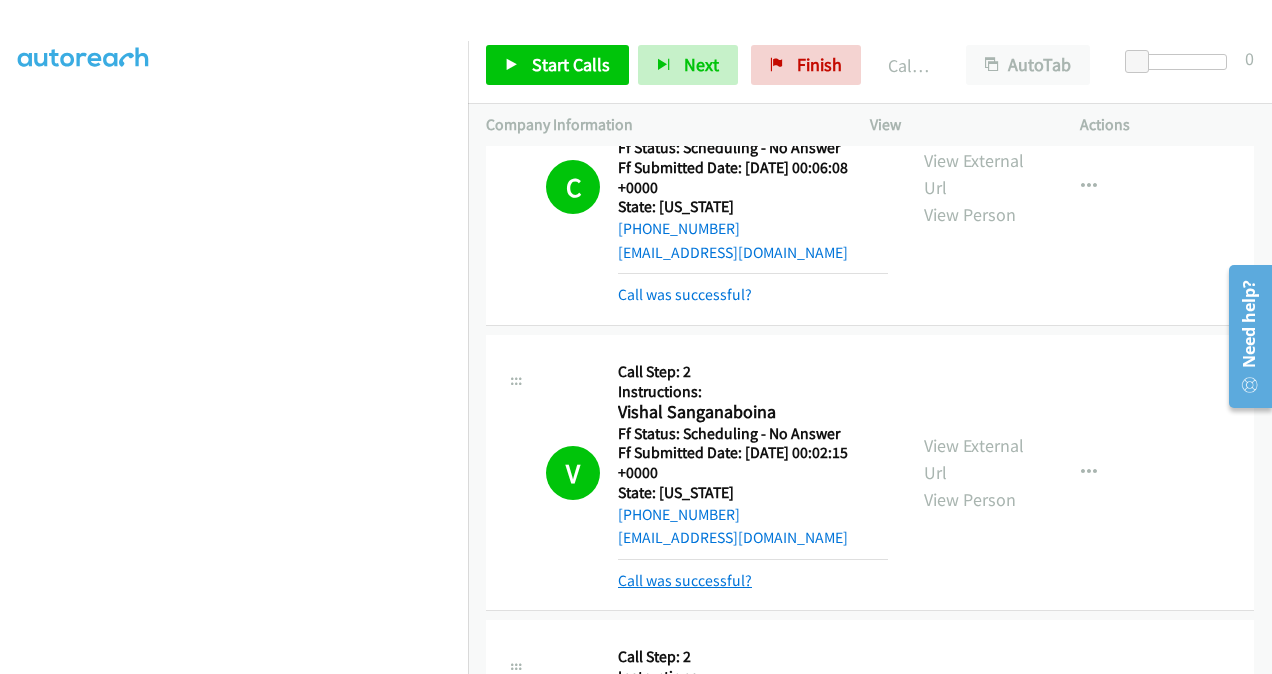 click on "Call was successful?" at bounding box center [685, 580] 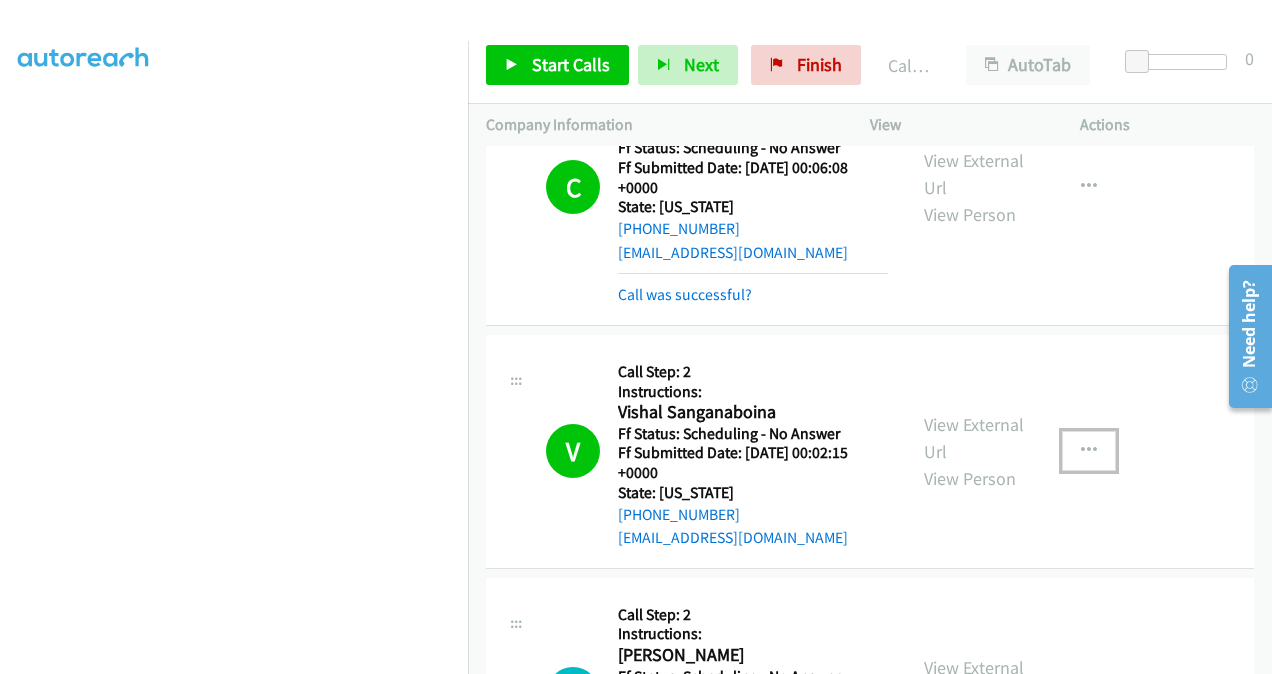 click at bounding box center [1089, 451] 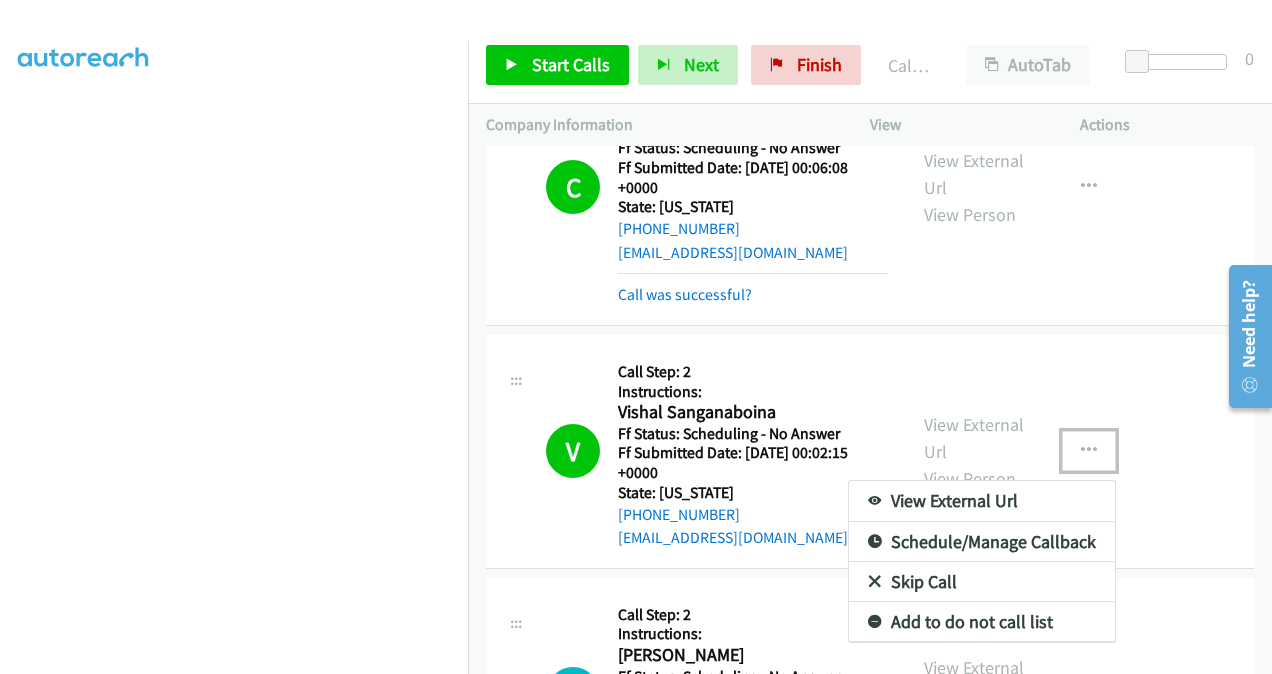 click at bounding box center (636, 337) 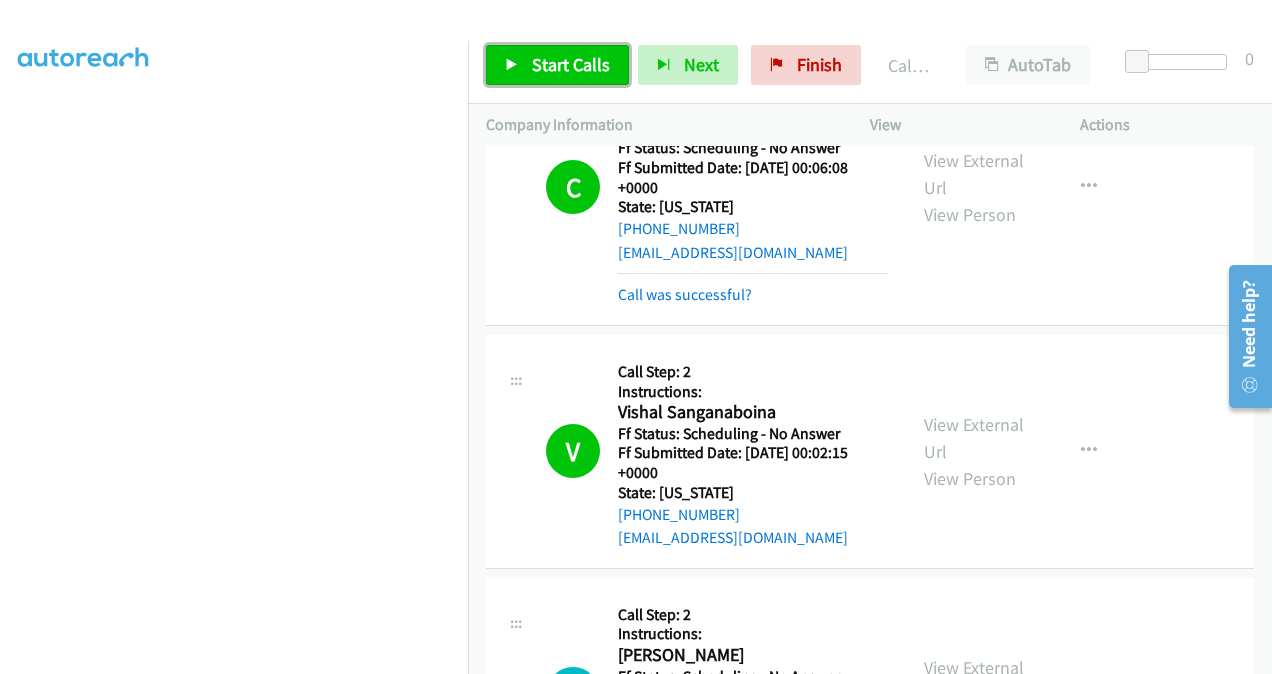 click on "Start Calls" at bounding box center (571, 64) 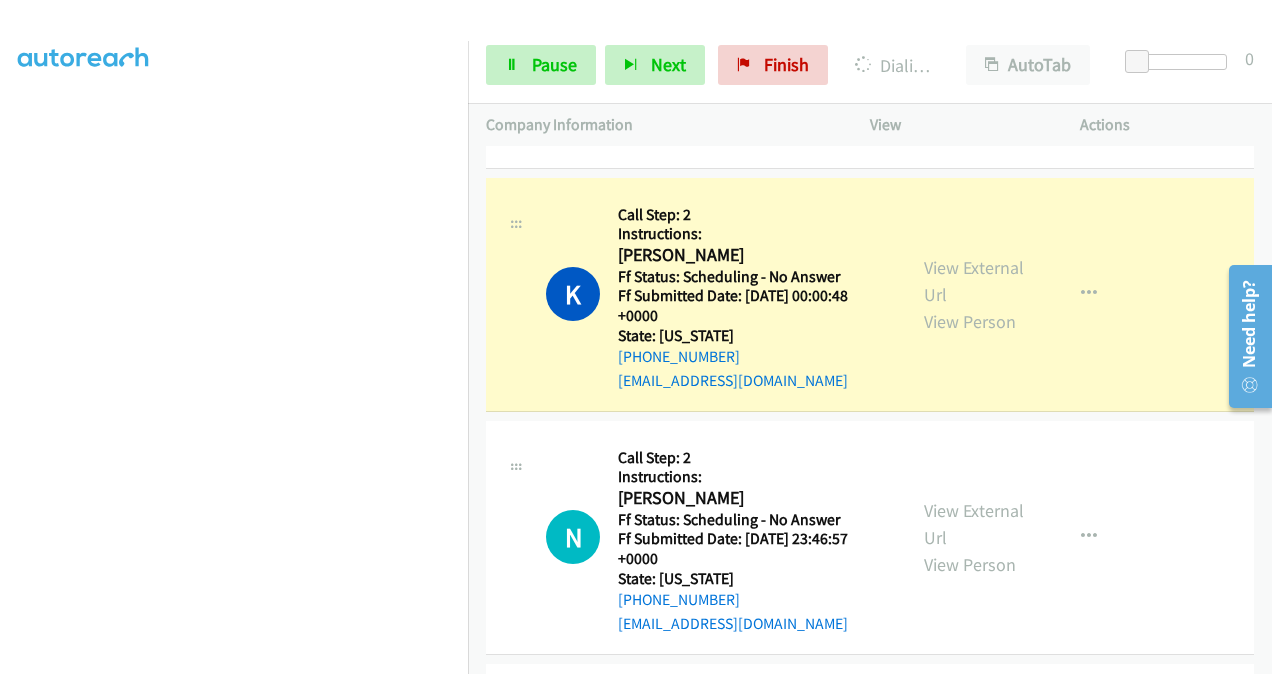 scroll, scrollTop: 10668, scrollLeft: 0, axis: vertical 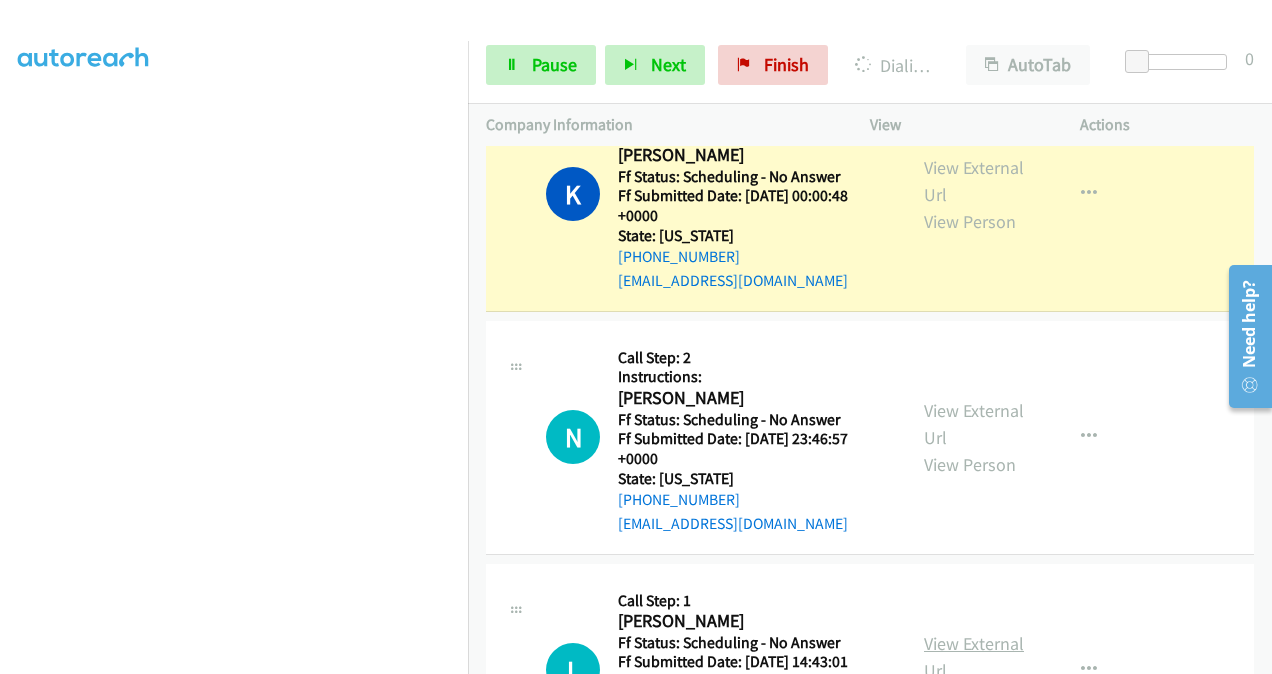 click on "View External Url" at bounding box center [974, 657] 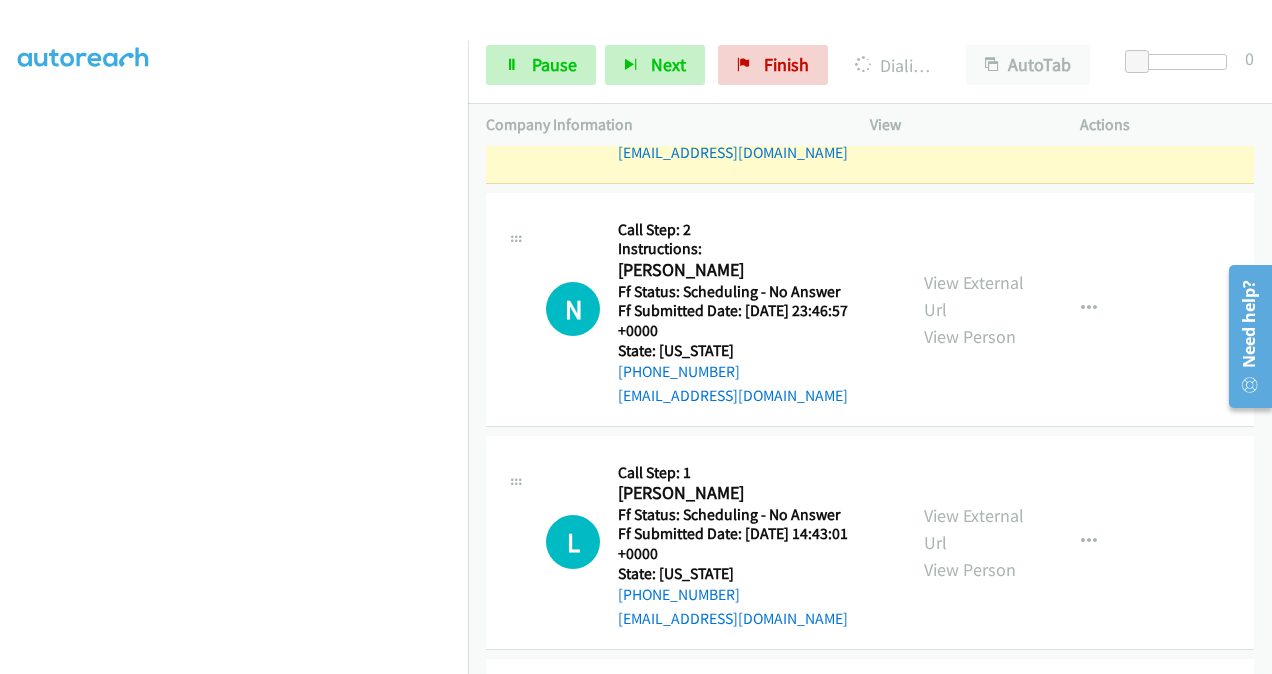 scroll, scrollTop: 10868, scrollLeft: 0, axis: vertical 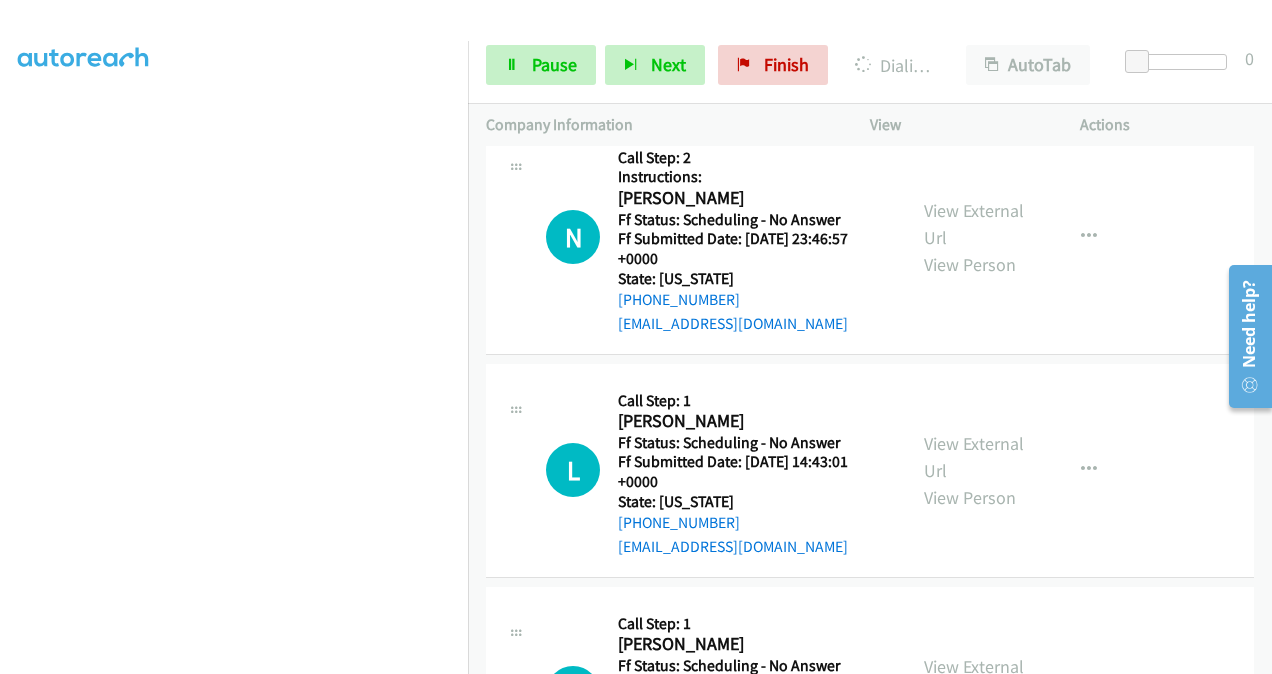 click on "View External Url" at bounding box center [974, 680] 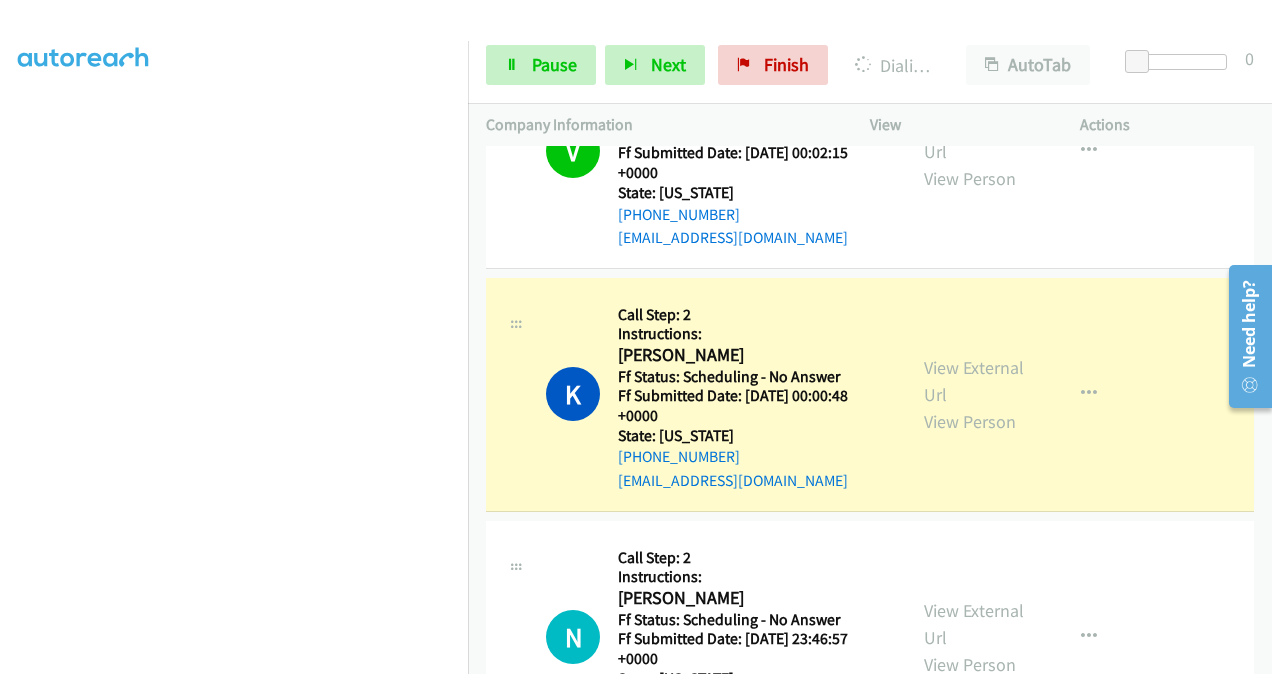 scroll, scrollTop: 10368, scrollLeft: 0, axis: vertical 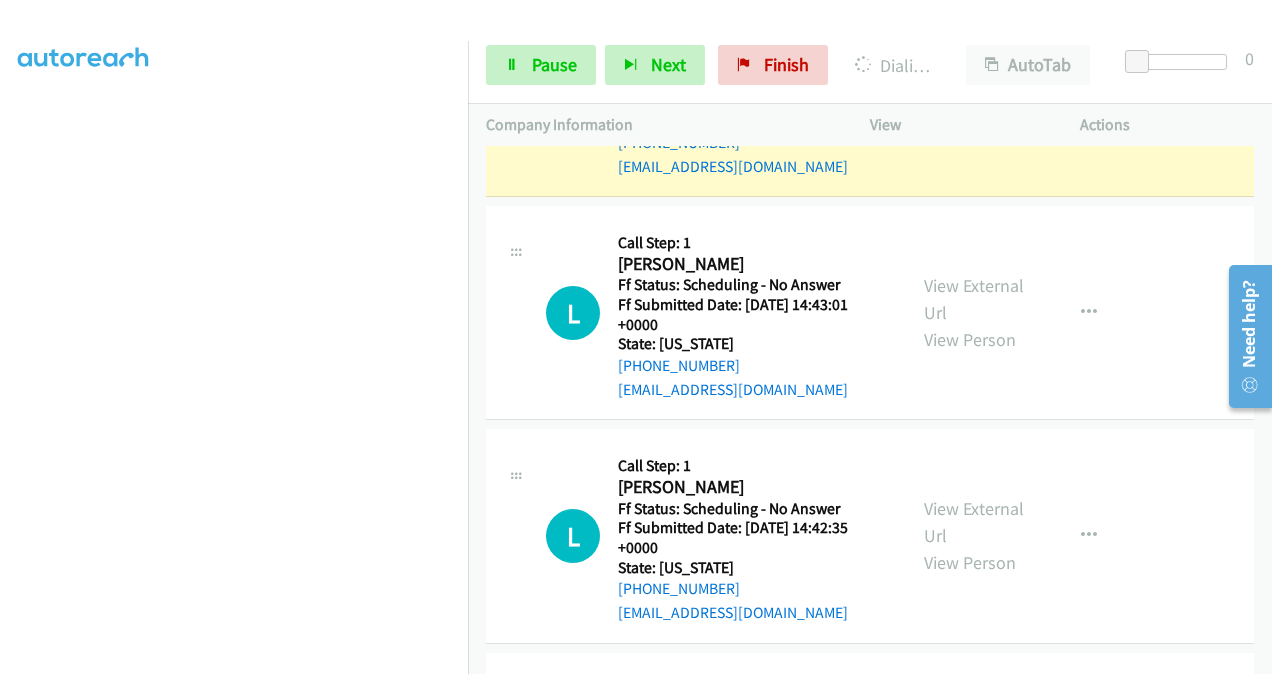 click on "View External Url" at bounding box center [974, 757] 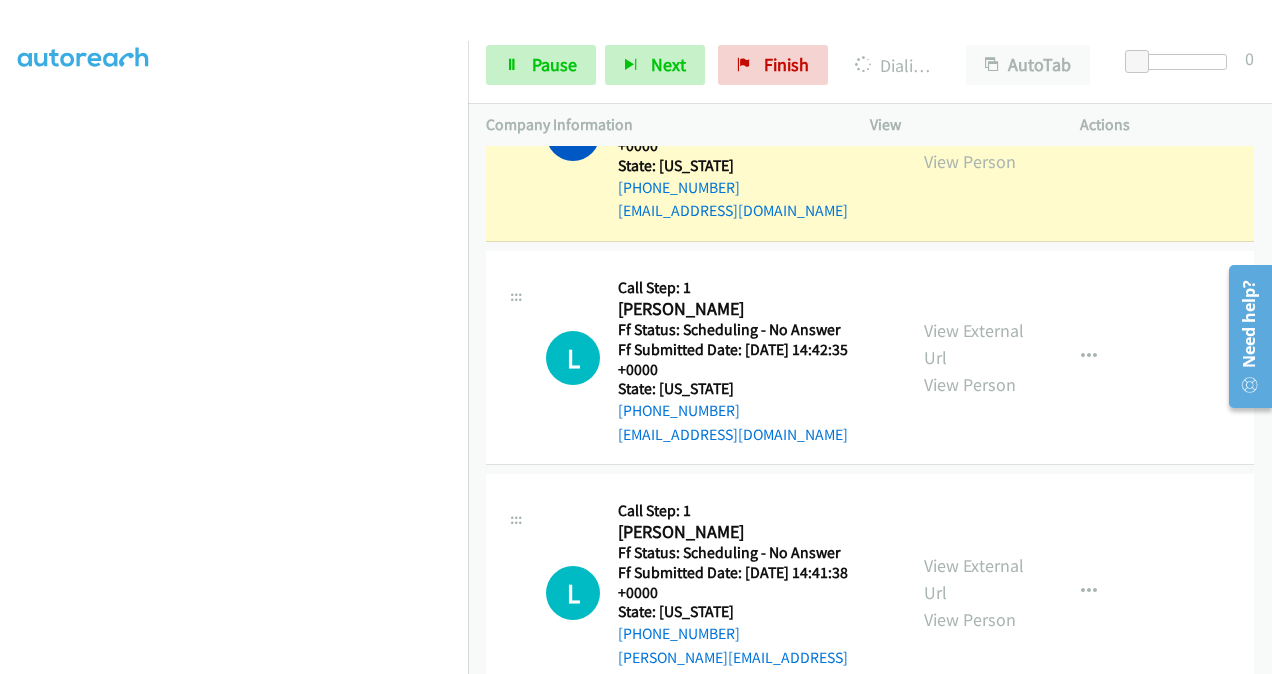 scroll, scrollTop: 11389, scrollLeft: 0, axis: vertical 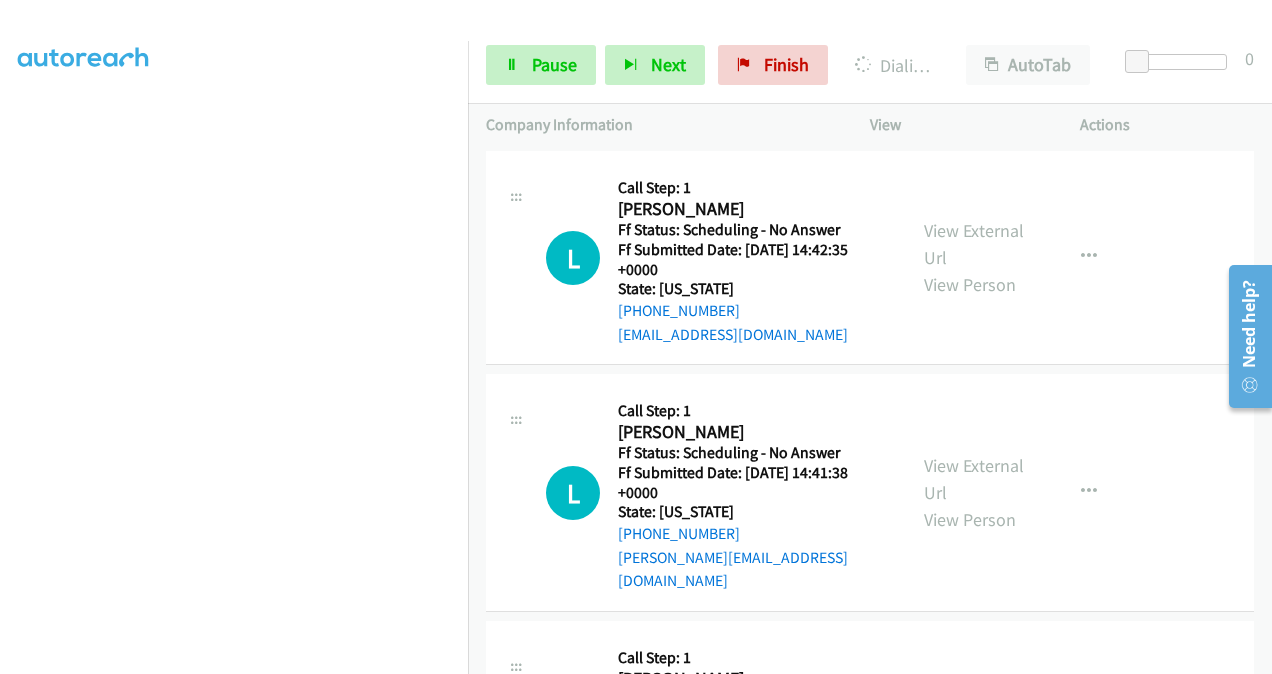 click on "View External Url" at bounding box center [974, 714] 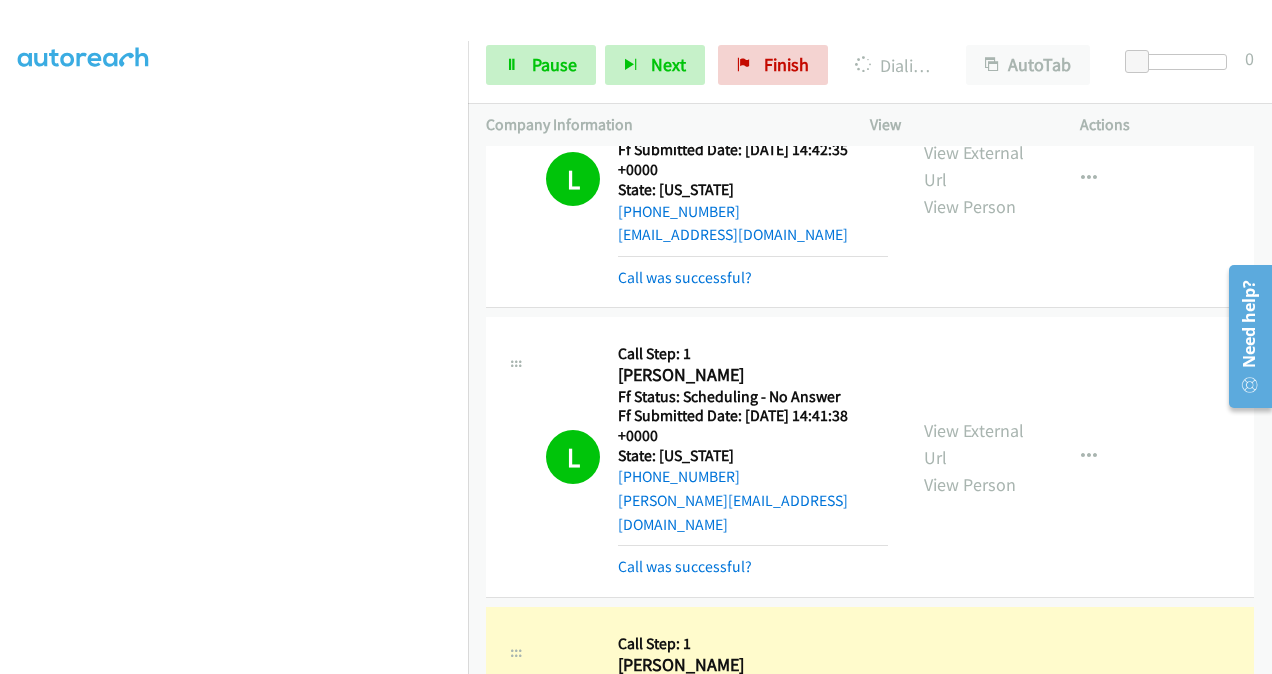 scroll, scrollTop: 11831, scrollLeft: 0, axis: vertical 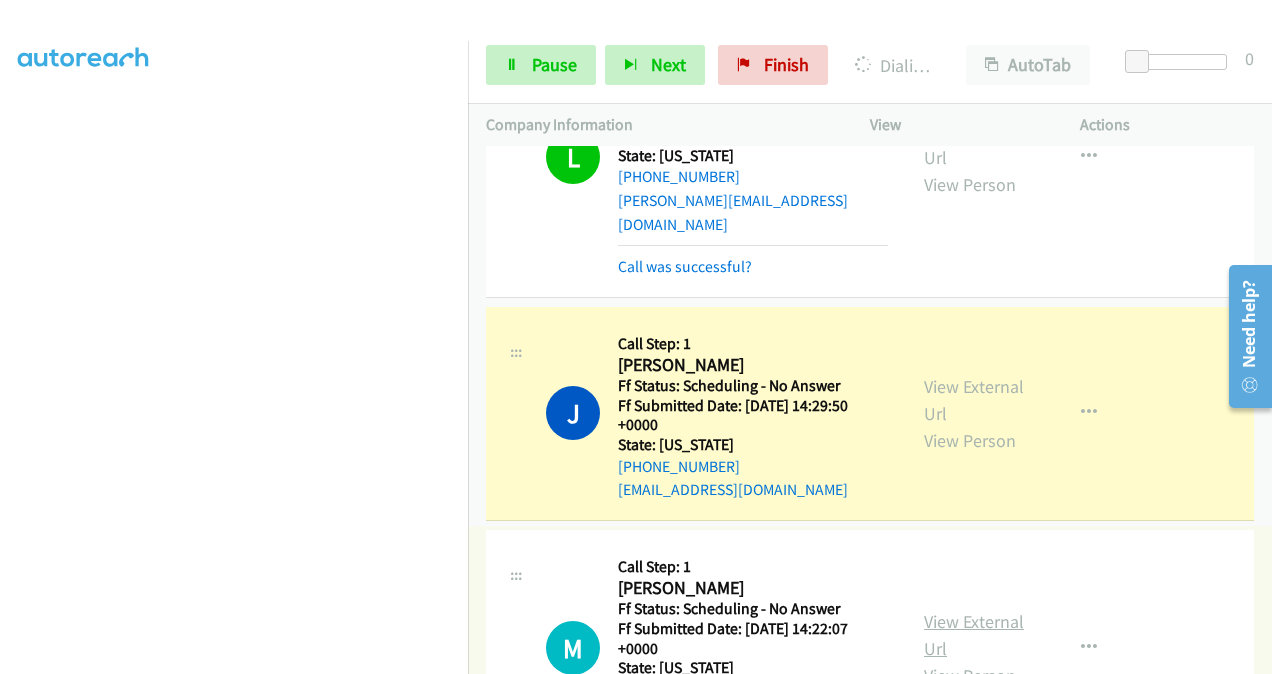 click on "View External Url" at bounding box center (974, 635) 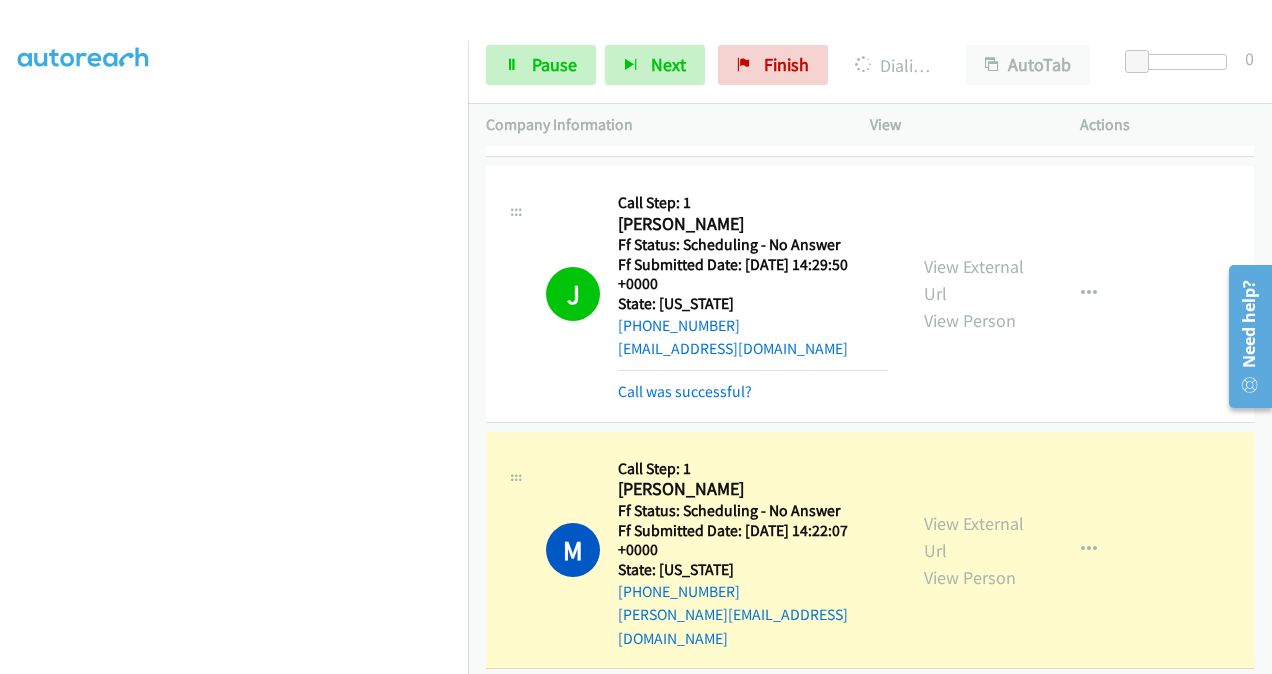 scroll, scrollTop: 12052, scrollLeft: 0, axis: vertical 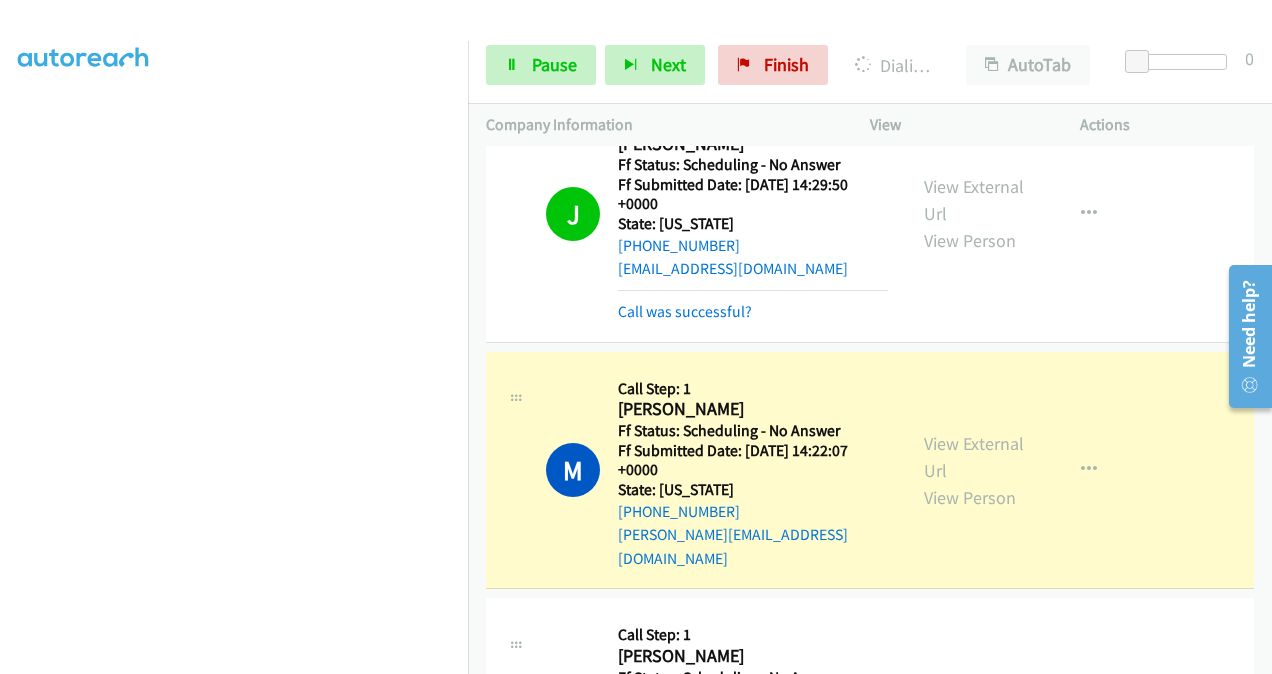 click on "View External Url" at bounding box center [974, 703] 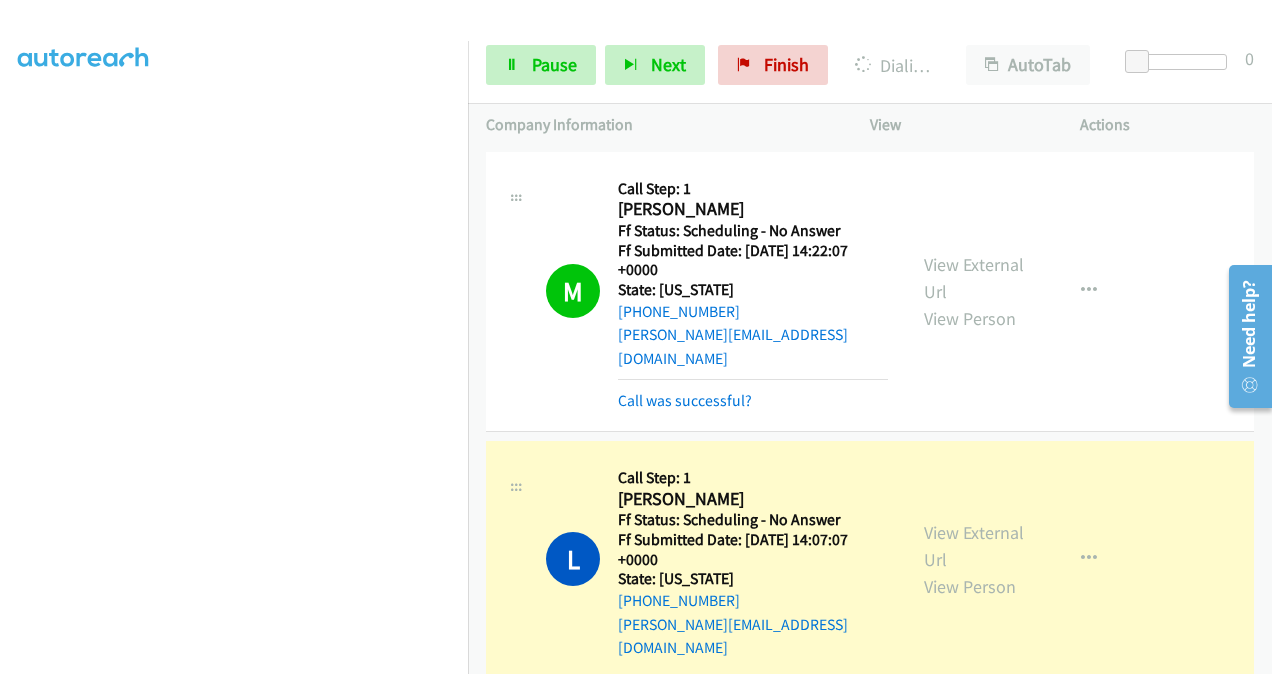 scroll, scrollTop: 12352, scrollLeft: 0, axis: vertical 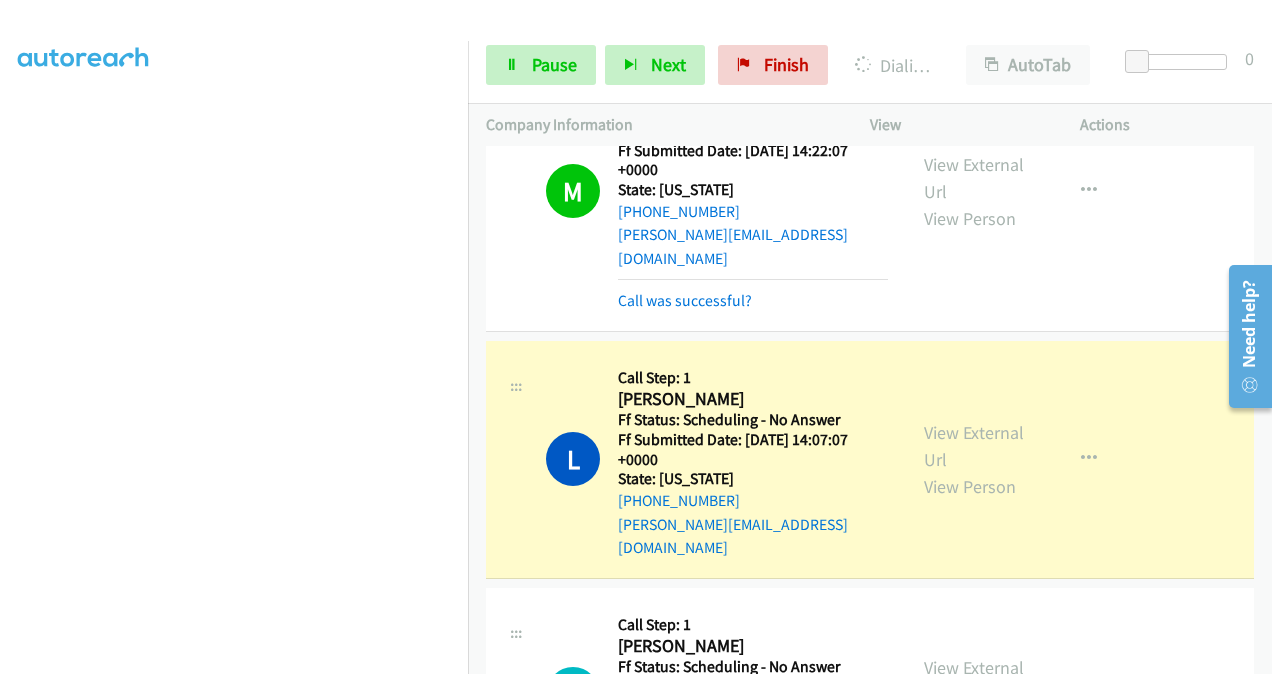 click on "View External Url" at bounding box center (974, 681) 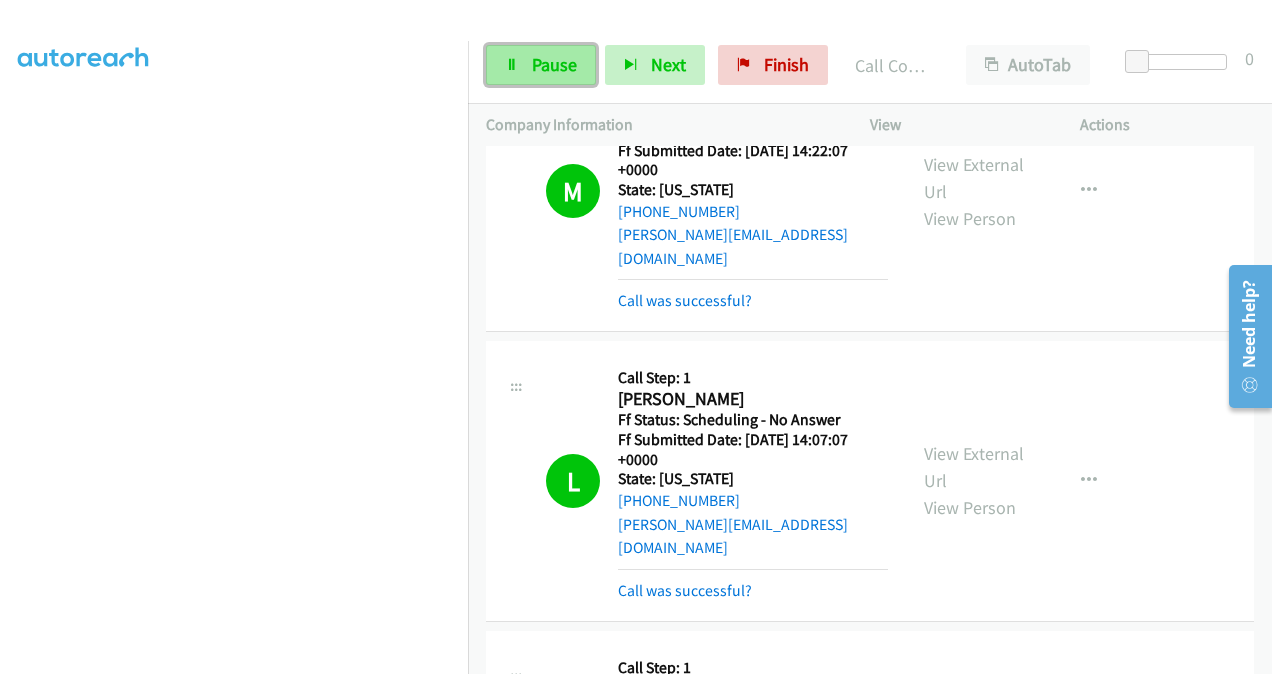 click on "Pause" at bounding box center (554, 64) 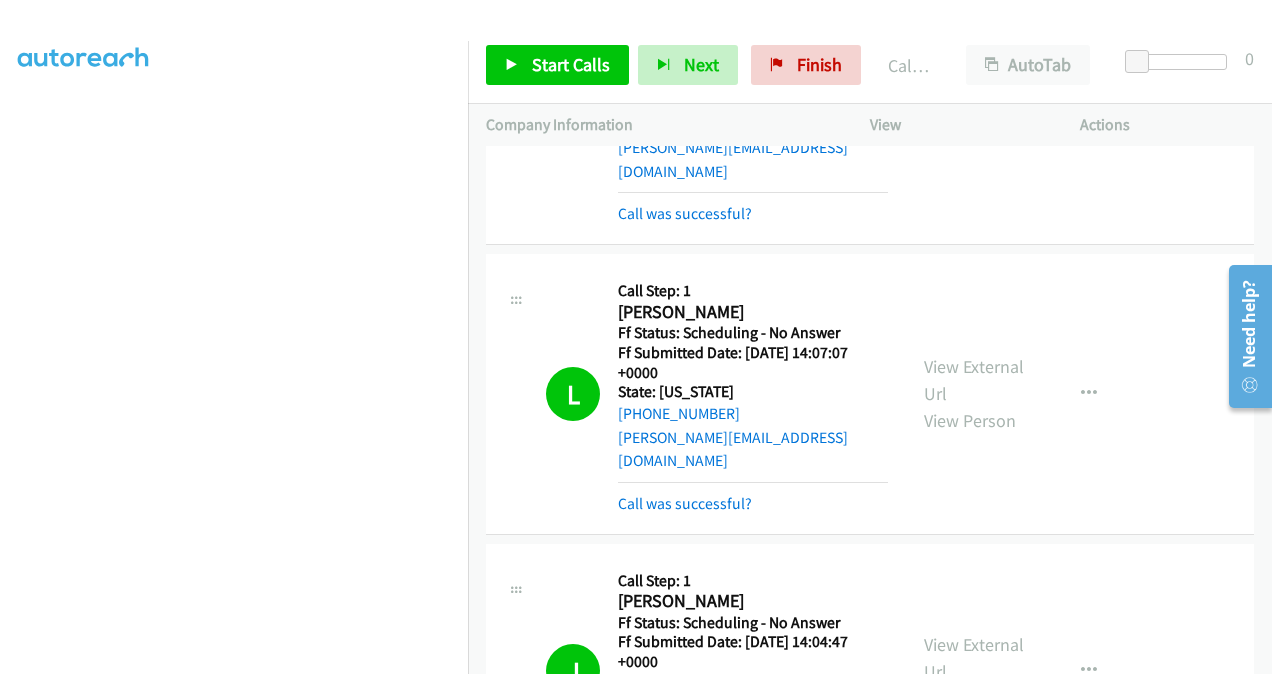scroll, scrollTop: 12452, scrollLeft: 0, axis: vertical 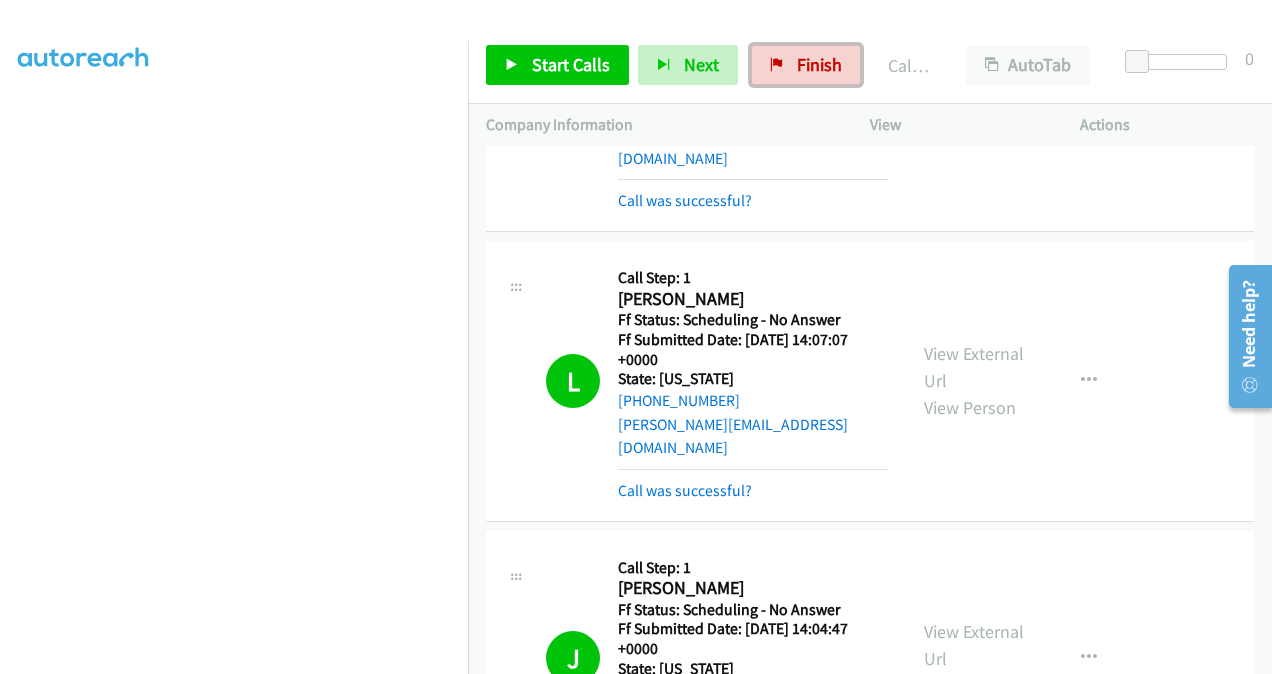 drag, startPoint x: 804, startPoint y: 66, endPoint x: 714, endPoint y: 86, distance: 92.19544 